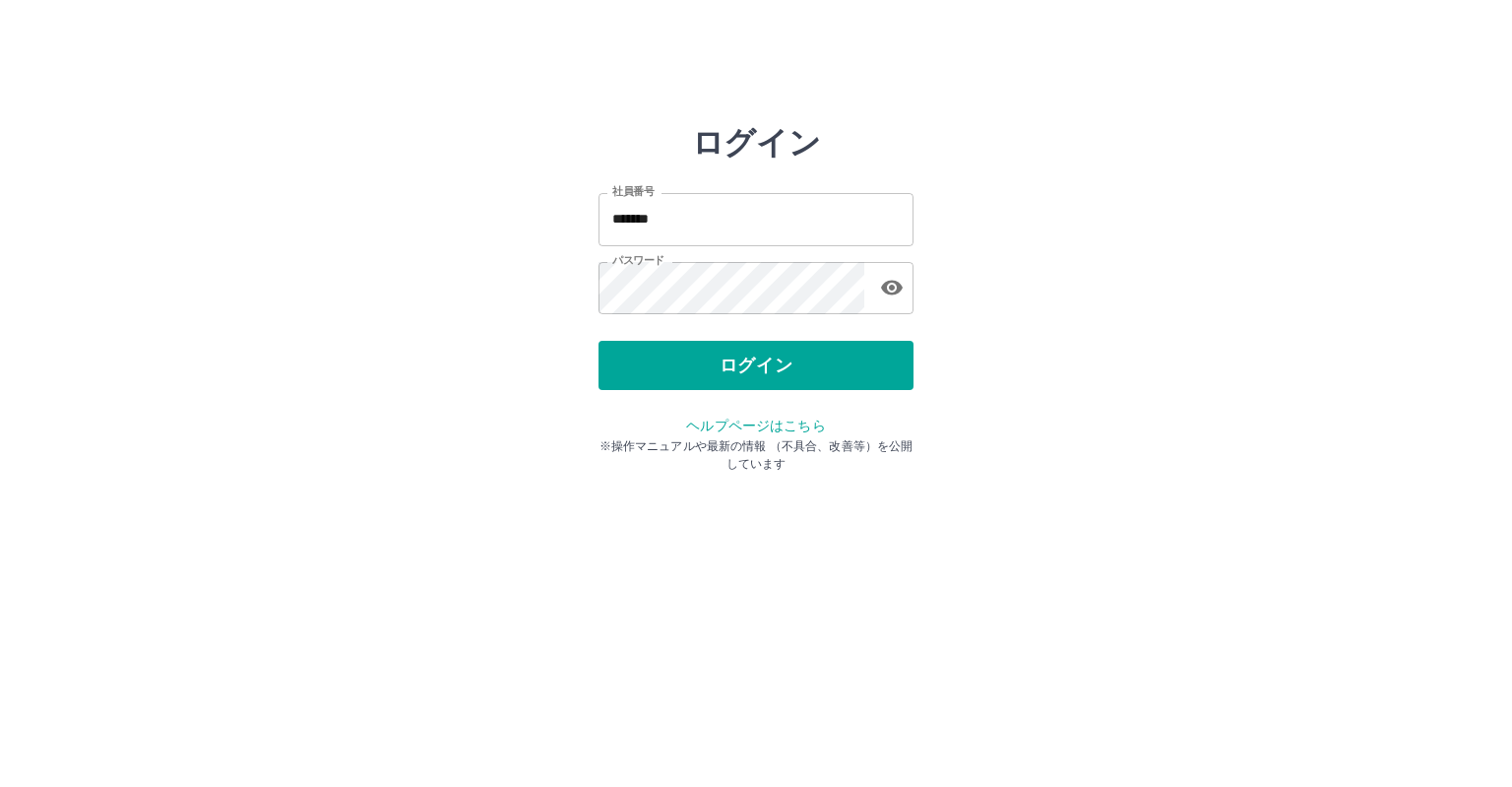 scroll, scrollTop: 0, scrollLeft: 0, axis: both 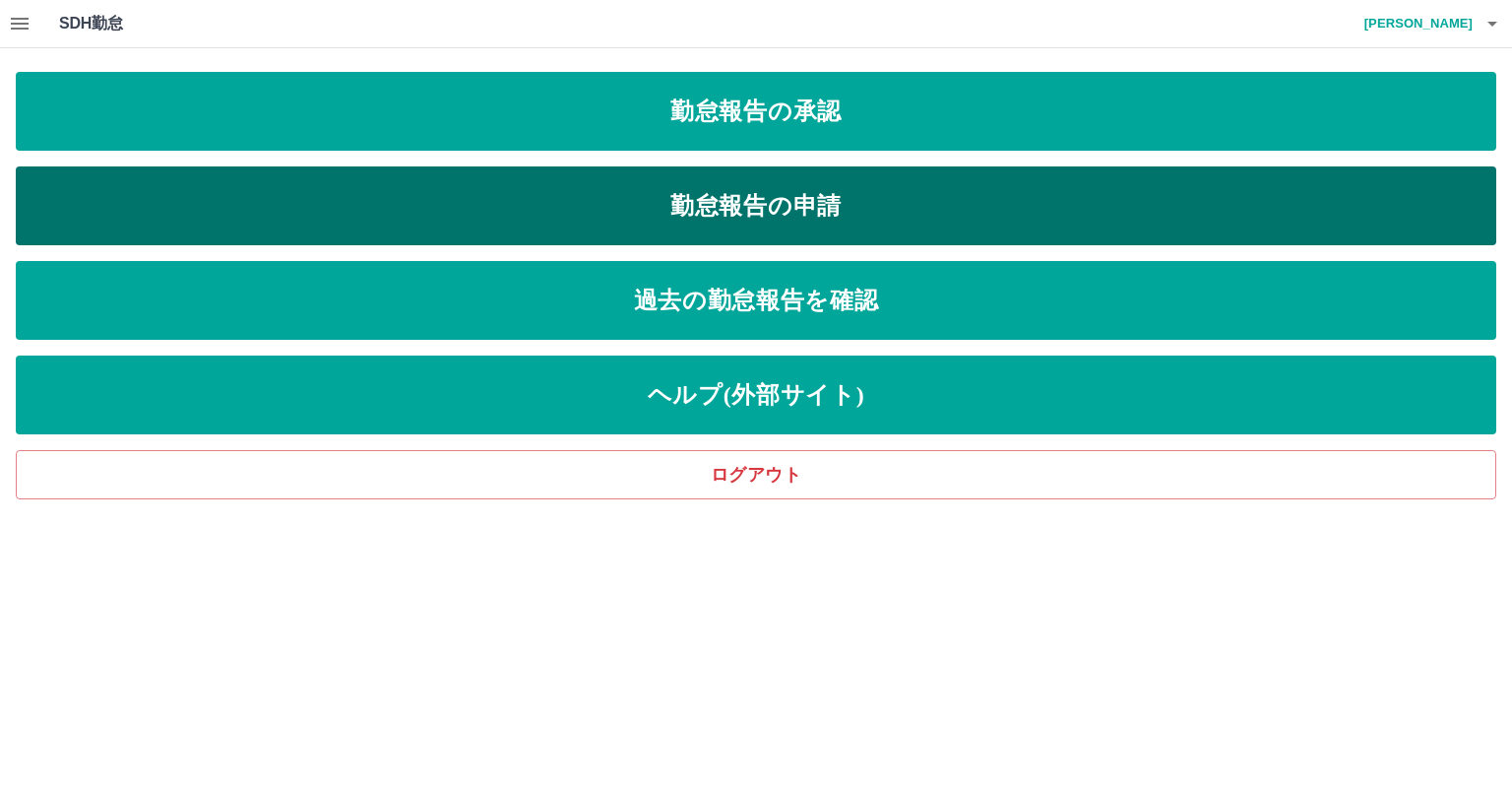 click on "勤怠報告の申請" at bounding box center [756, 206] 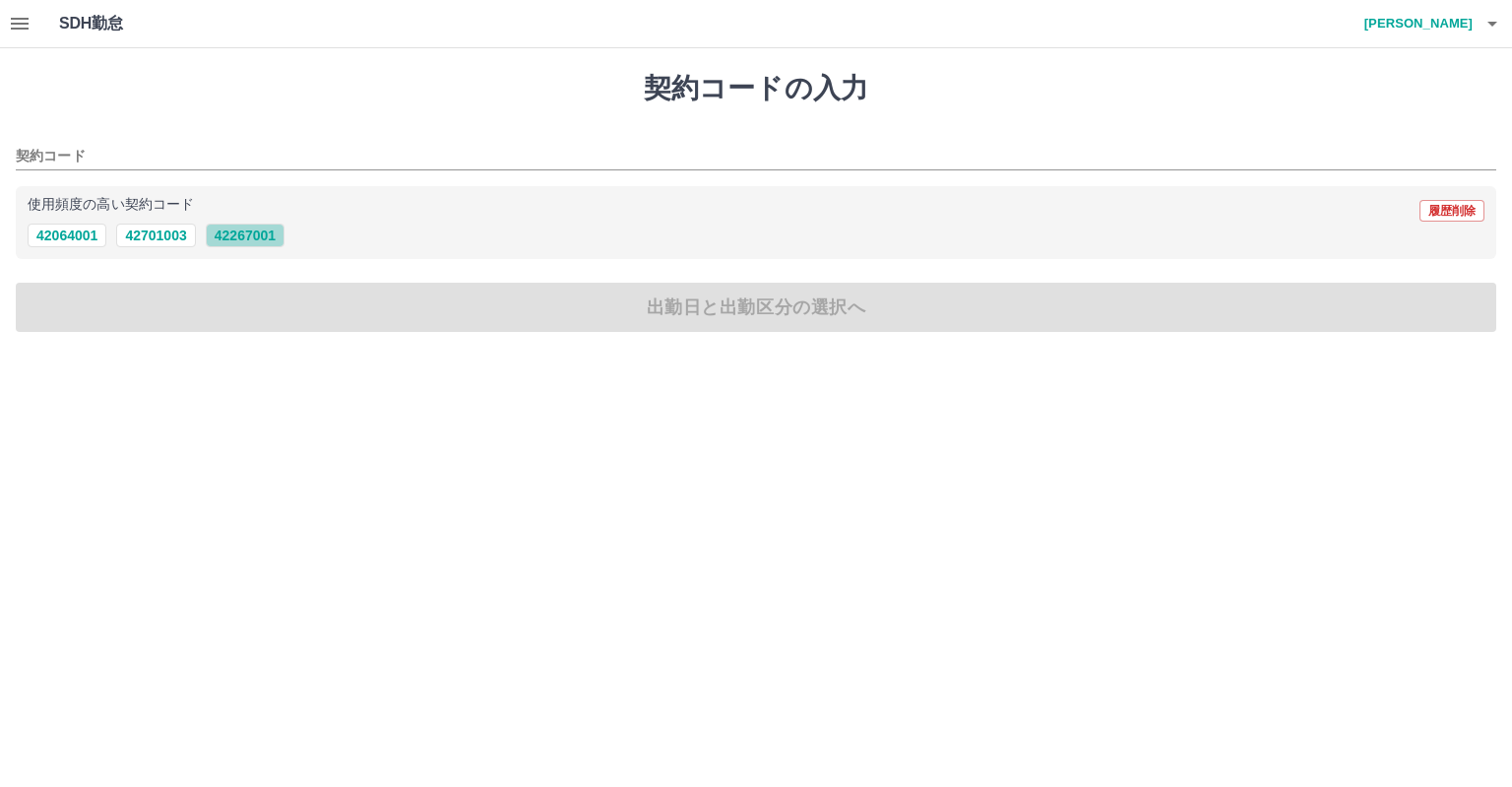 click on "42267001" at bounding box center (245, 235) 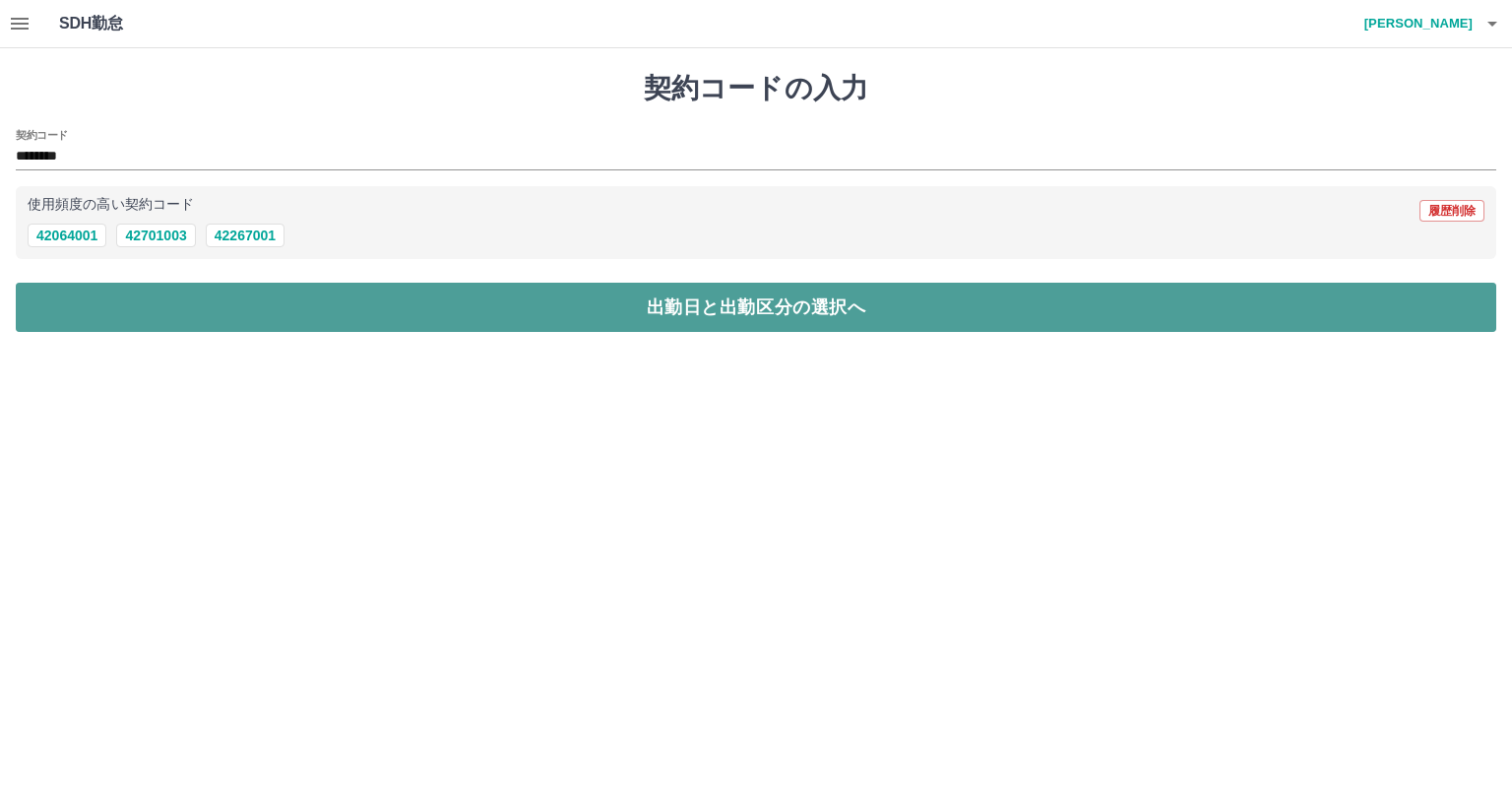 click on "出勤日と出勤区分の選択へ" at bounding box center [756, 307] 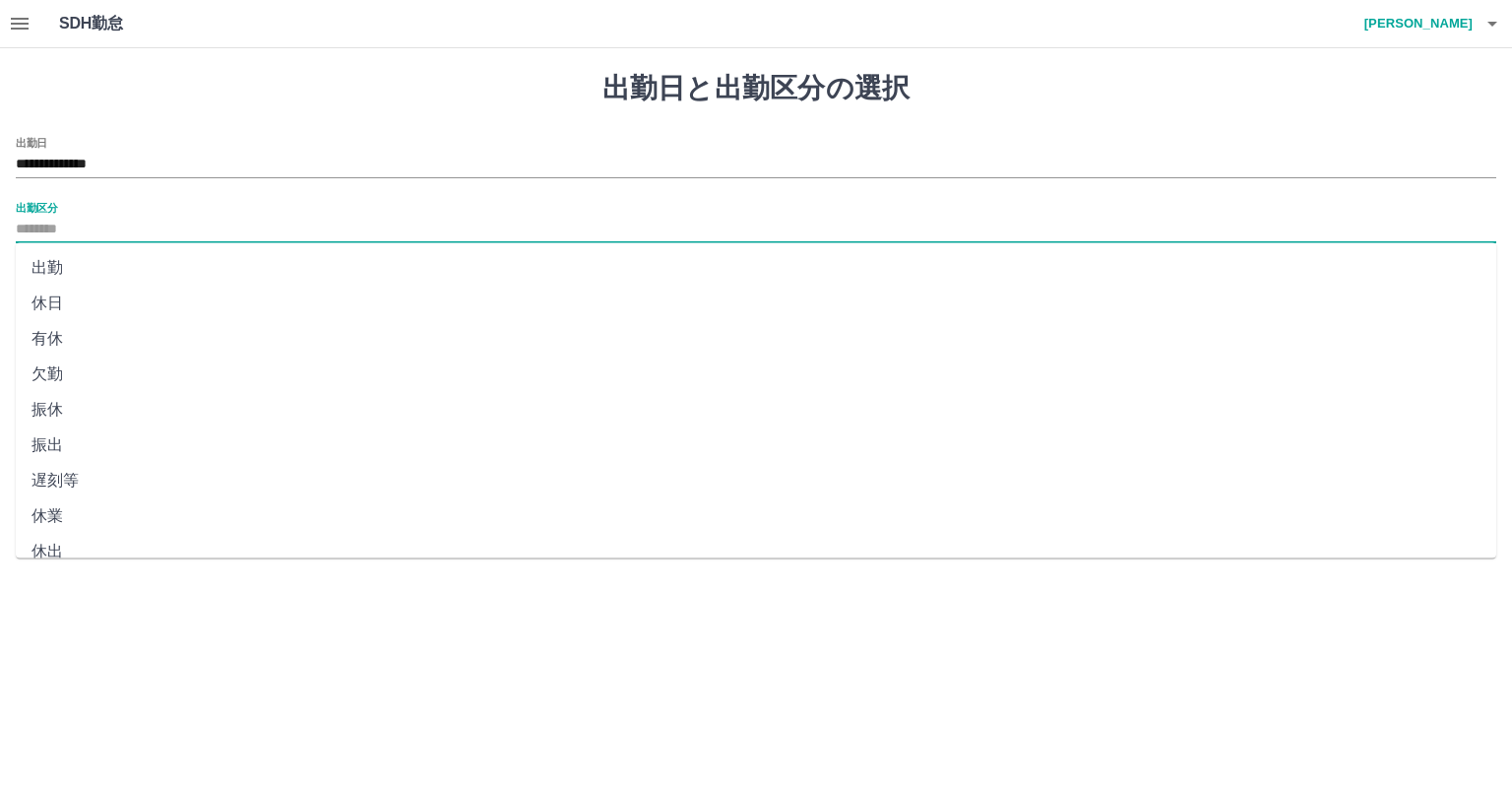 click on "出勤区分" at bounding box center [756, 230] 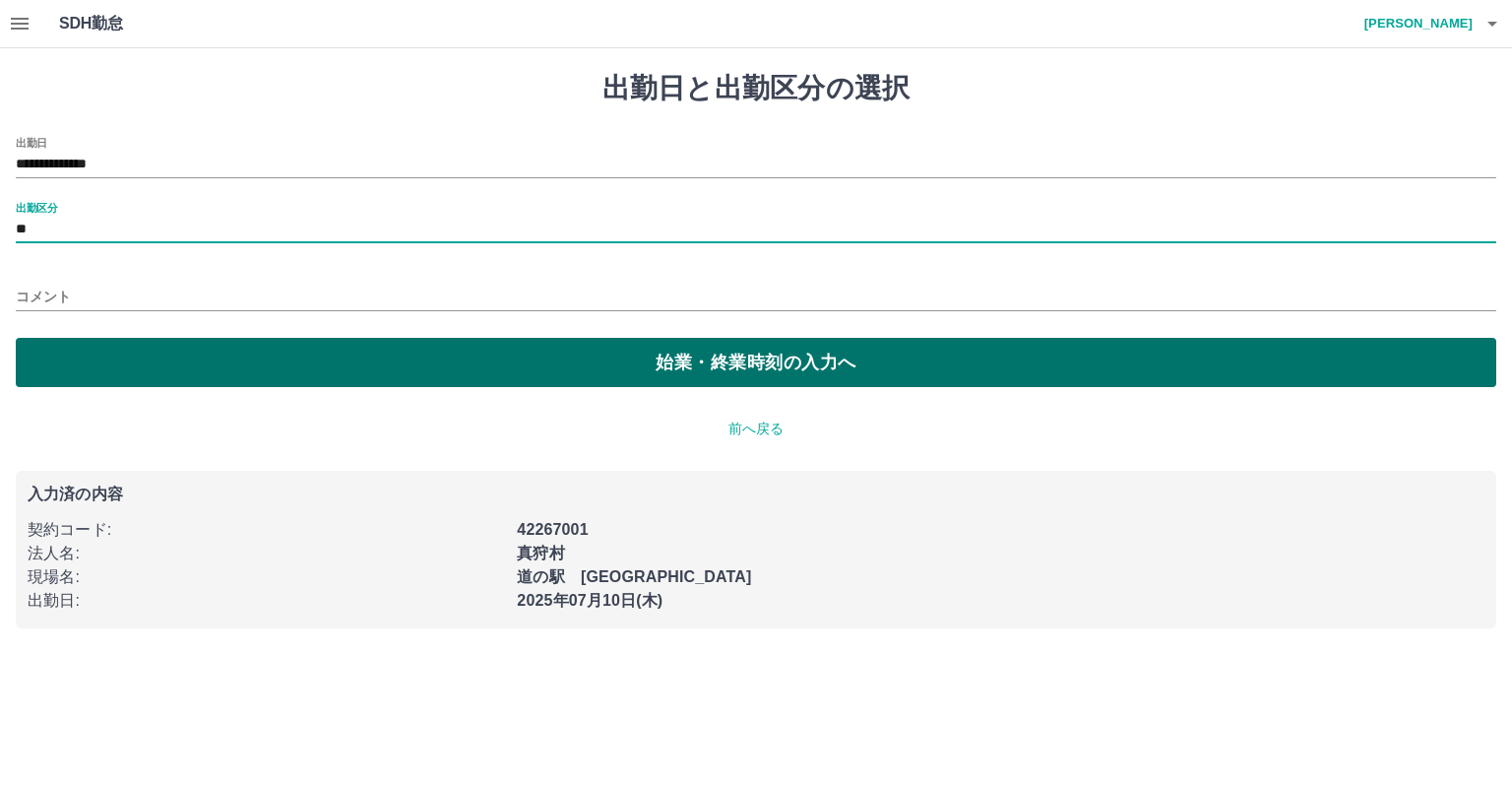 click on "始業・終業時刻の入力へ" at bounding box center [756, 362] 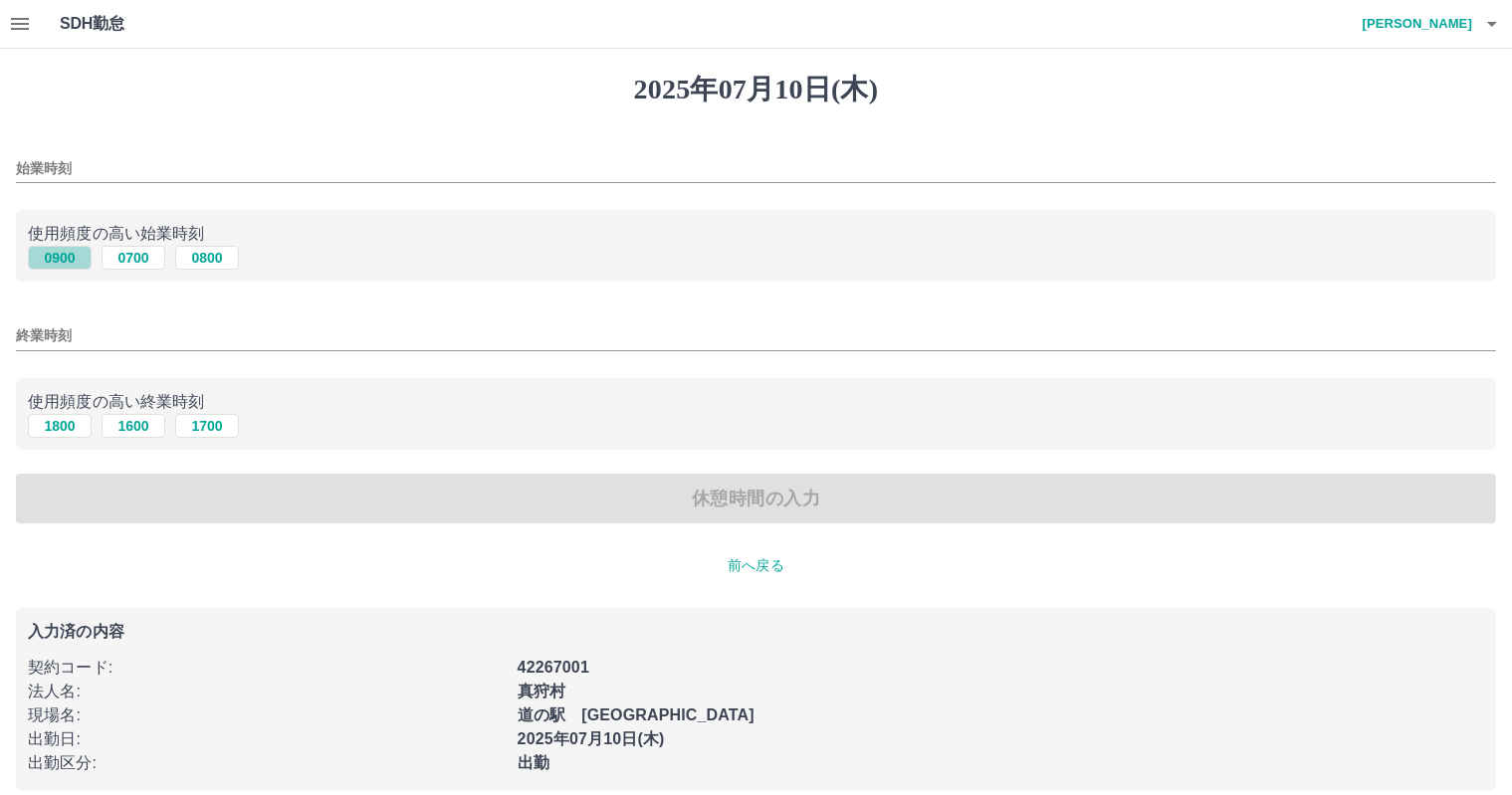 click on "0900" at bounding box center [60, 258] 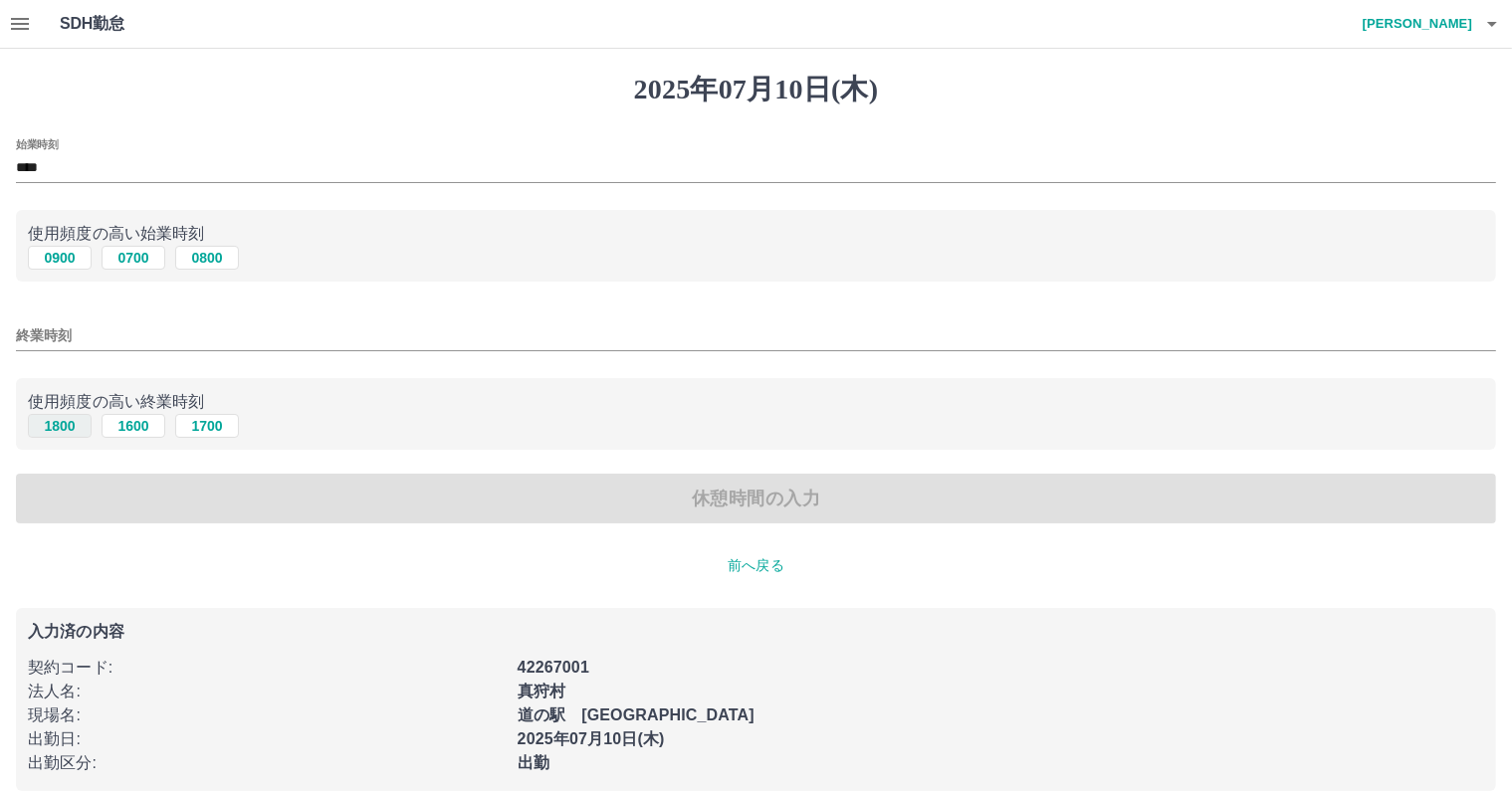 click on "1800" at bounding box center [60, 426] 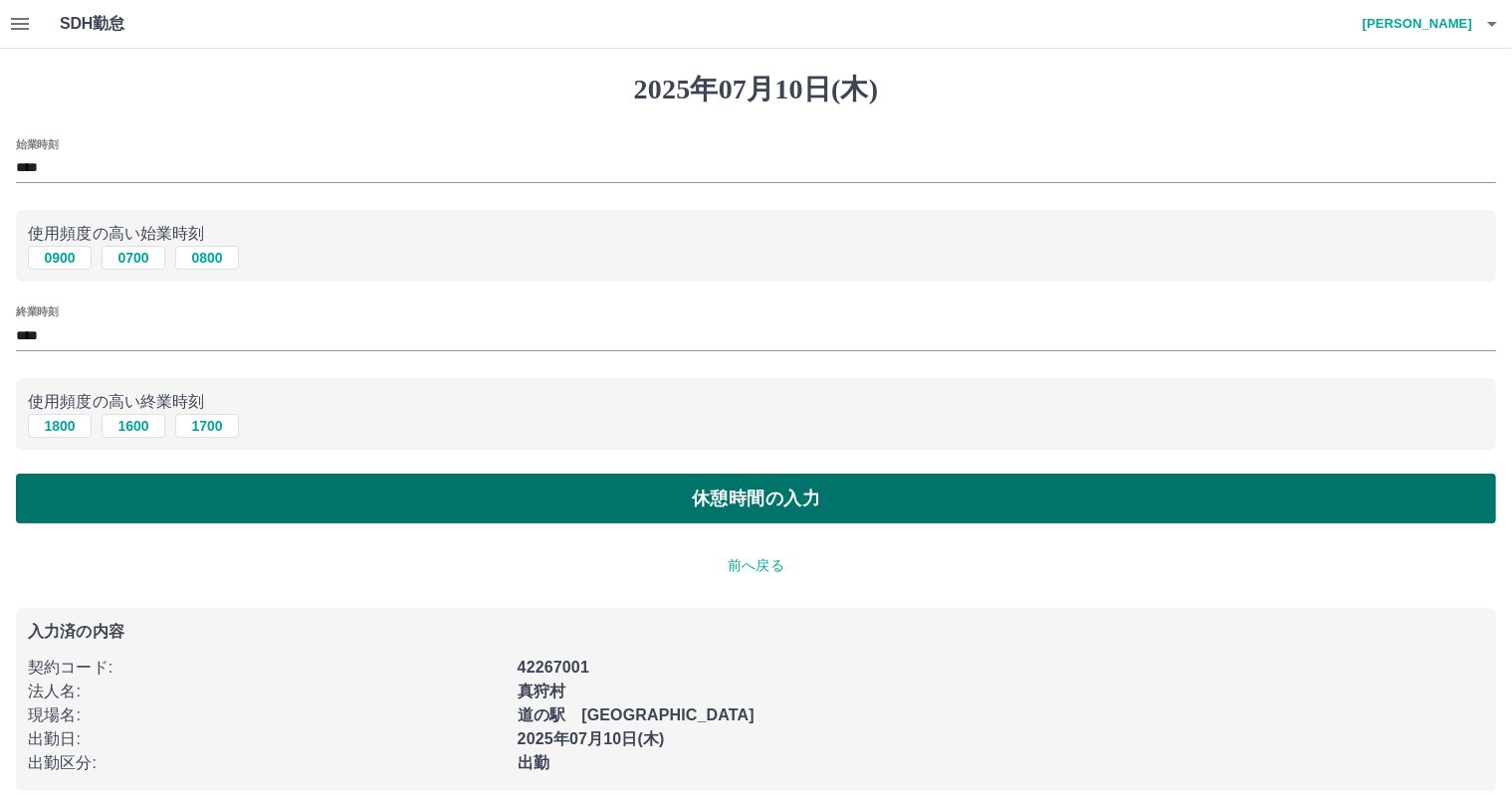 click on "休憩時間の入力" at bounding box center [756, 498] 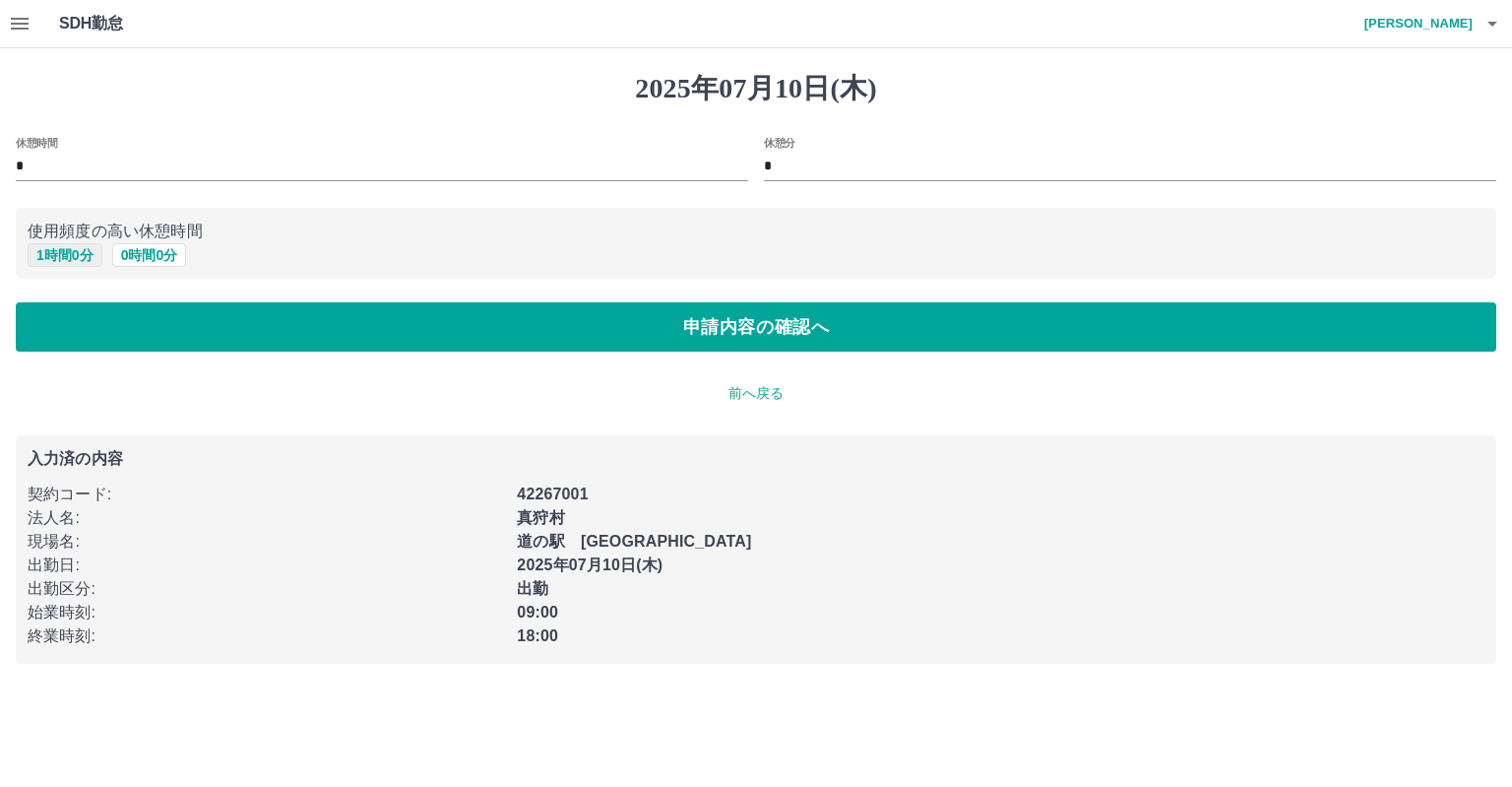 click on "1 時間 0 分" at bounding box center (65, 255) 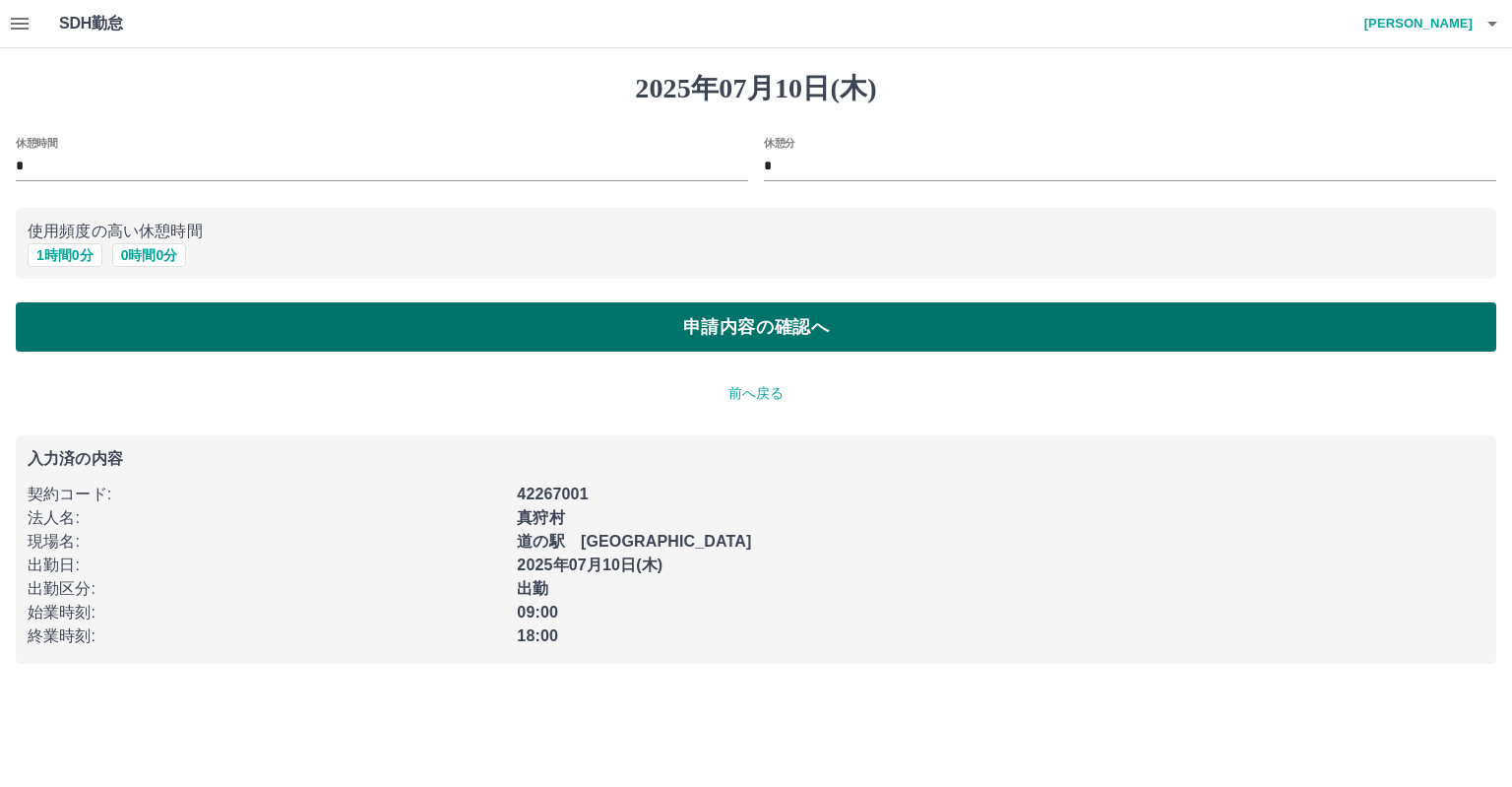 click on "申請内容の確認へ" at bounding box center (756, 327) 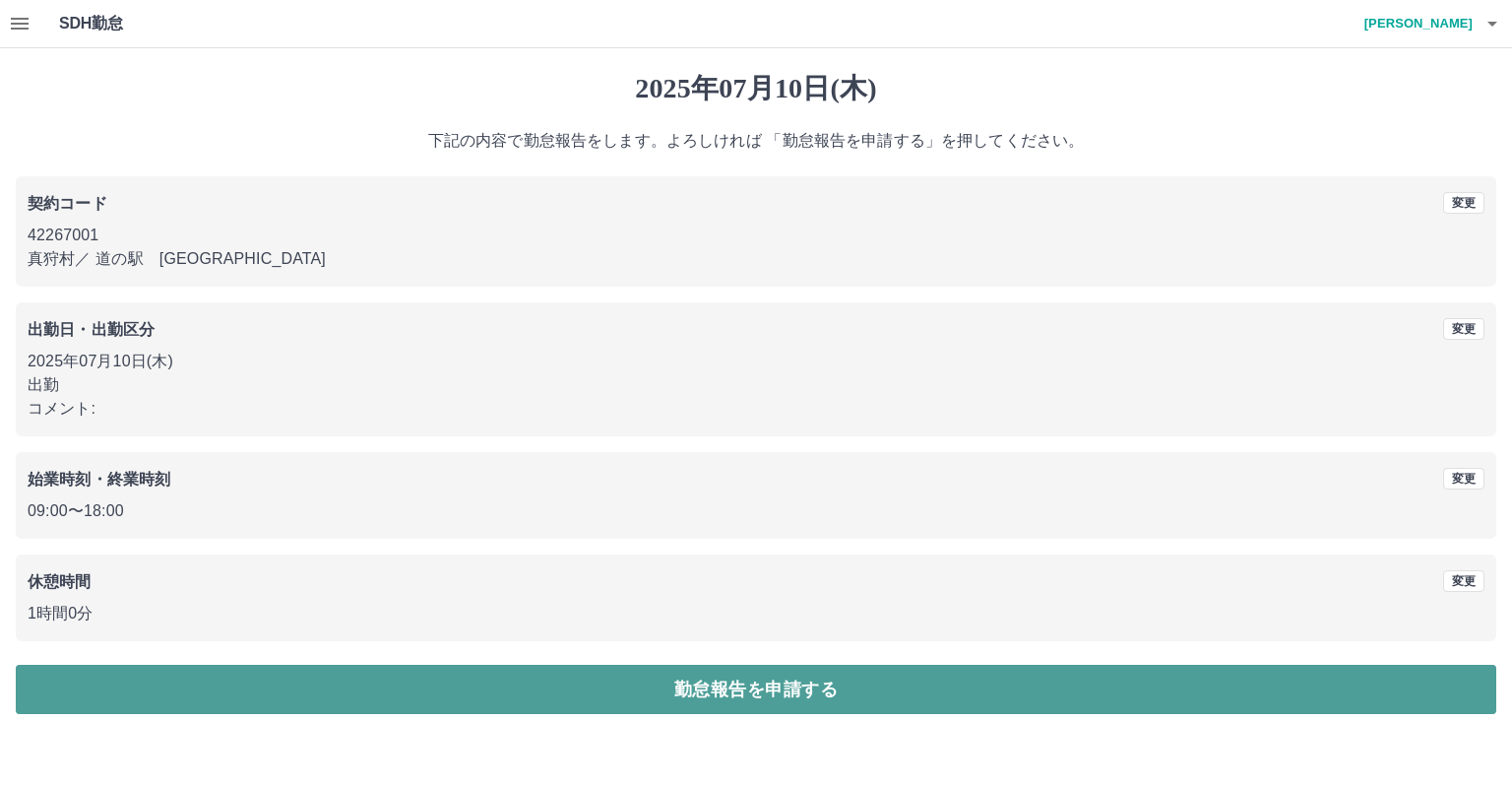 click on "勤怠報告を申請する" at bounding box center (756, 689) 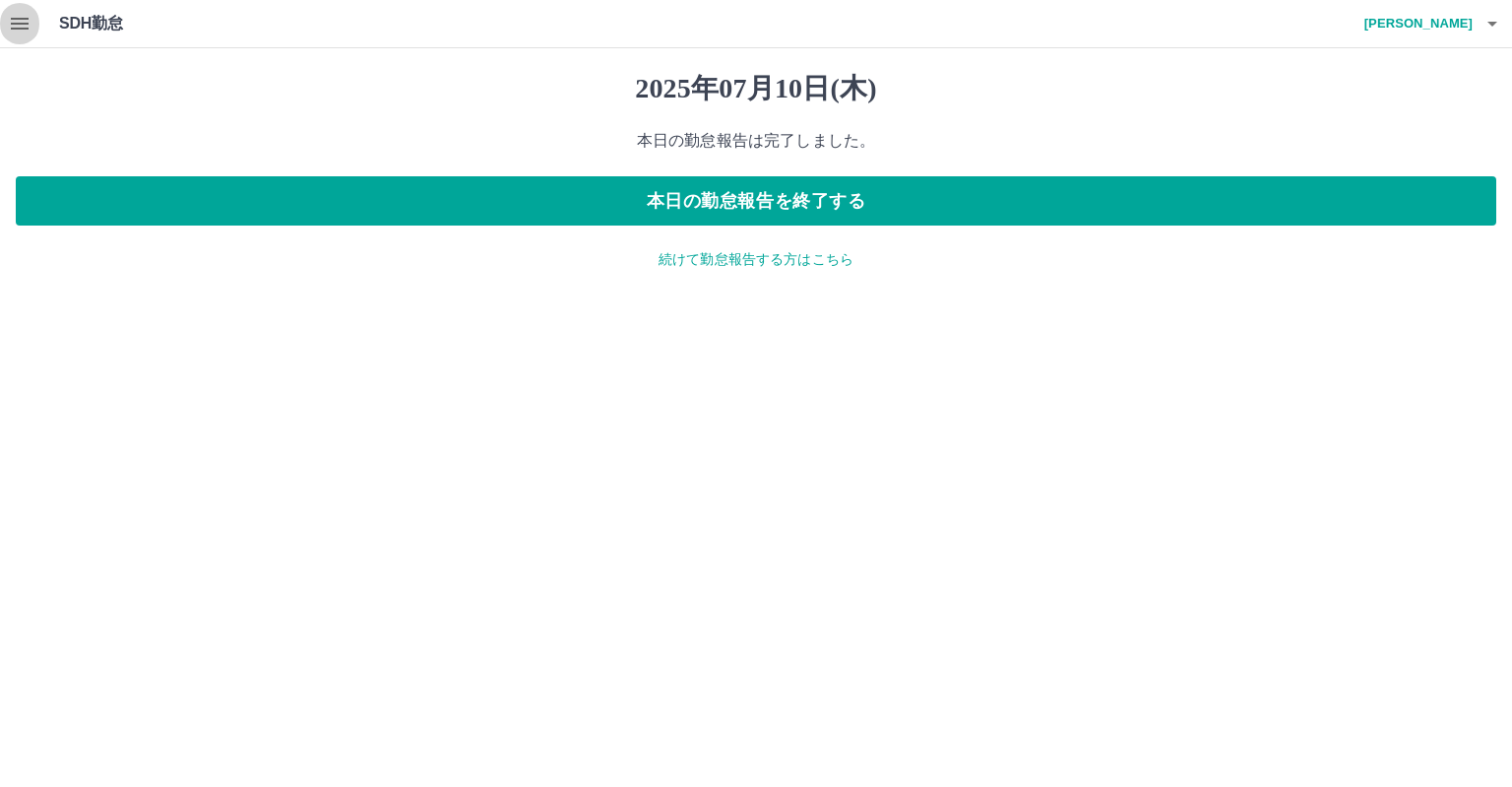click 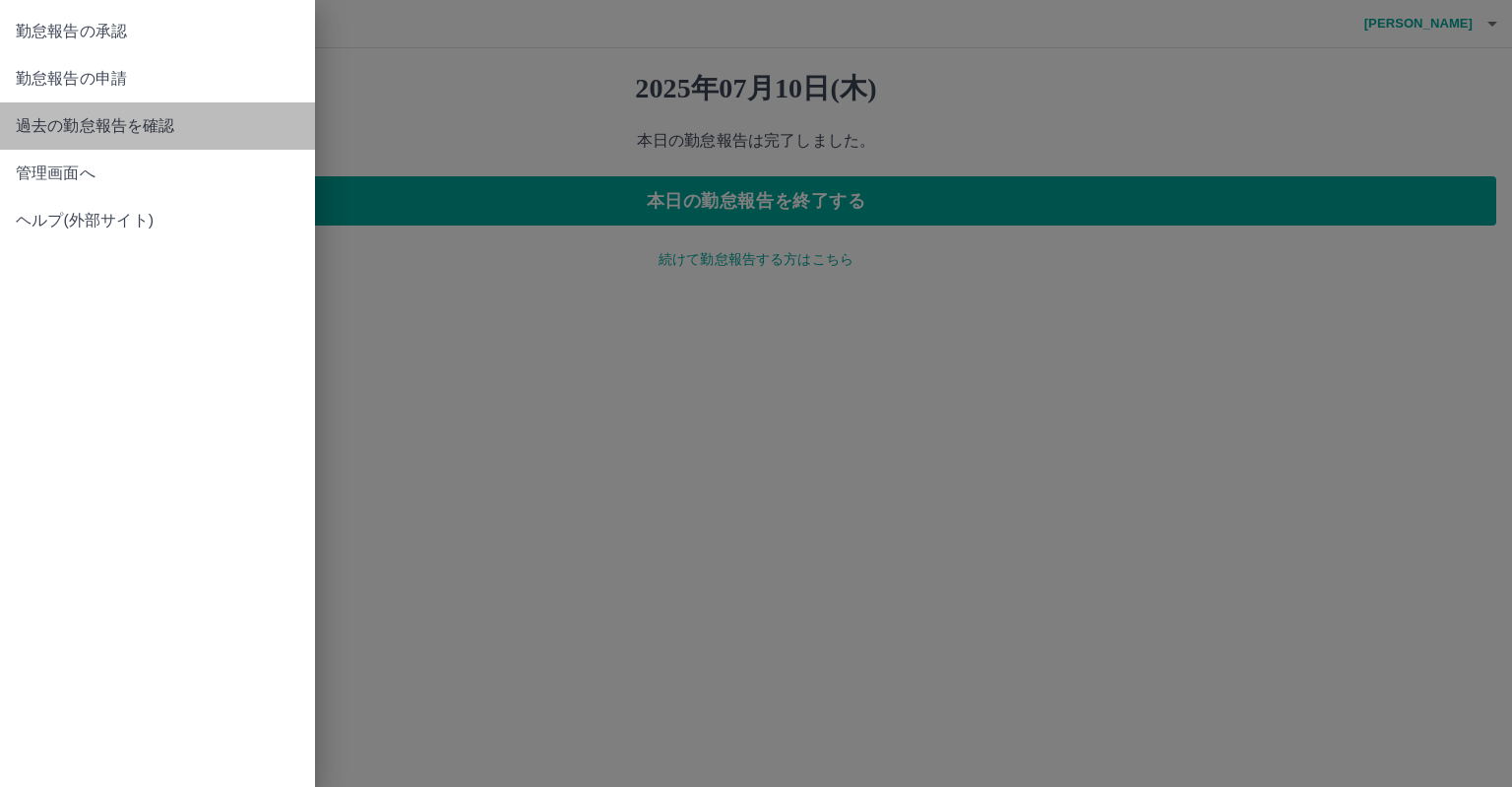 click on "過去の勤怠報告を確認" at bounding box center [158, 126] 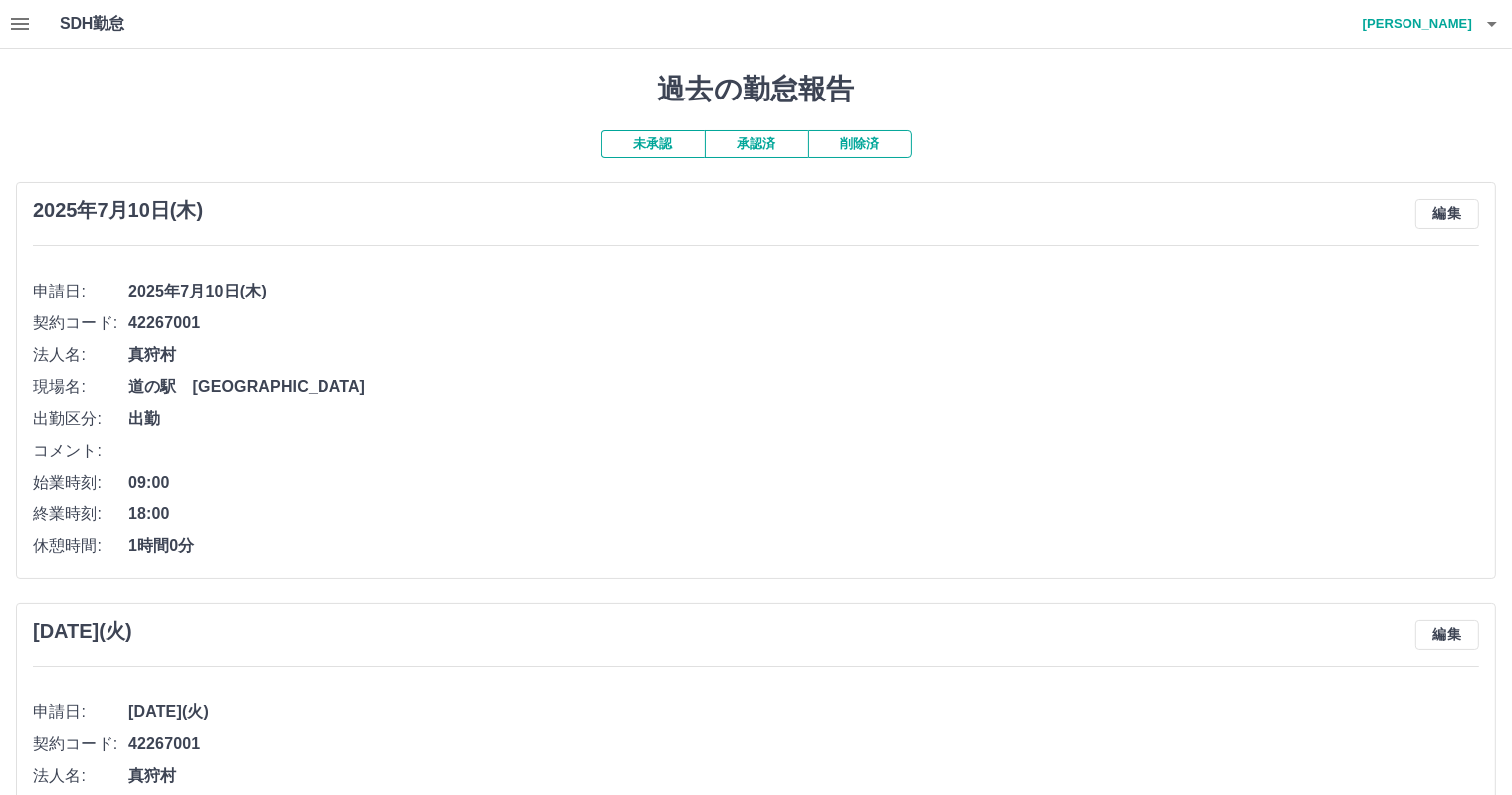 scroll, scrollTop: 0, scrollLeft: 0, axis: both 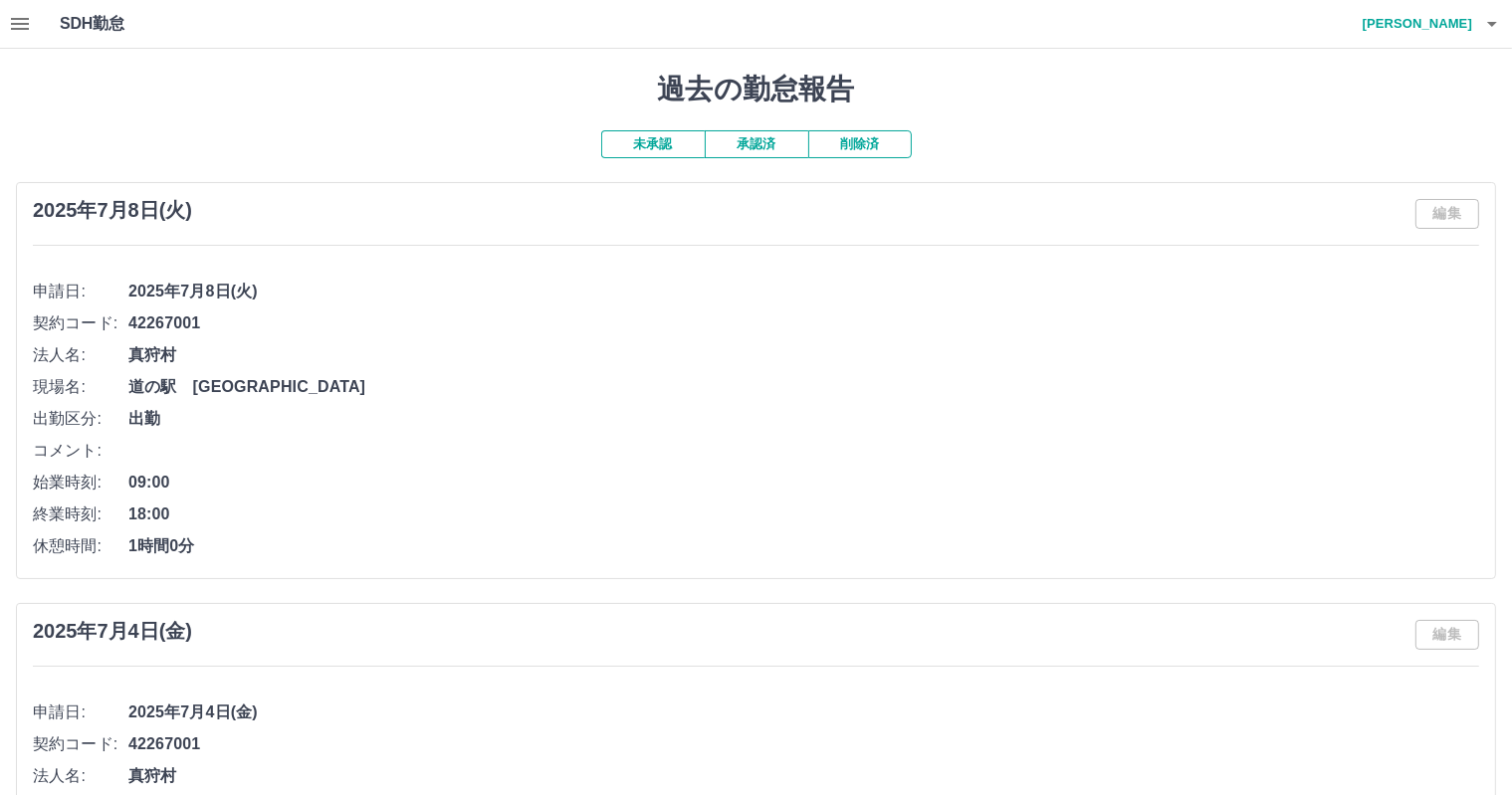 click 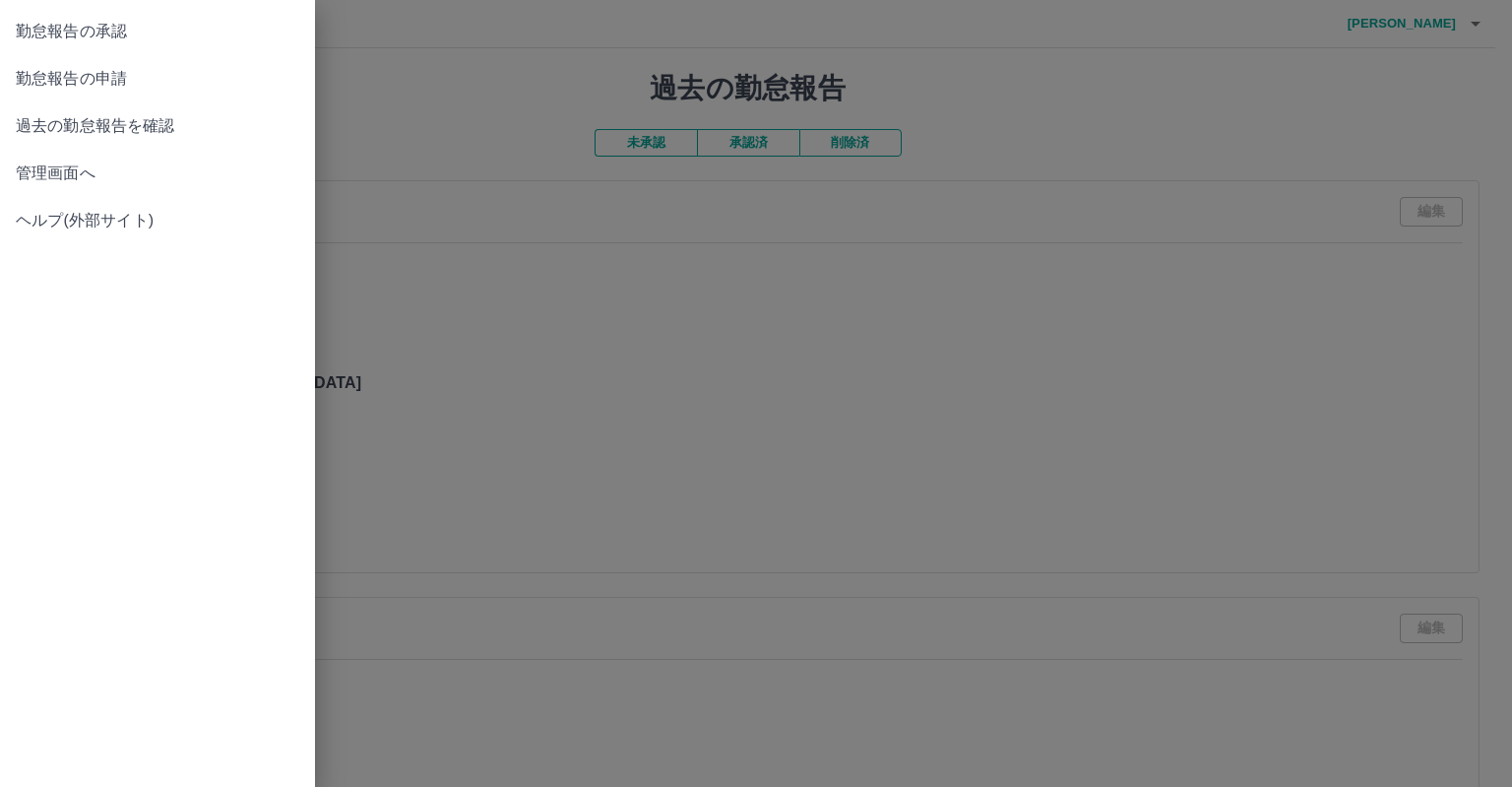 click on "勤怠報告の申請" at bounding box center [158, 79] 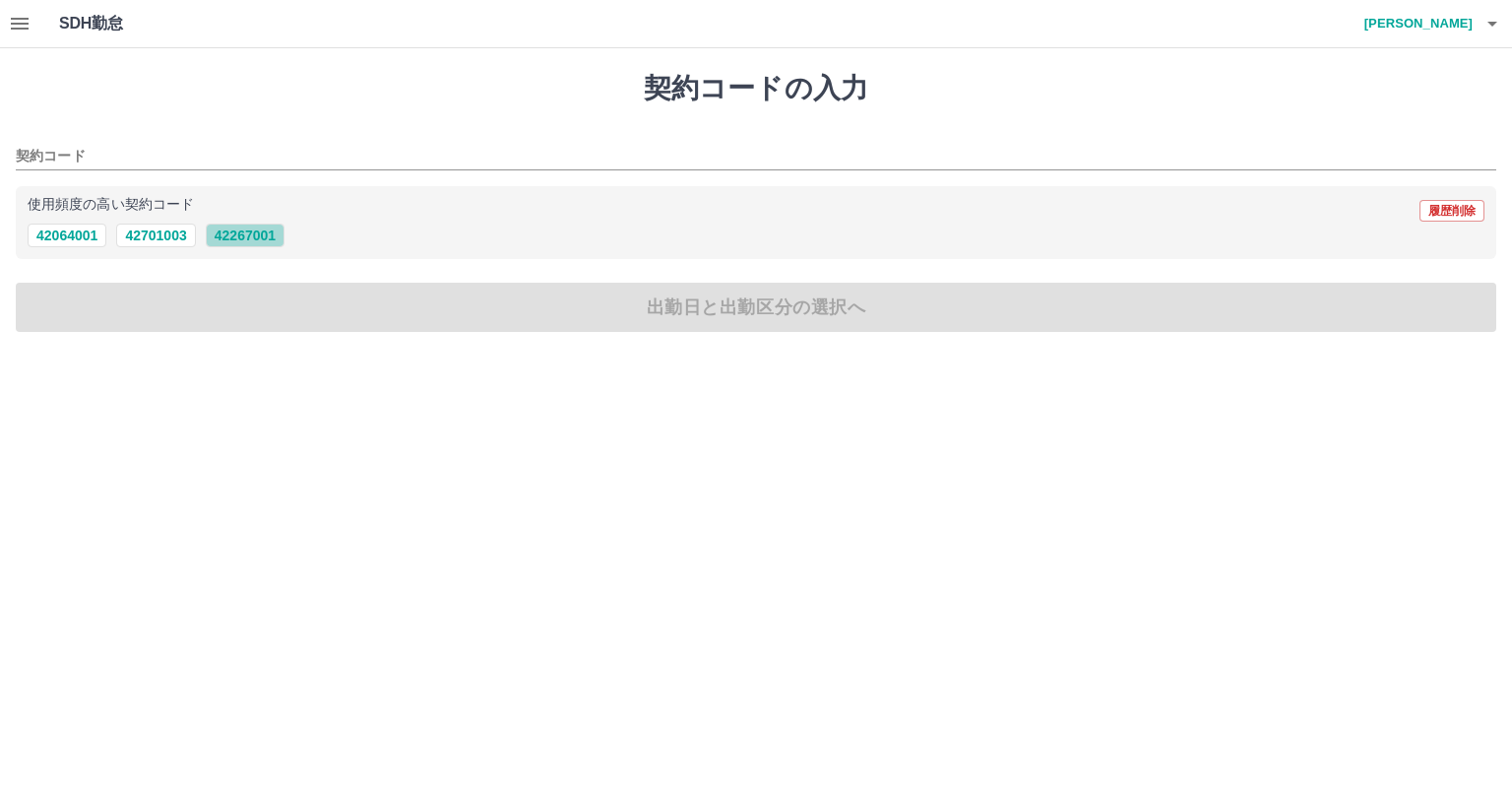 click on "42267001" at bounding box center (245, 235) 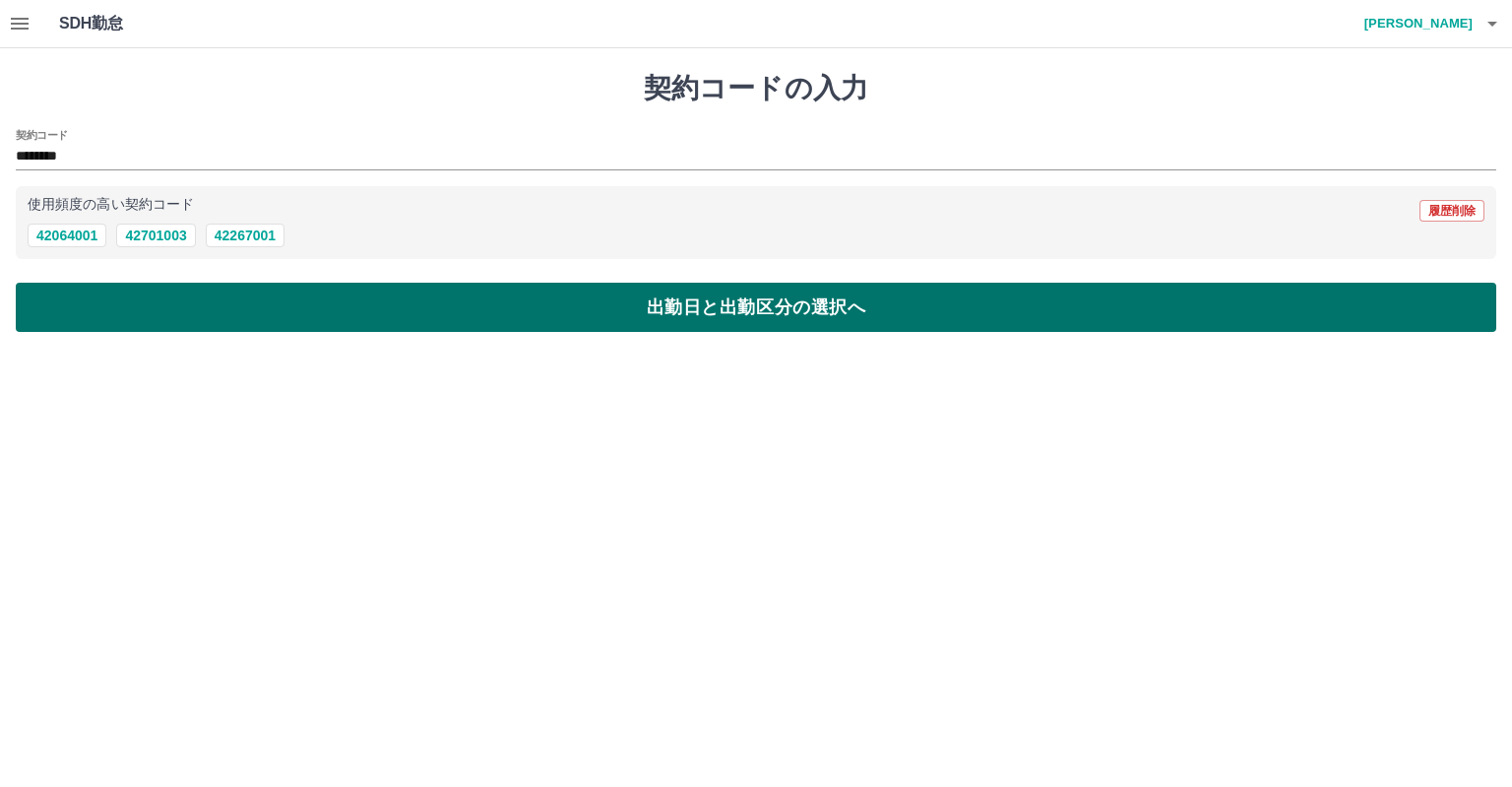 click on "出勤日と出勤区分の選択へ" at bounding box center [756, 307] 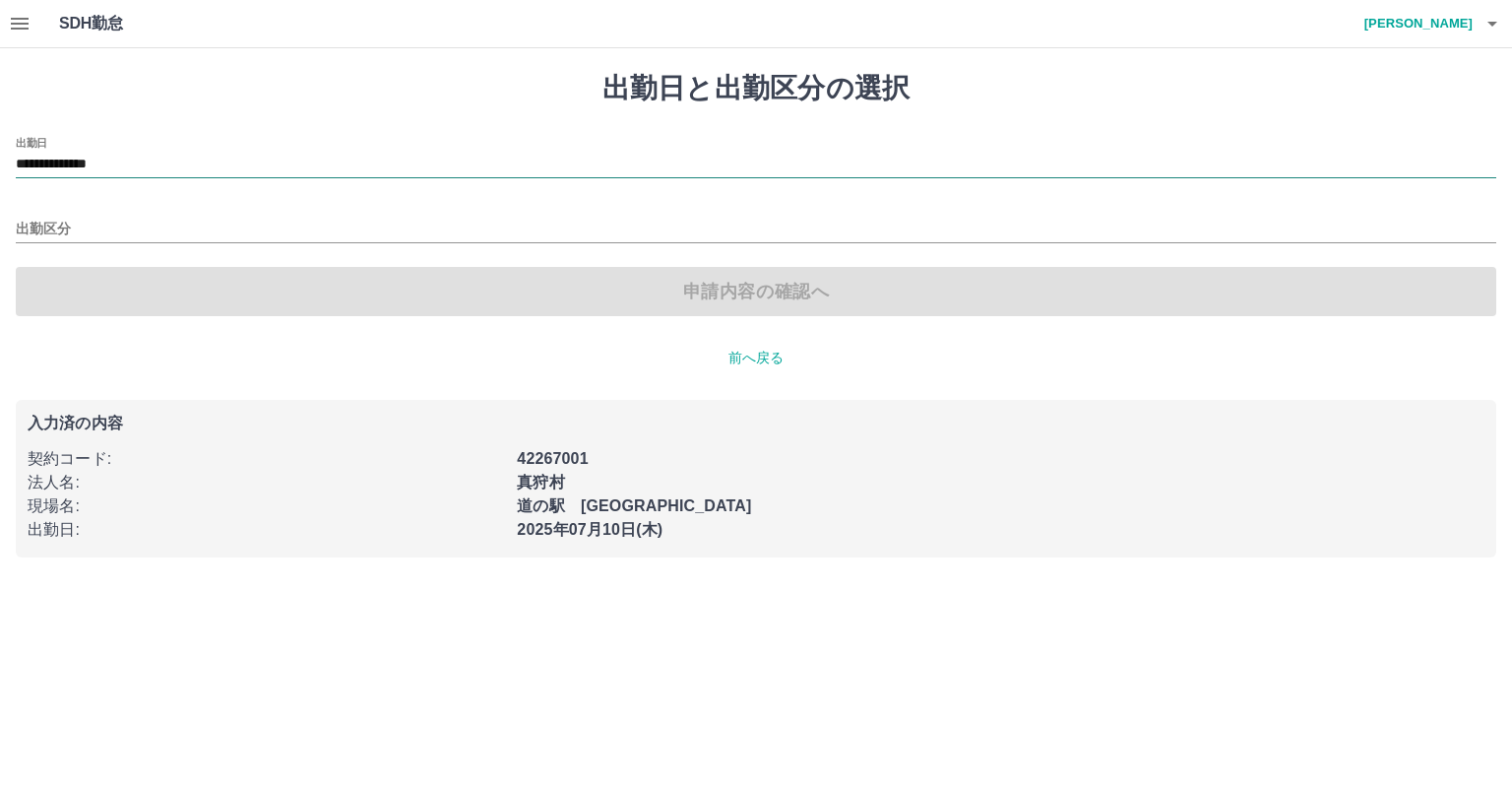 click on "**********" at bounding box center [756, 164] 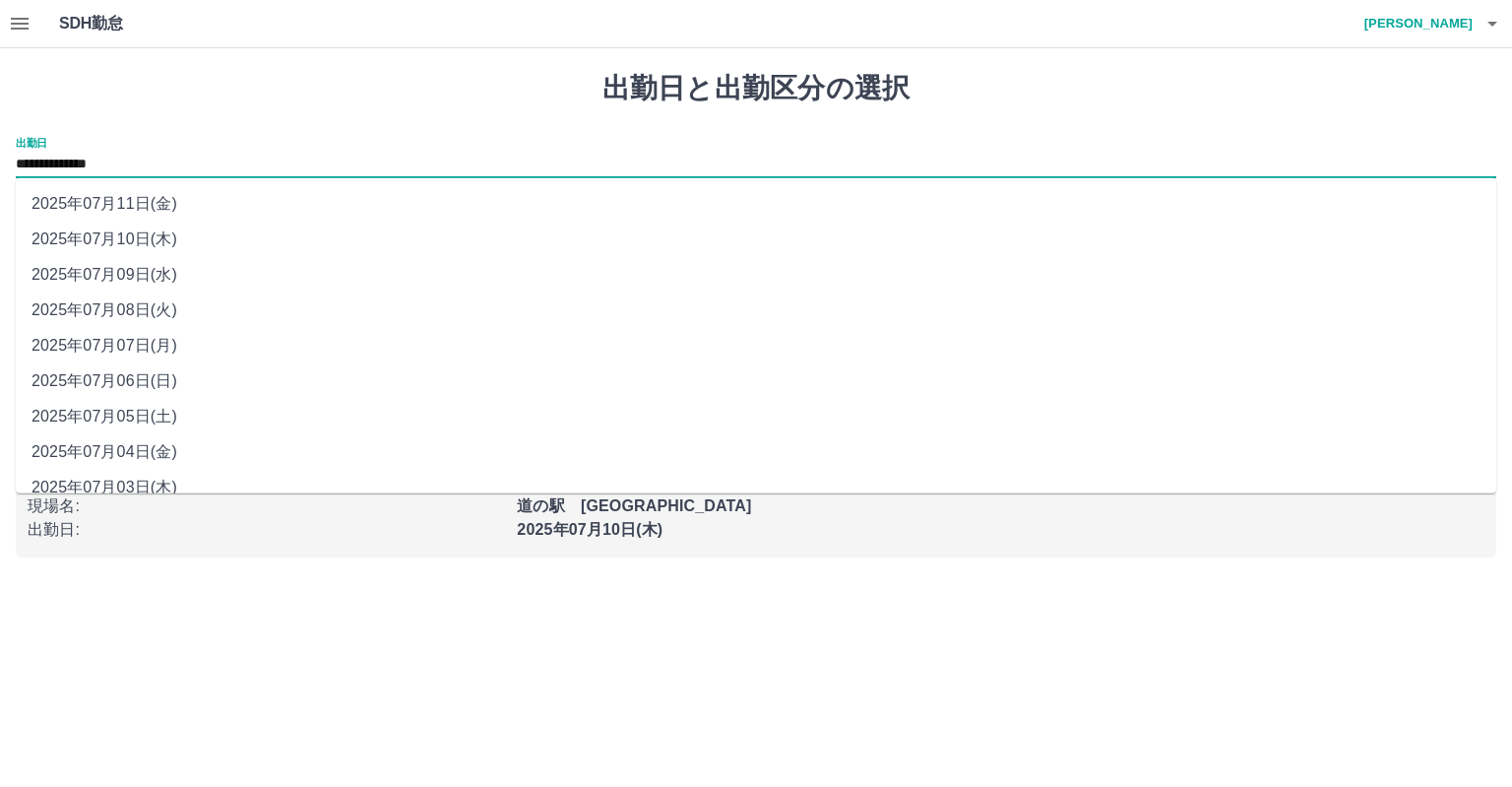 click on "2025年07月07日(月)" at bounding box center (756, 346) 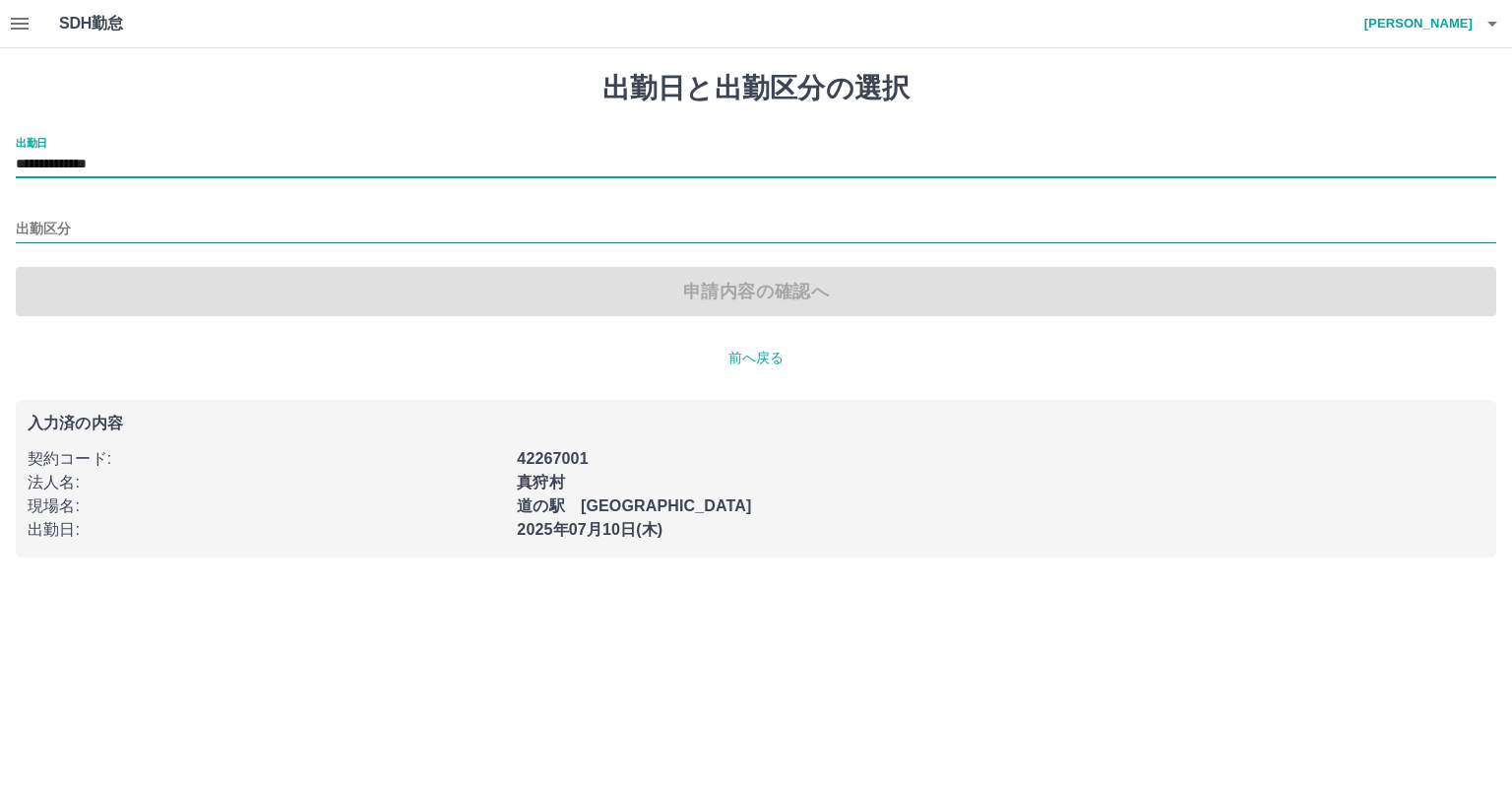 click on "出勤区分" at bounding box center [756, 230] 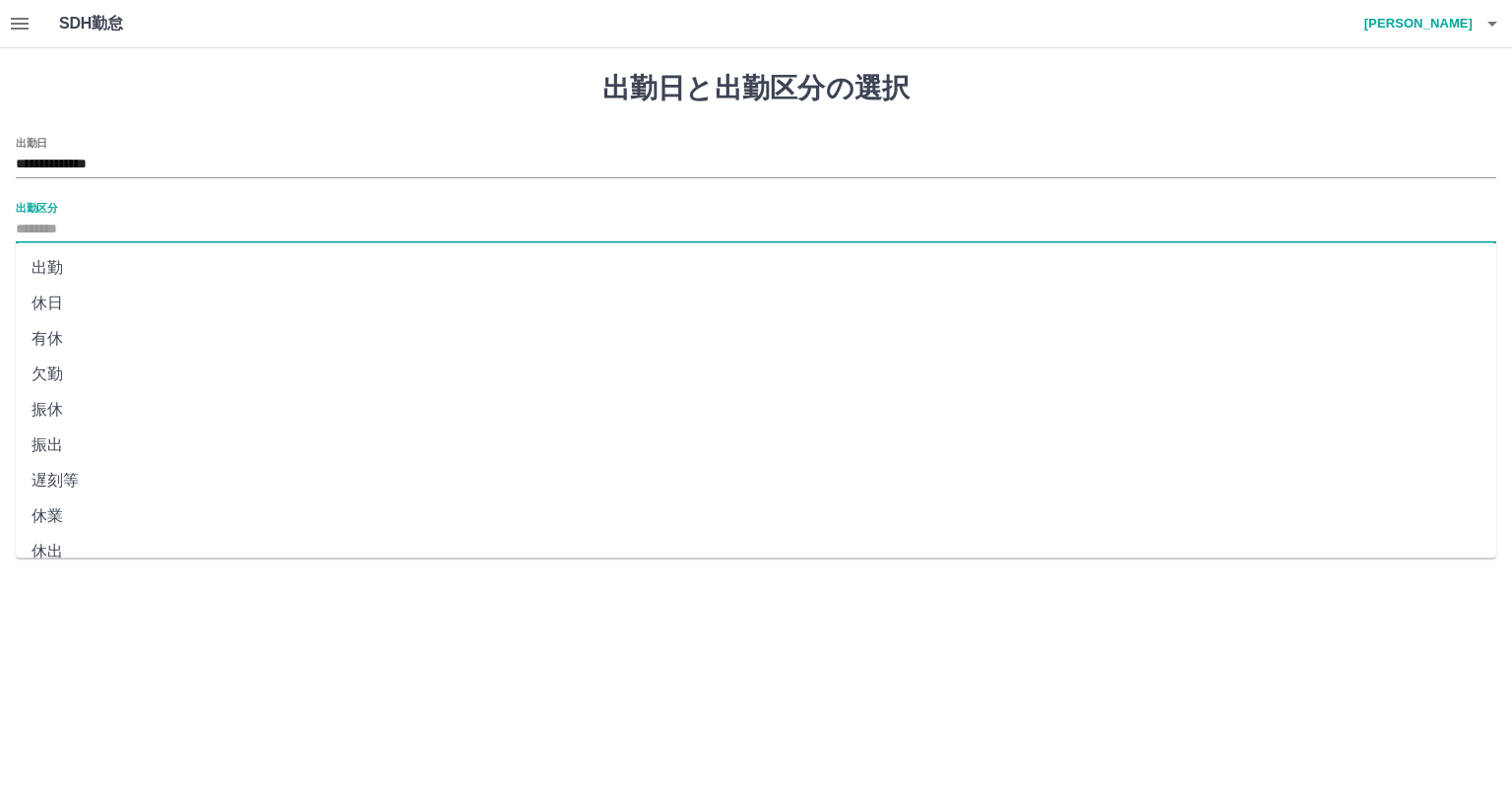 click on "出勤" at bounding box center [756, 268] 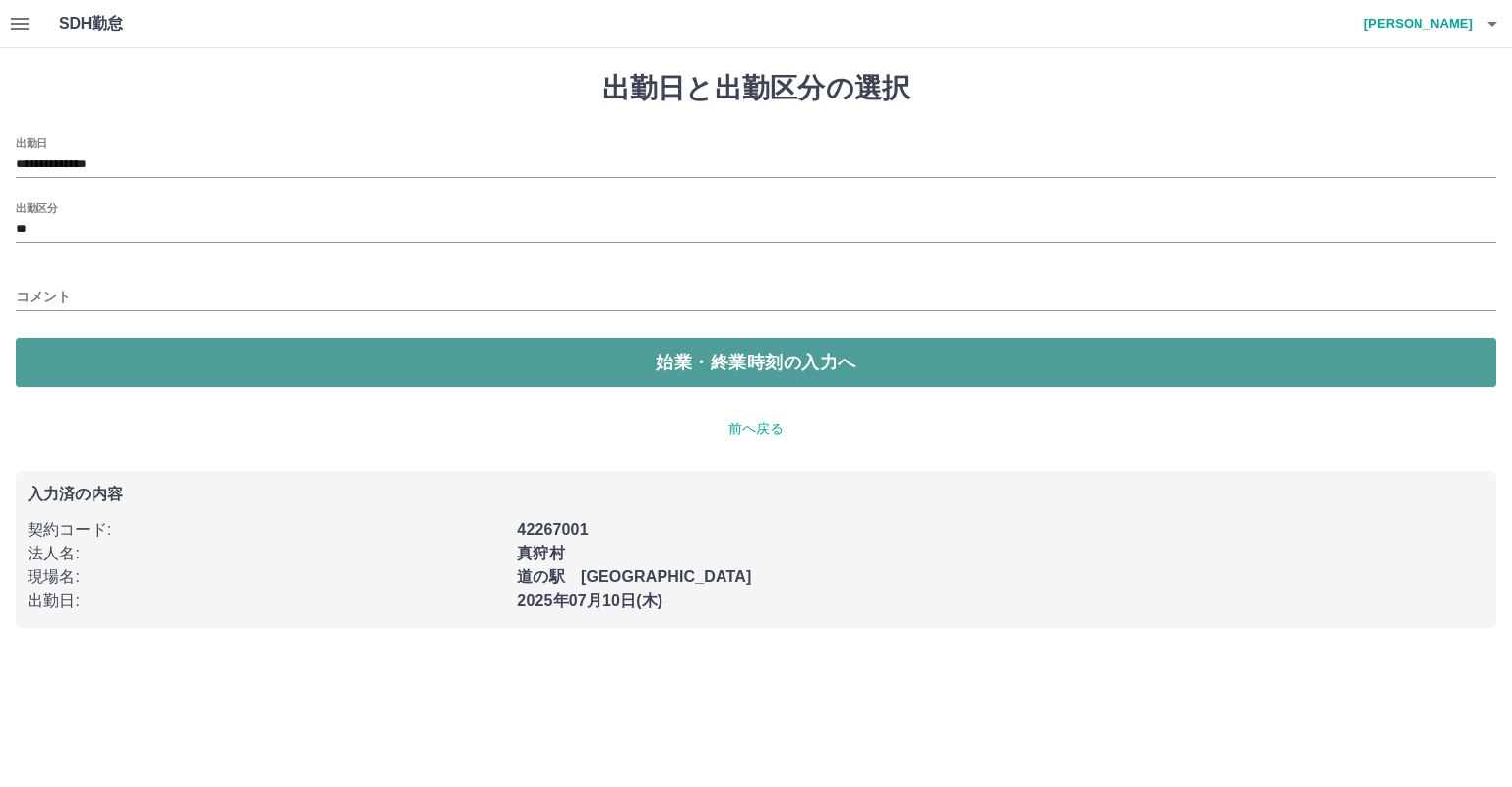click on "始業・終業時刻の入力へ" at bounding box center [756, 362] 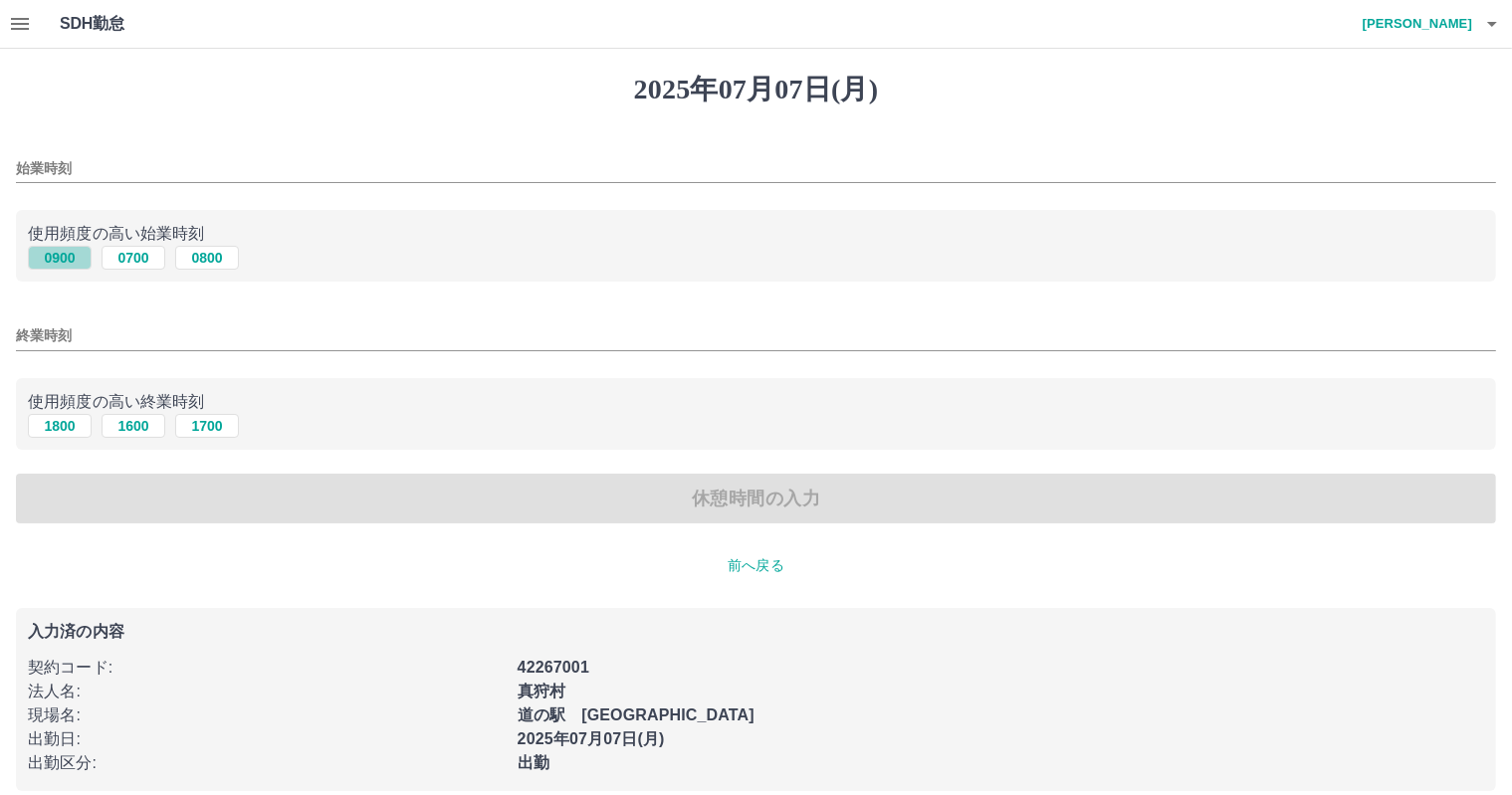 click on "0900" at bounding box center [60, 258] 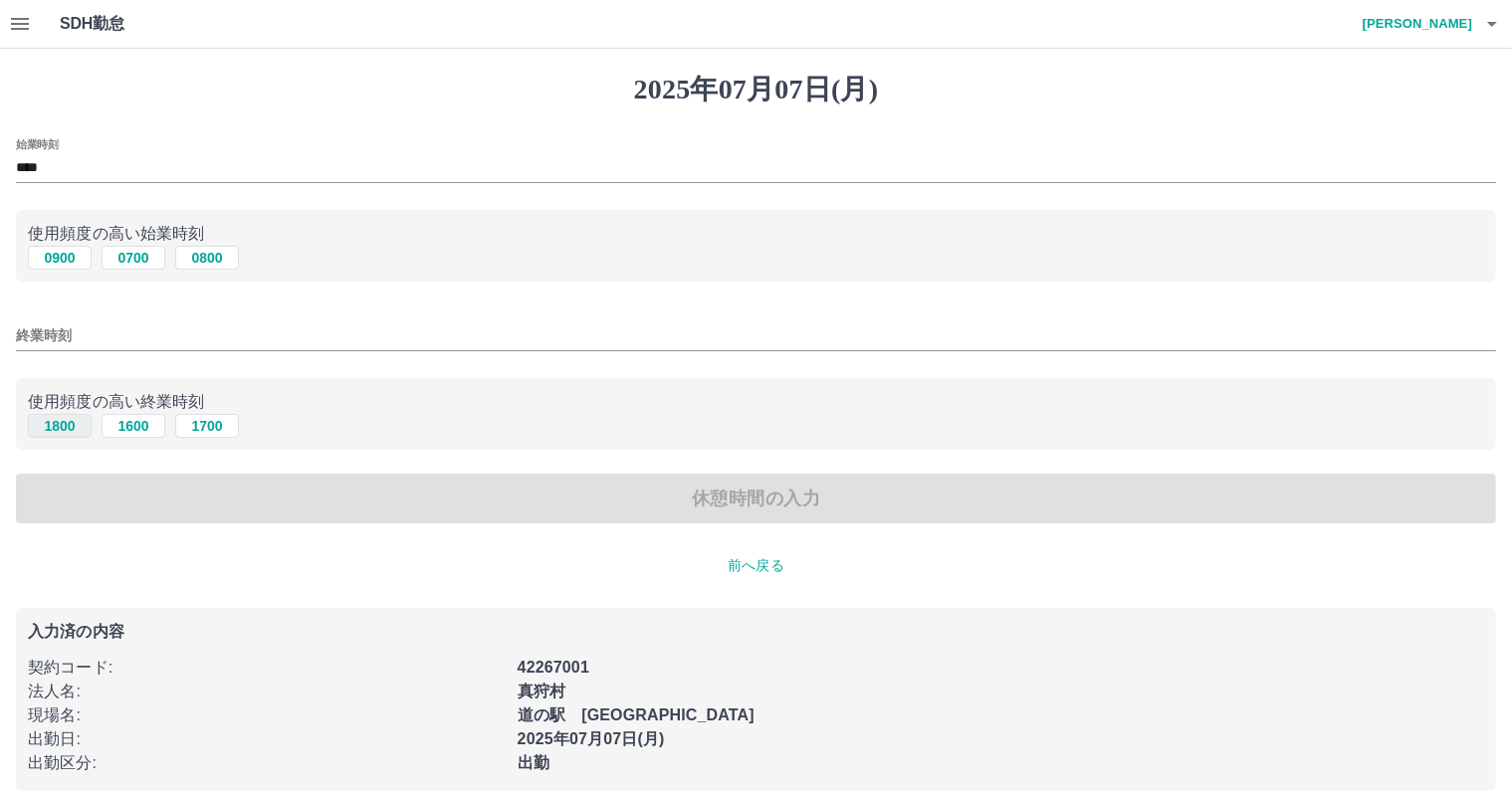 click on "1800" at bounding box center (60, 426) 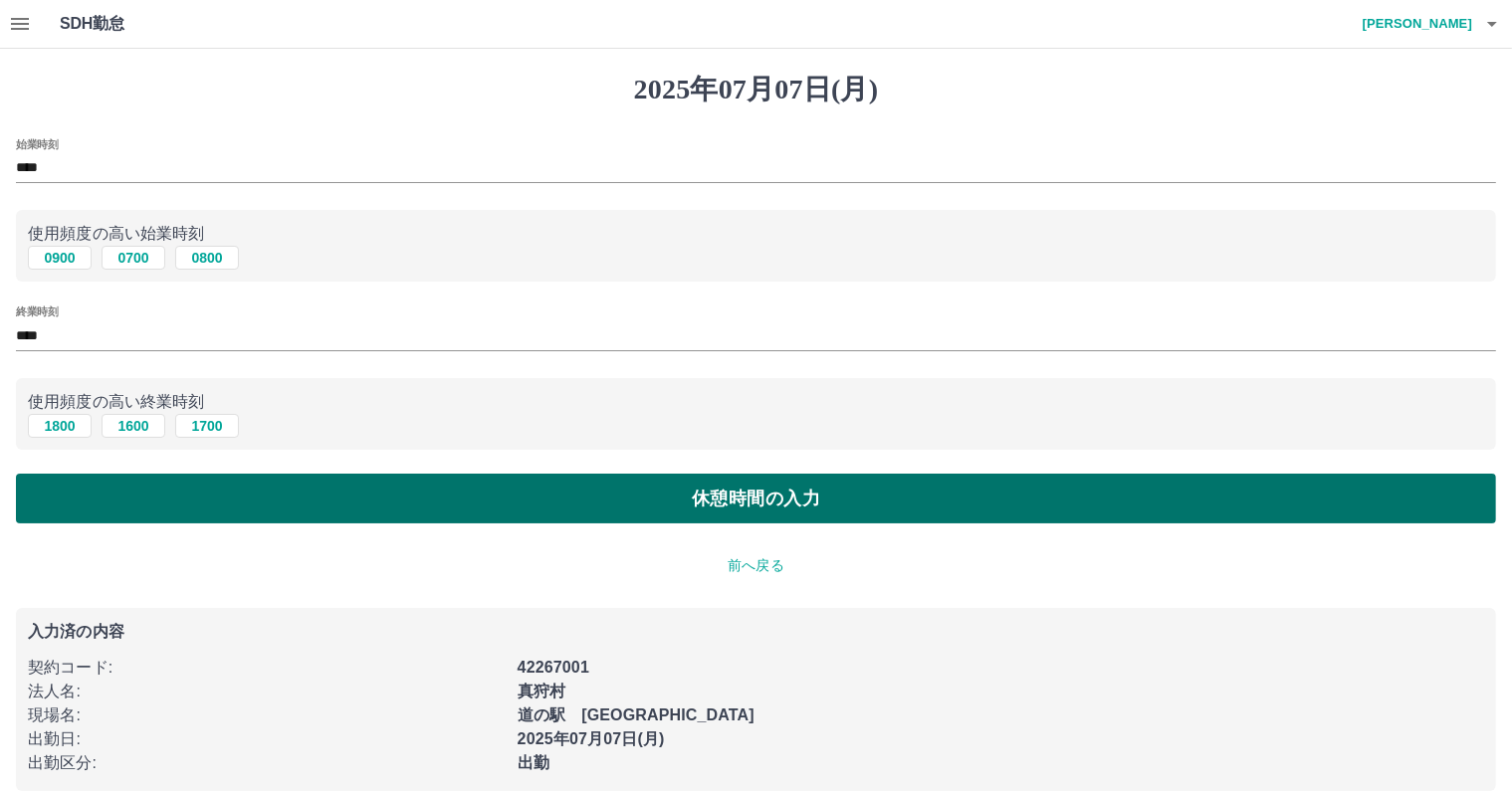 click on "休憩時間の入力" at bounding box center (756, 498) 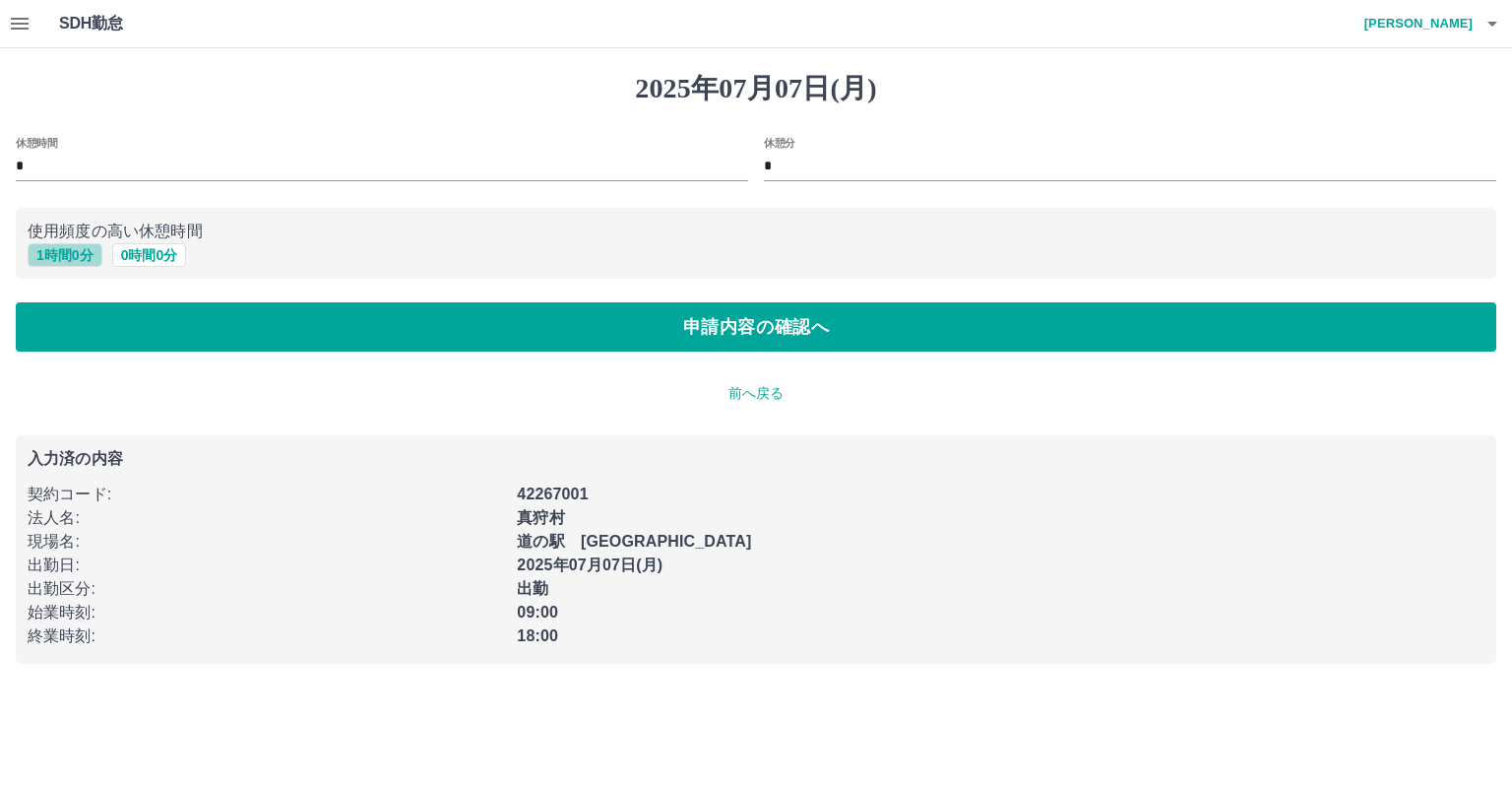 click on "1 時間 0 分" at bounding box center [65, 255] 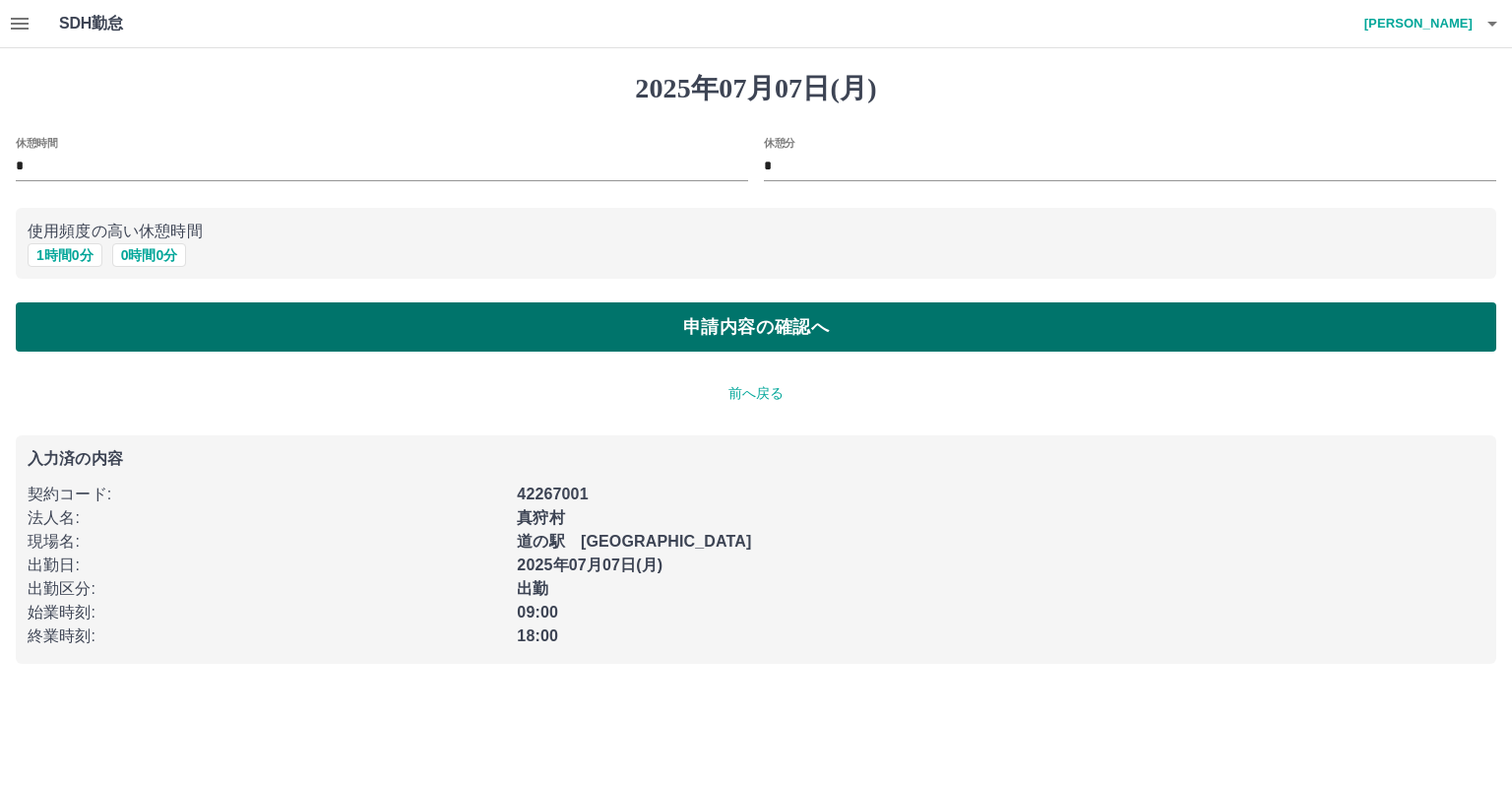 click on "申請内容の確認へ" at bounding box center (756, 327) 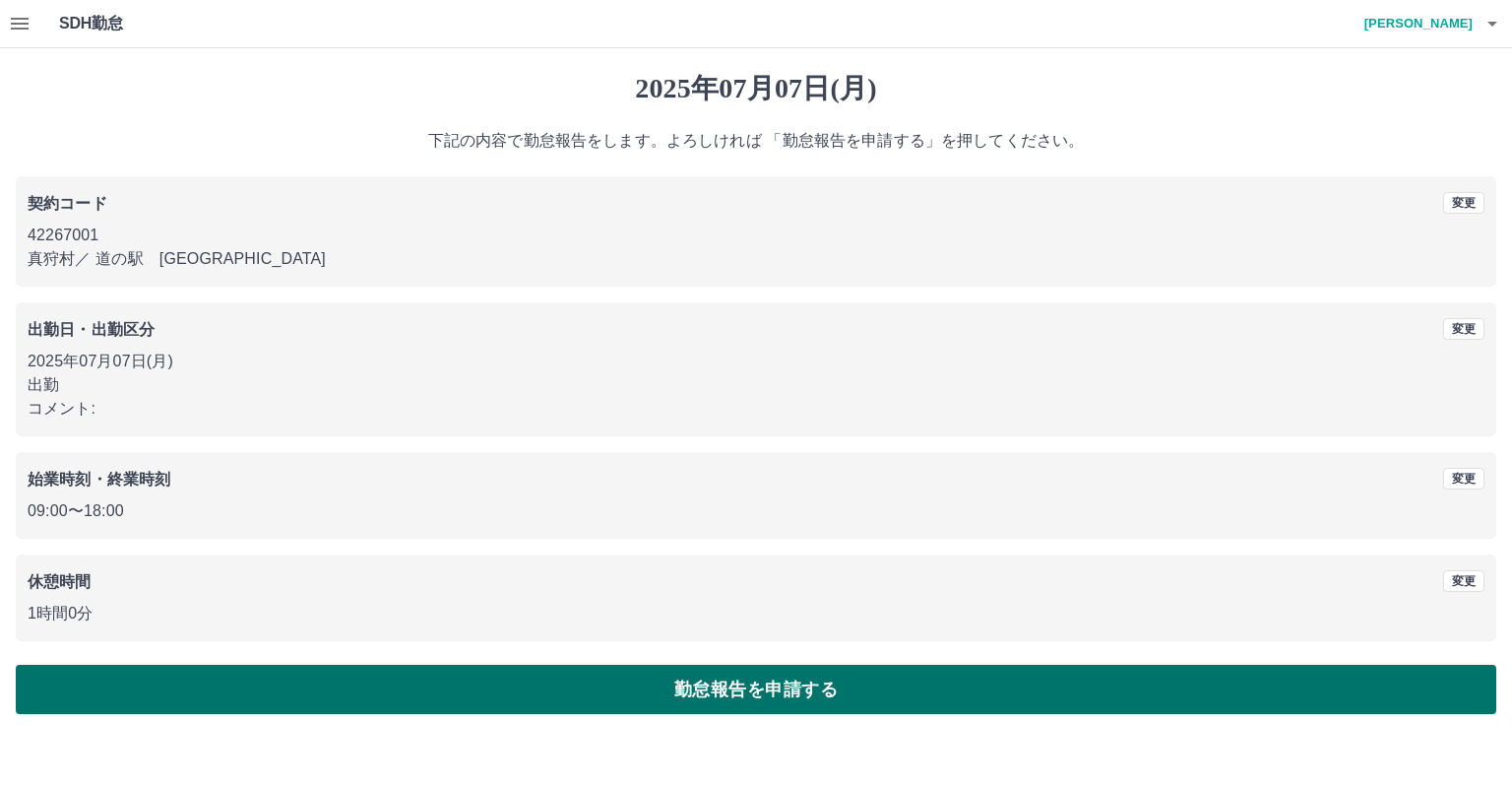 click on "勤怠報告を申請する" at bounding box center [756, 689] 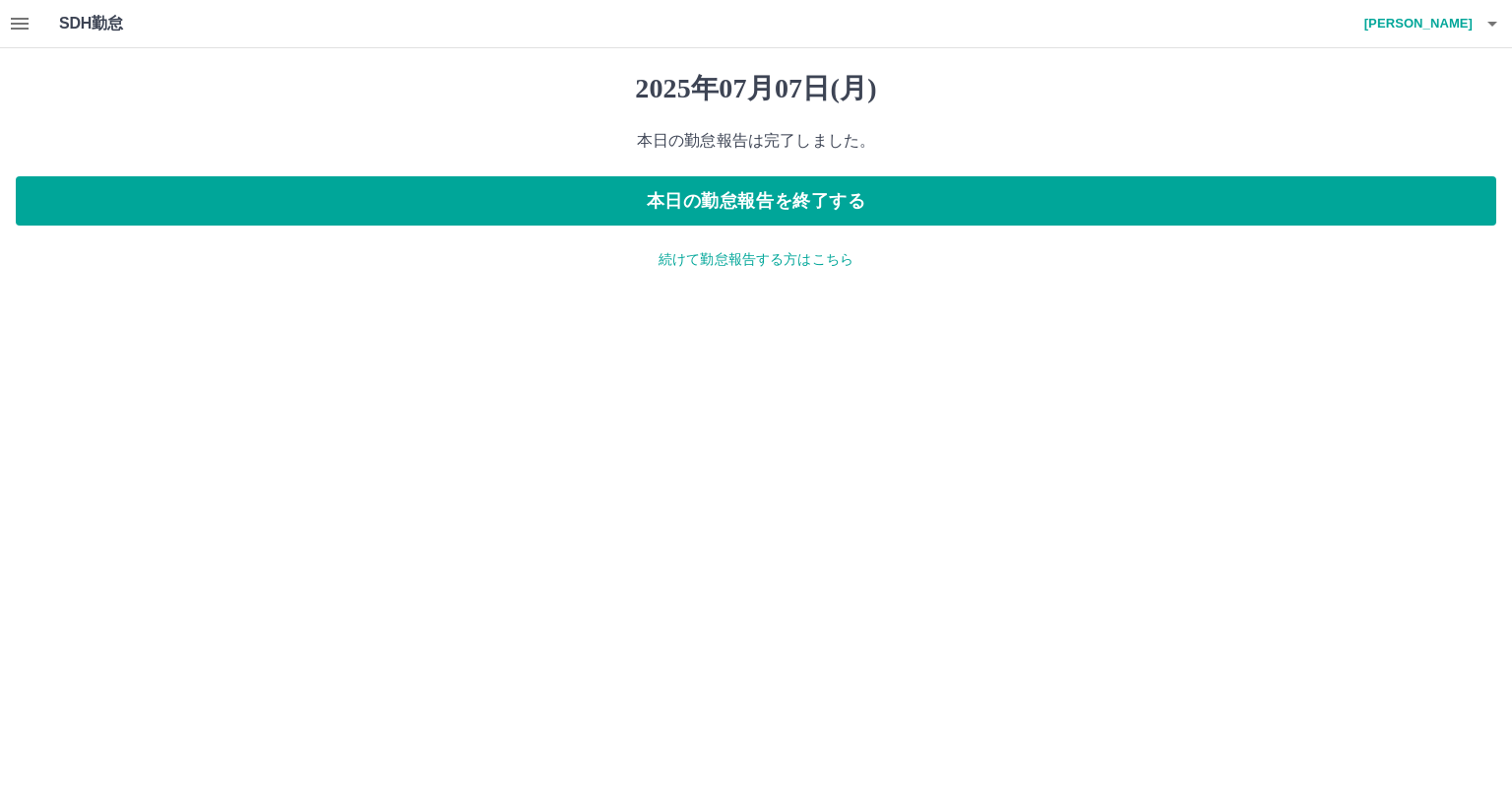 click on "続けて勤怠報告する方はこちら" at bounding box center [756, 259] 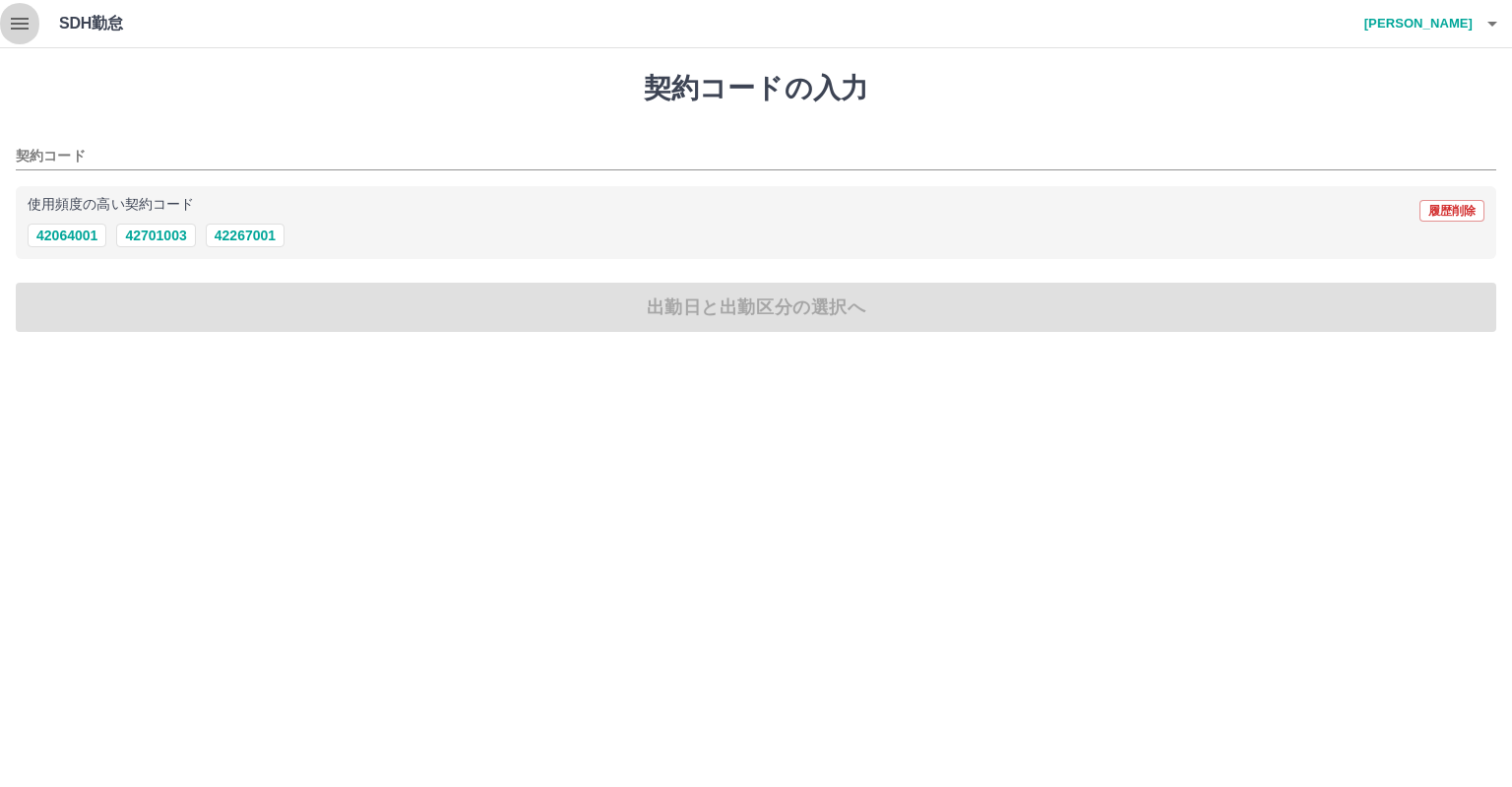 click 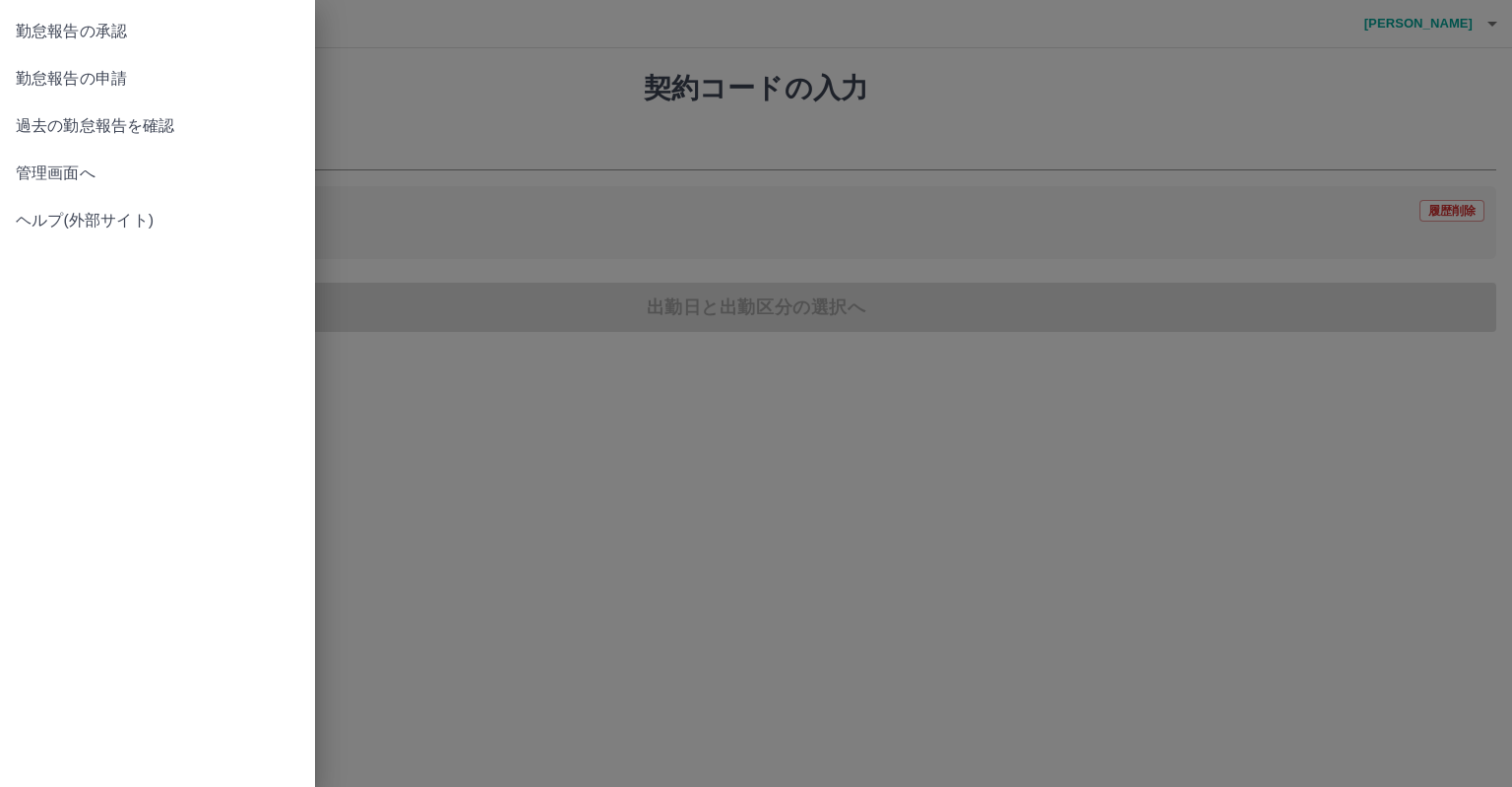 click on "過去の勤怠報告を確認" at bounding box center (158, 126) 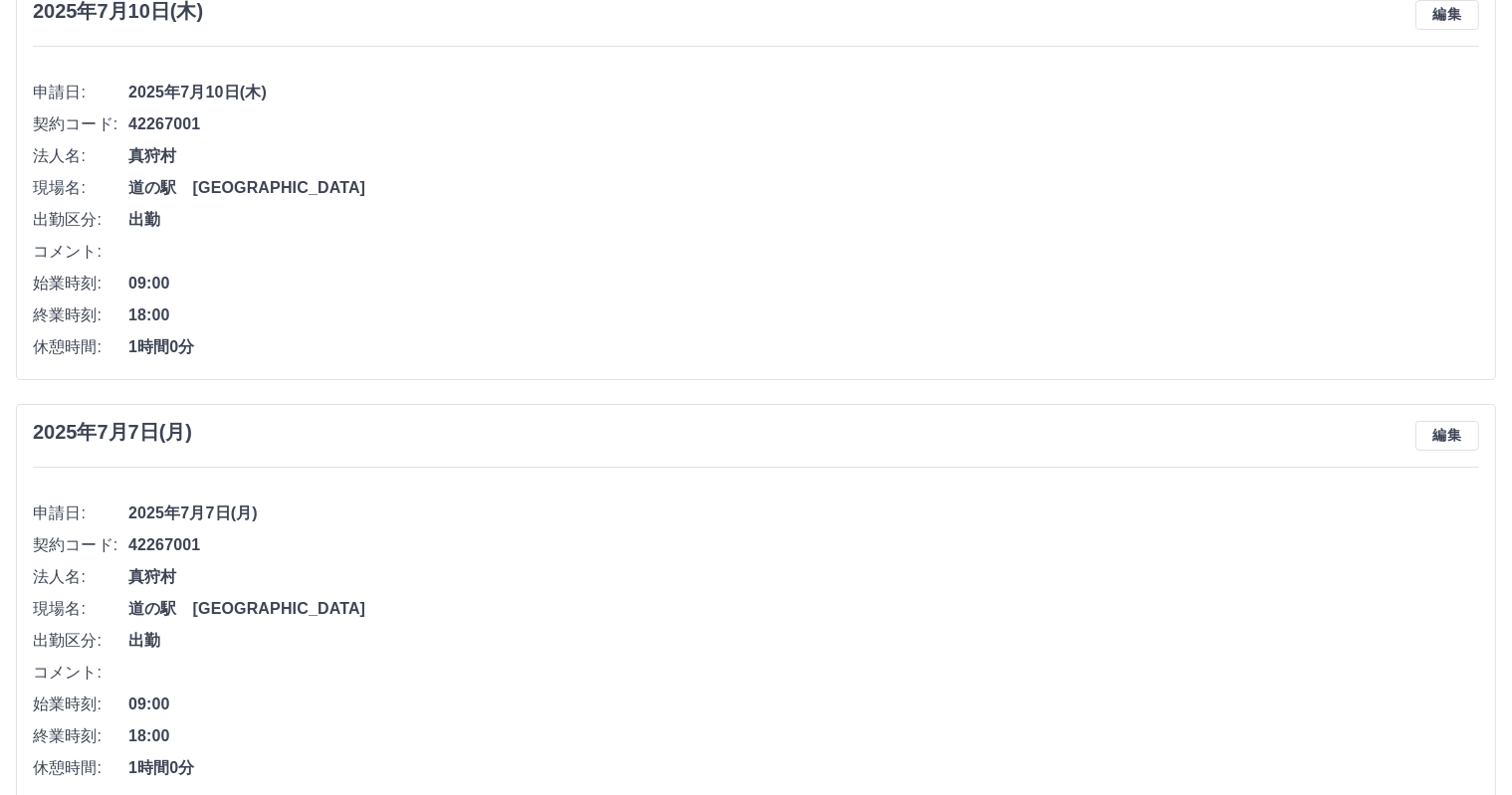scroll, scrollTop: 0, scrollLeft: 0, axis: both 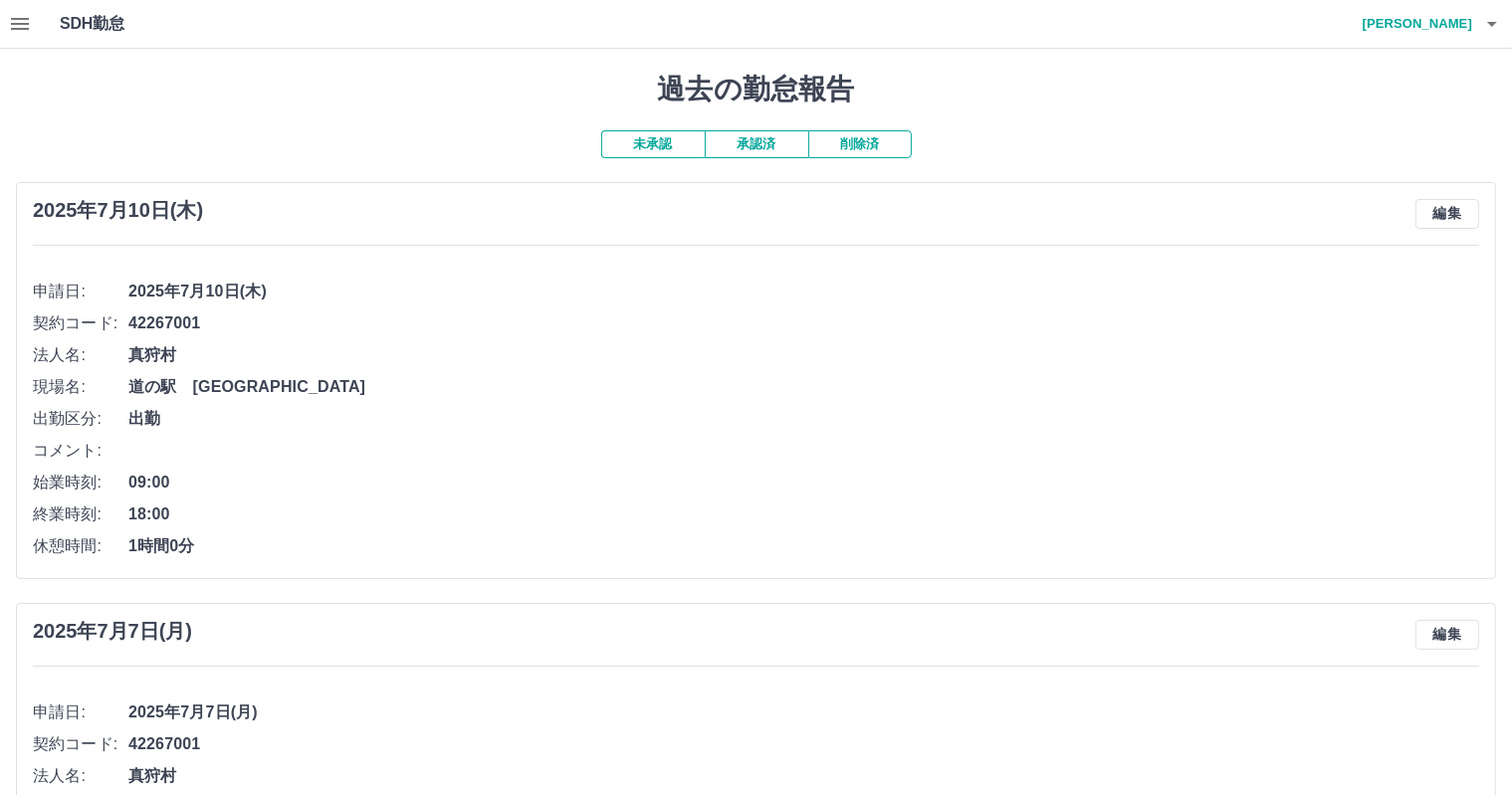 click on "承認済" at bounding box center (756, 144) 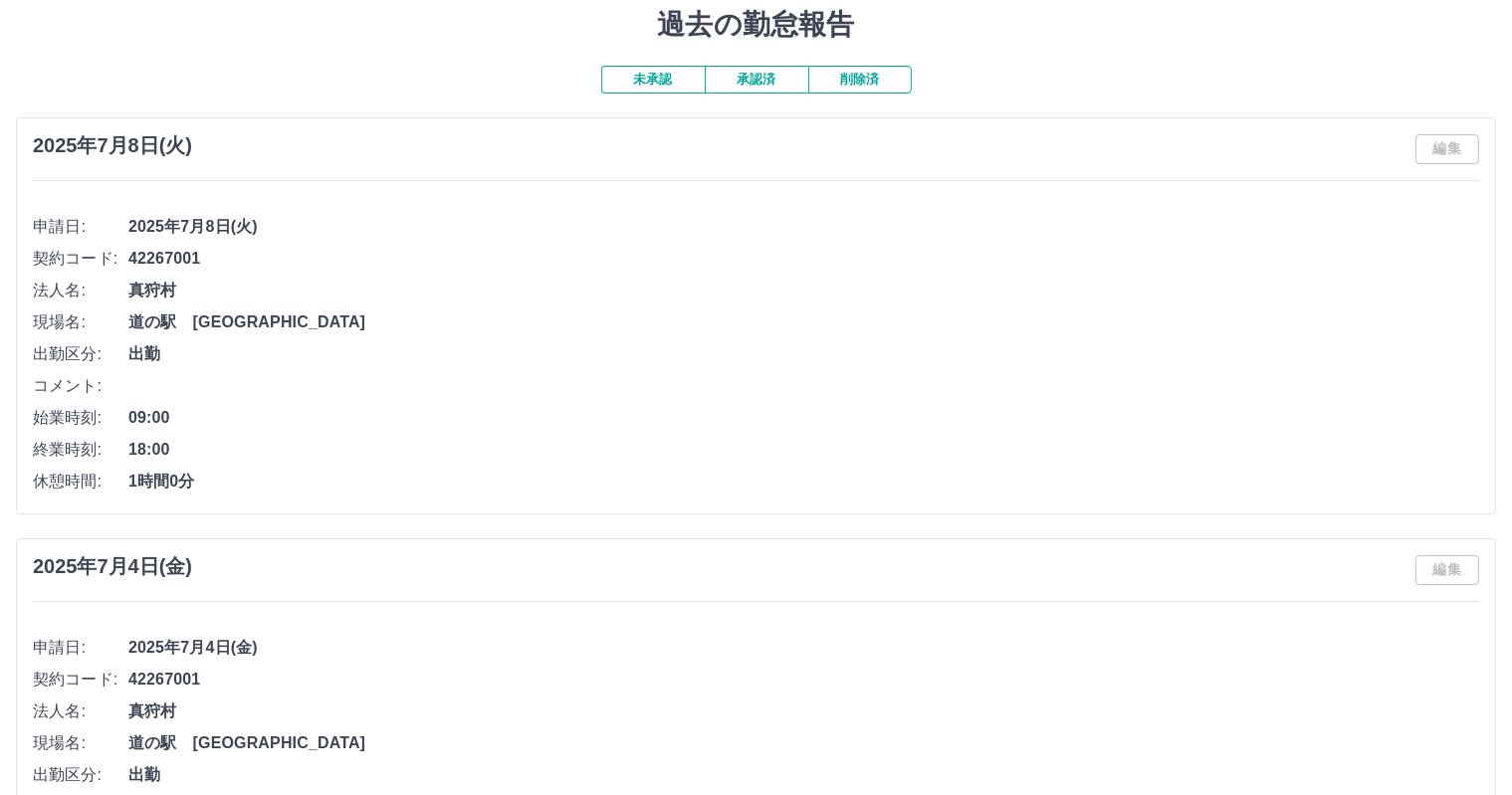 scroll, scrollTop: 99, scrollLeft: 0, axis: vertical 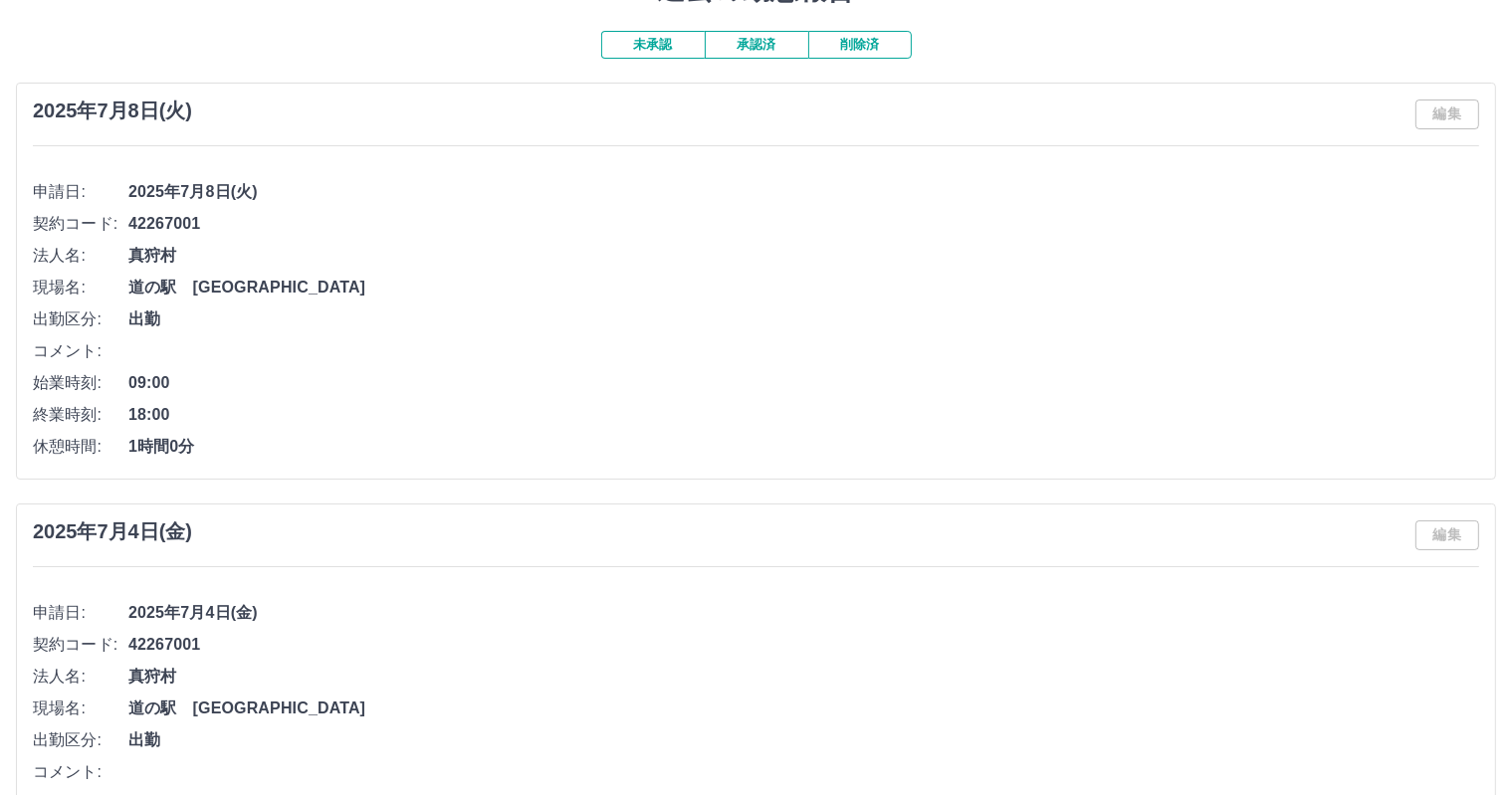click on "未承認" at bounding box center (653, 45) 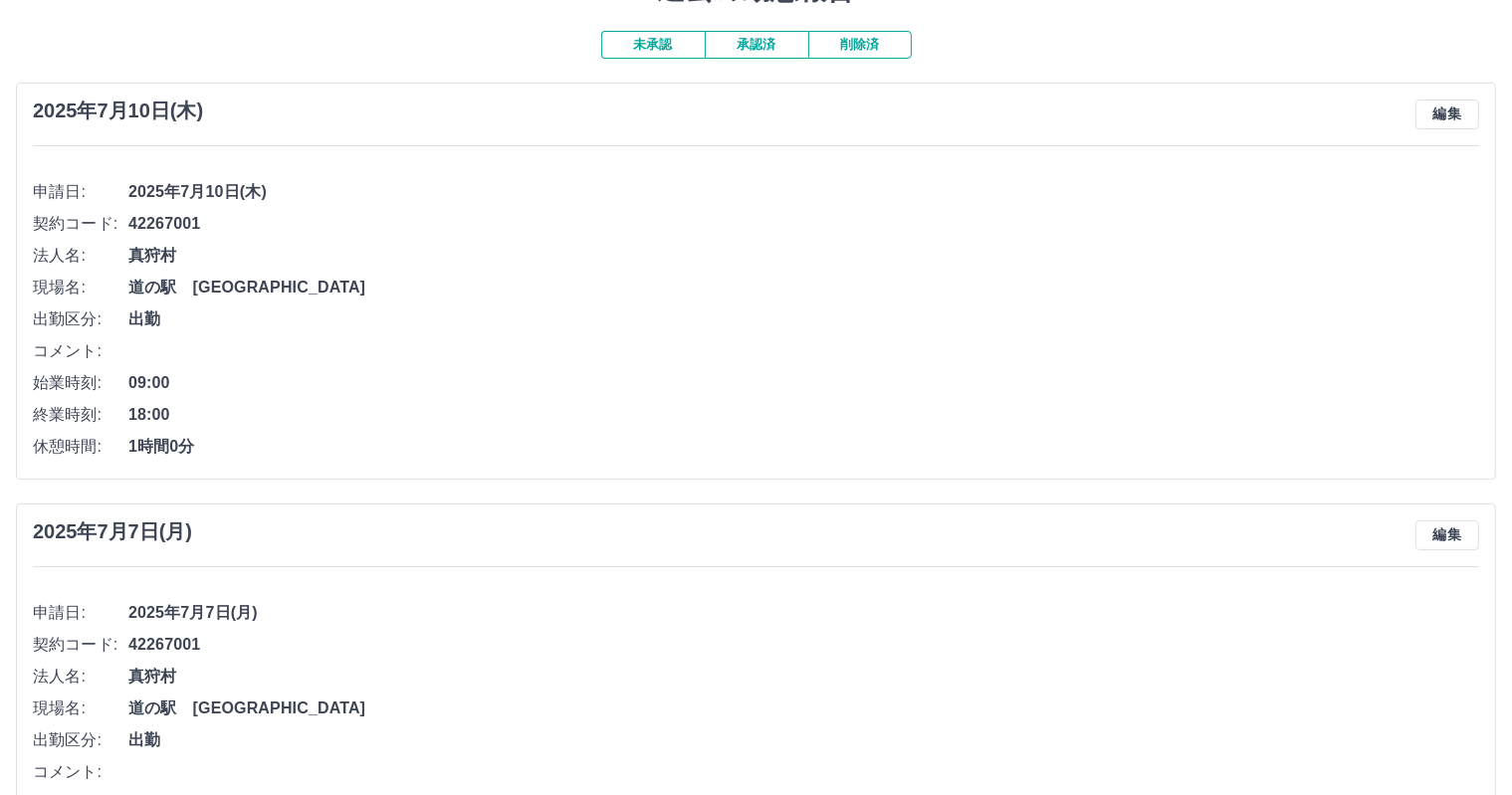 scroll, scrollTop: 0, scrollLeft: 0, axis: both 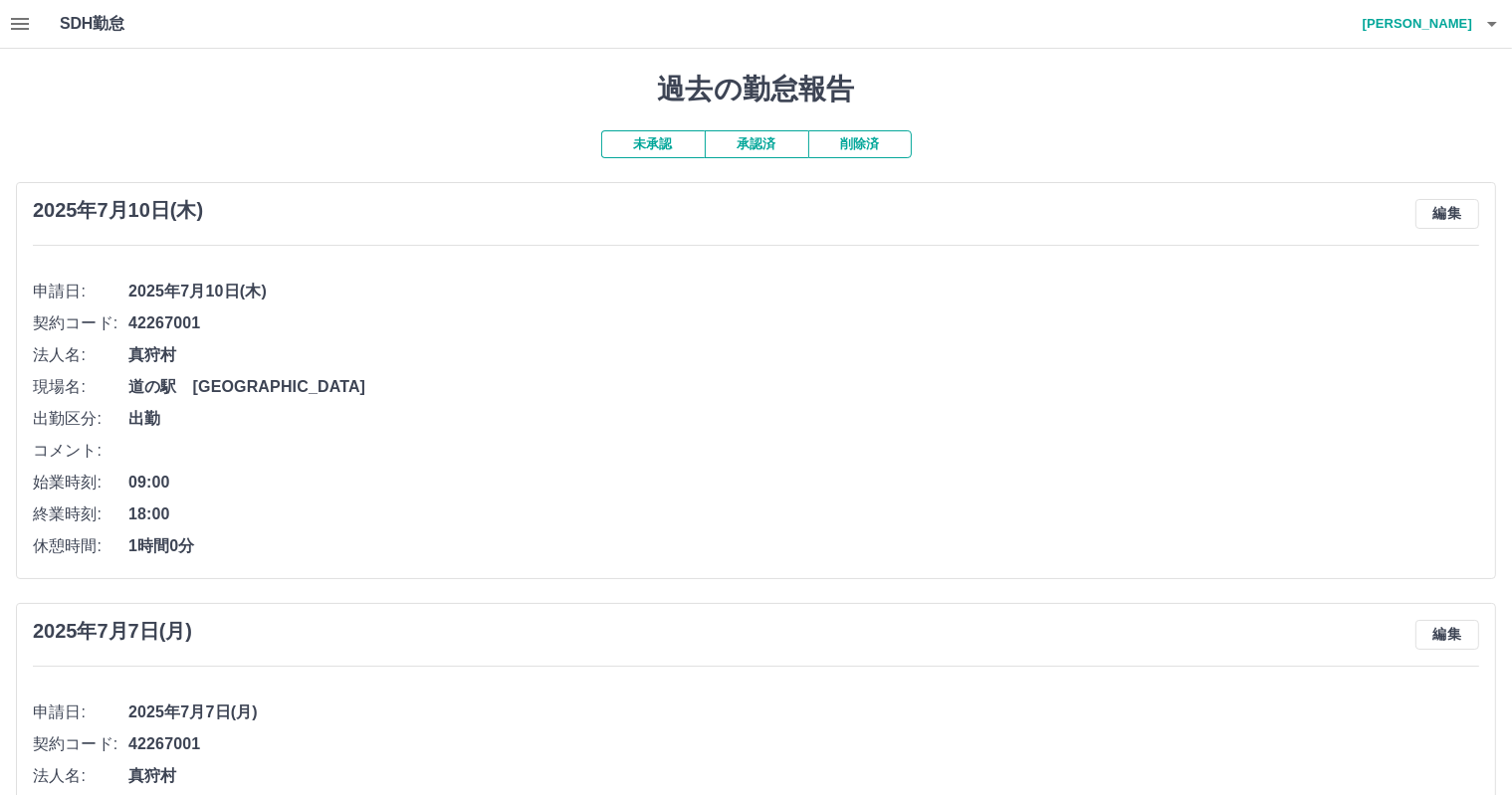 click 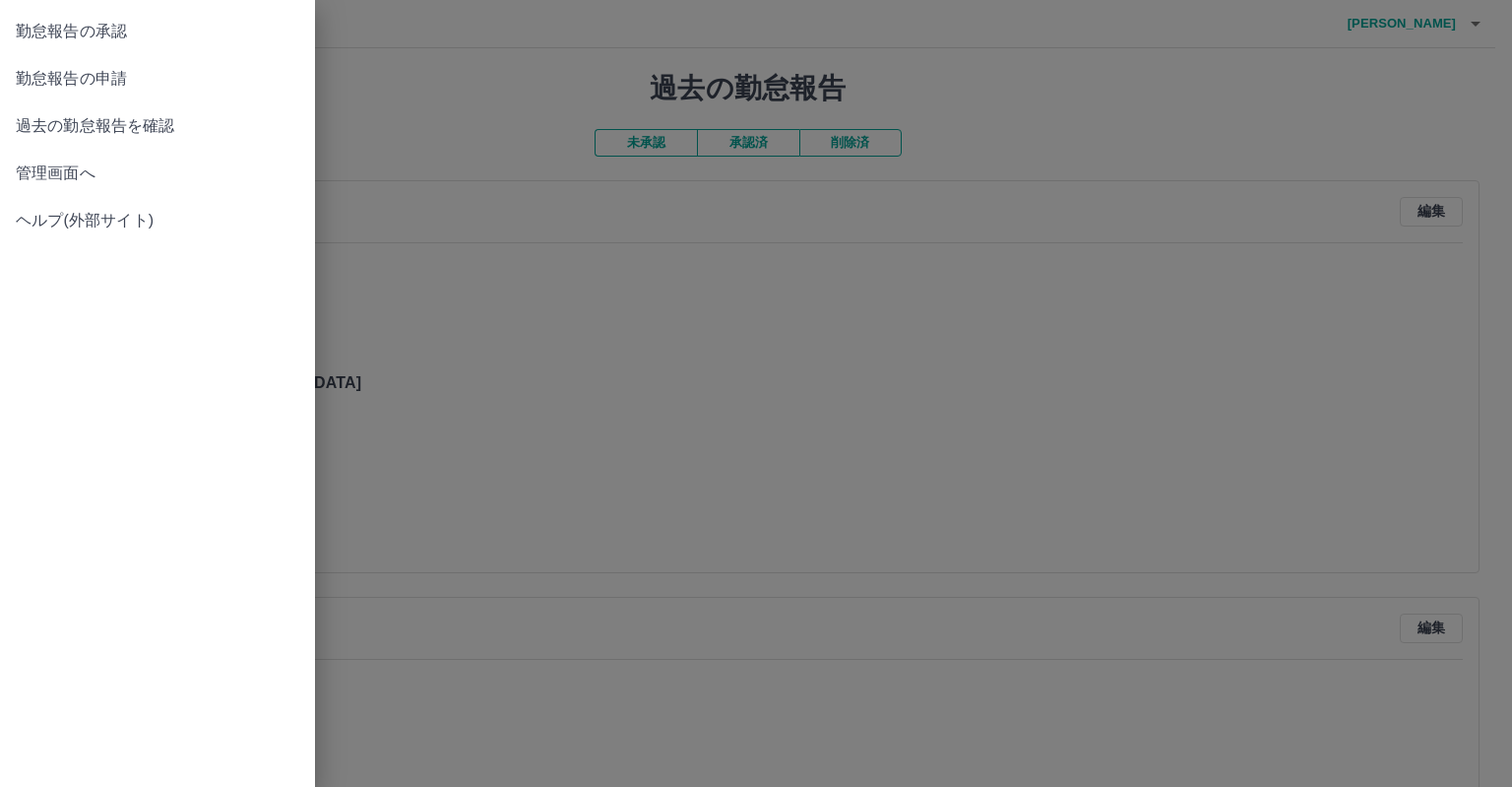 click on "勤怠報告の申請" at bounding box center [158, 79] 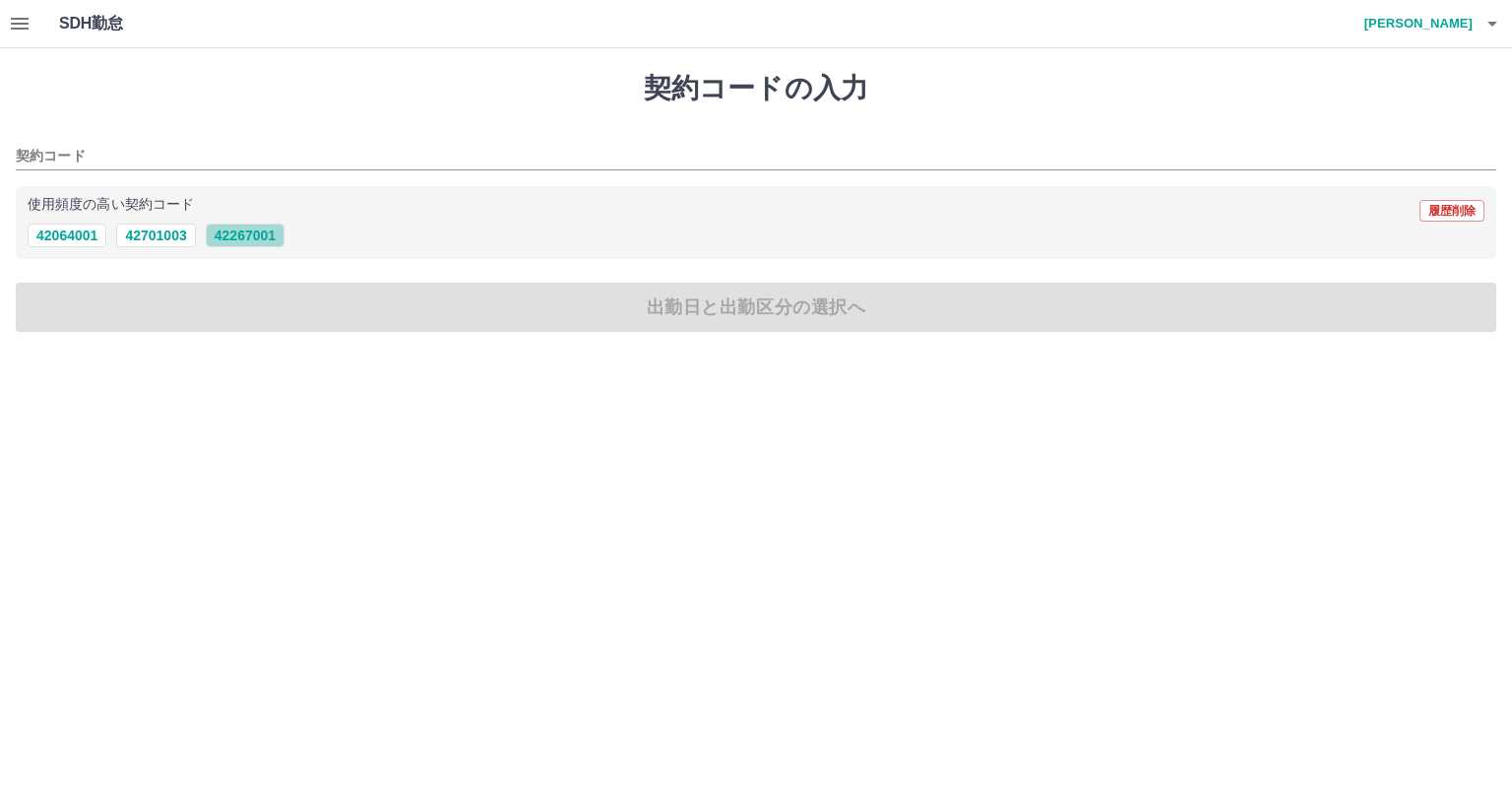 click on "42267001" at bounding box center (245, 235) 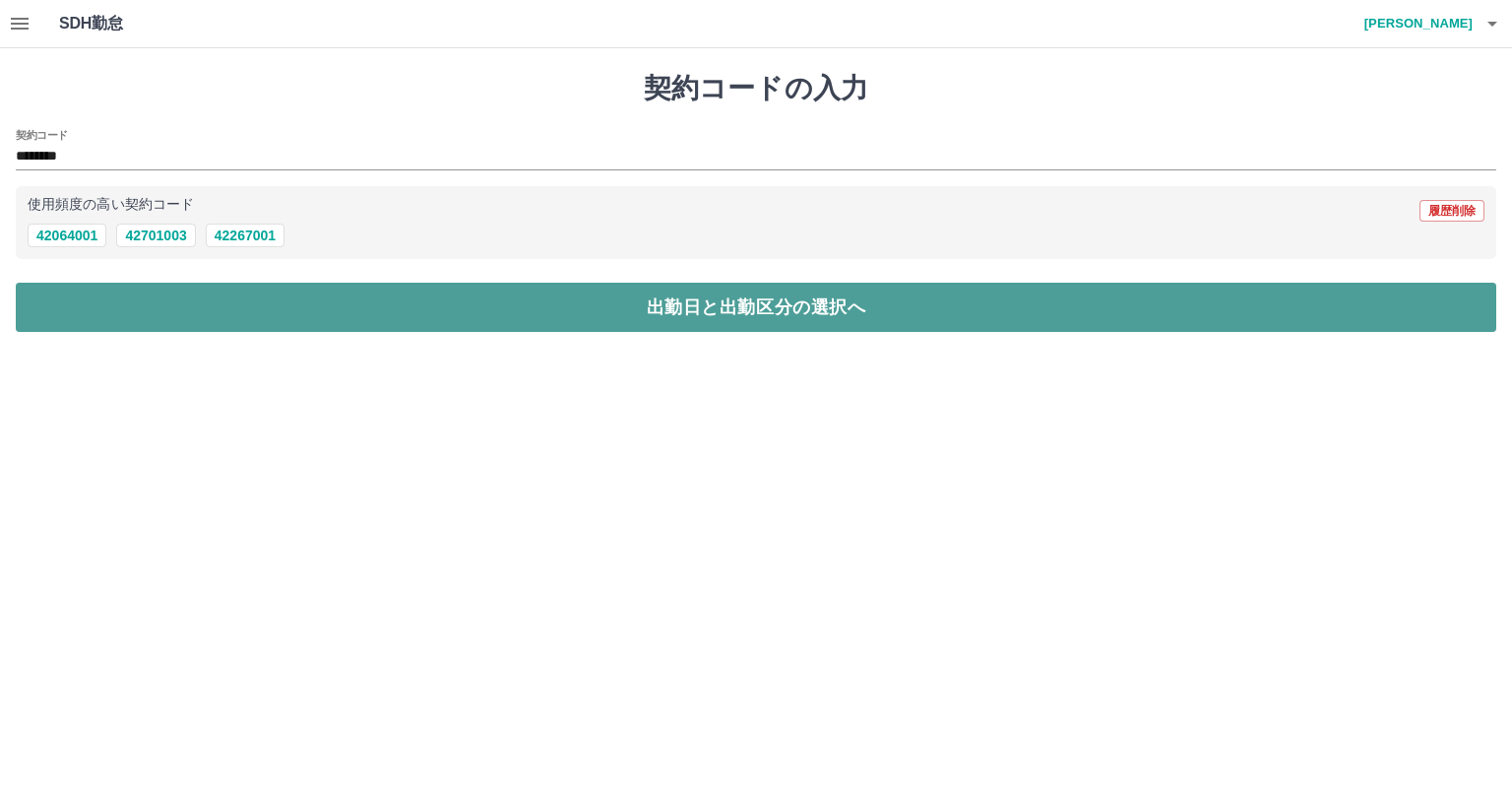 click on "出勤日と出勤区分の選択へ" at bounding box center (756, 307) 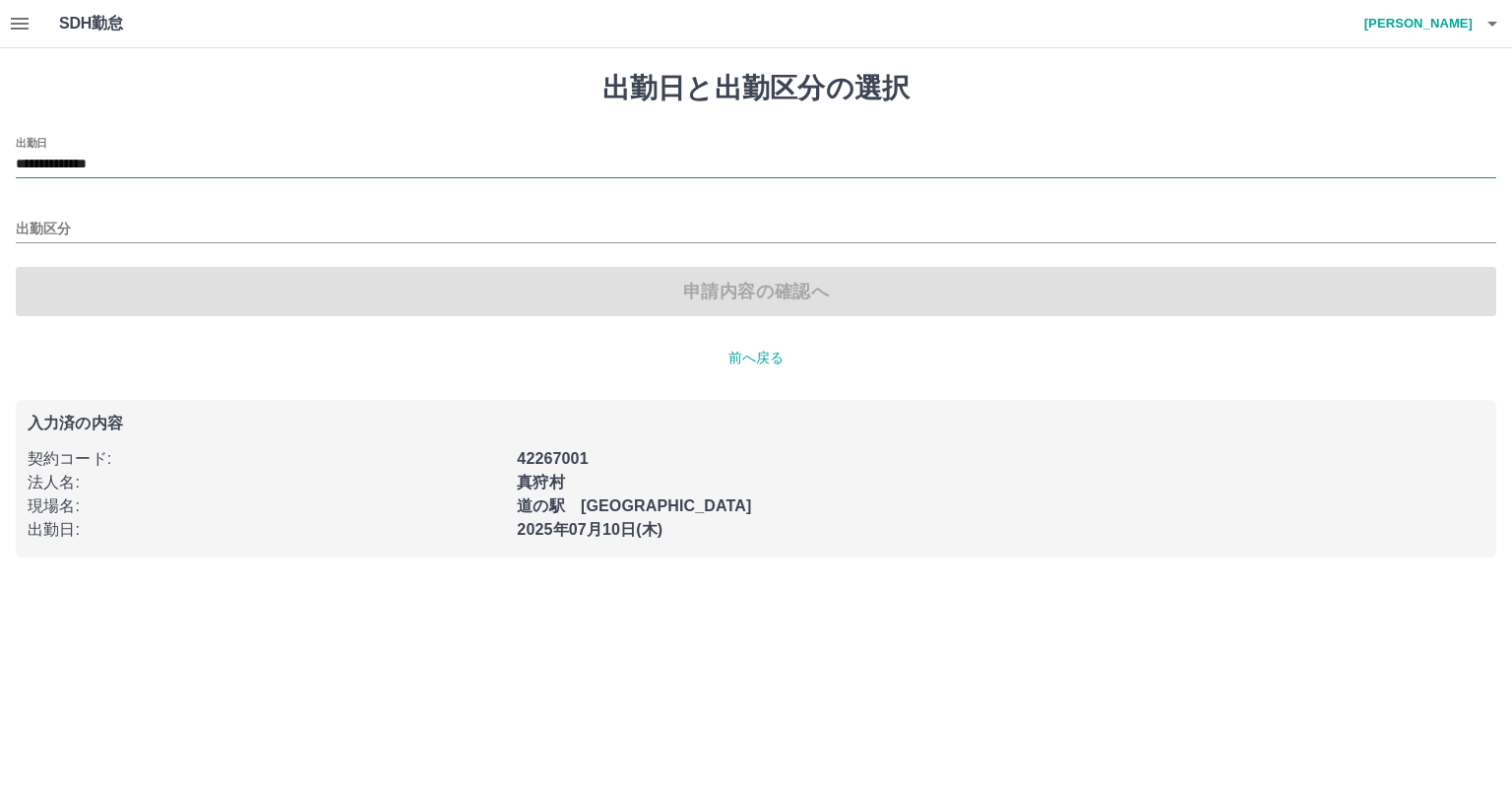 click on "**********" at bounding box center [756, 164] 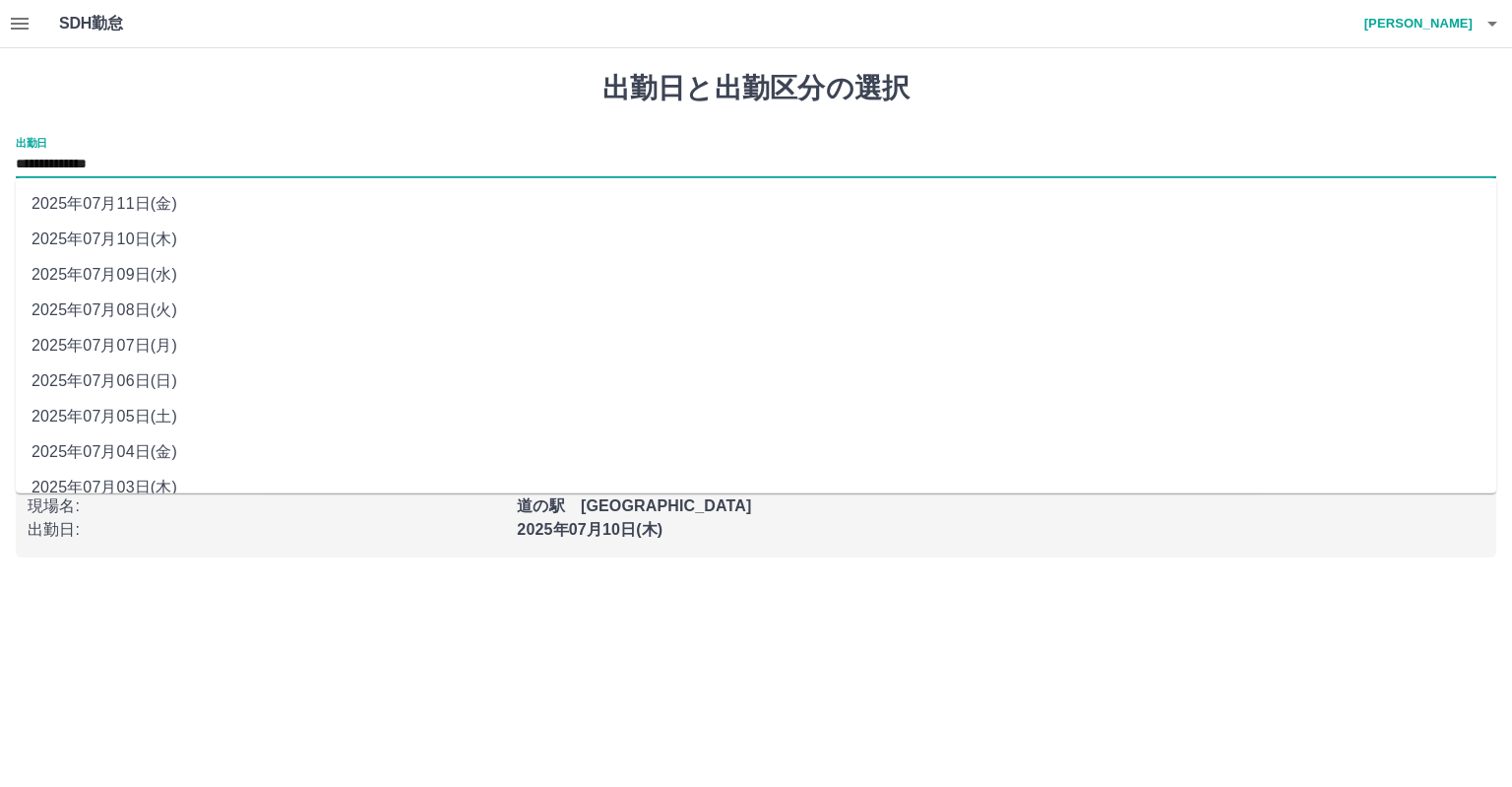 click on "2025年07月09日(水)" at bounding box center (756, 275) 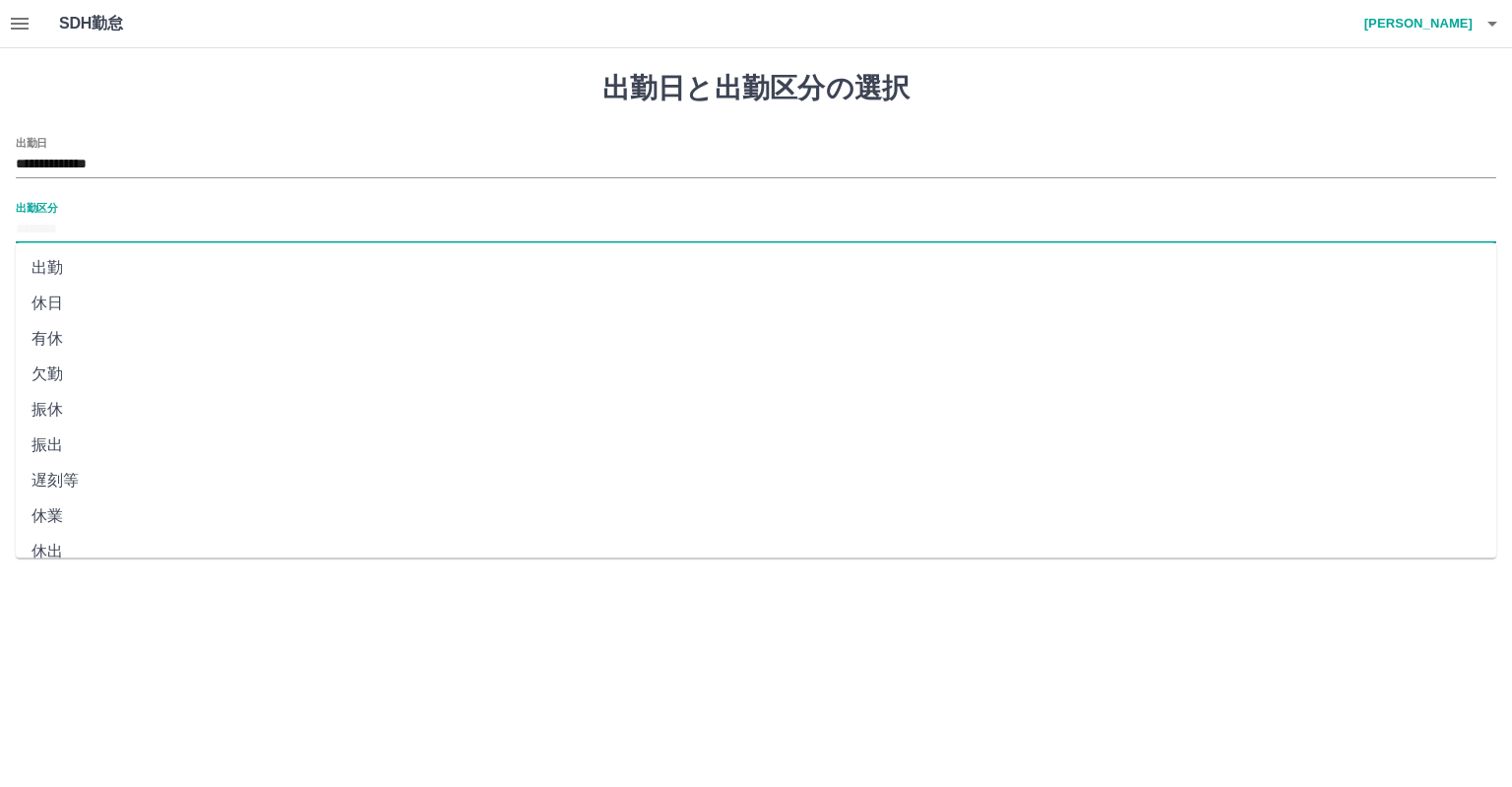 click on "出勤区分" at bounding box center [756, 230] 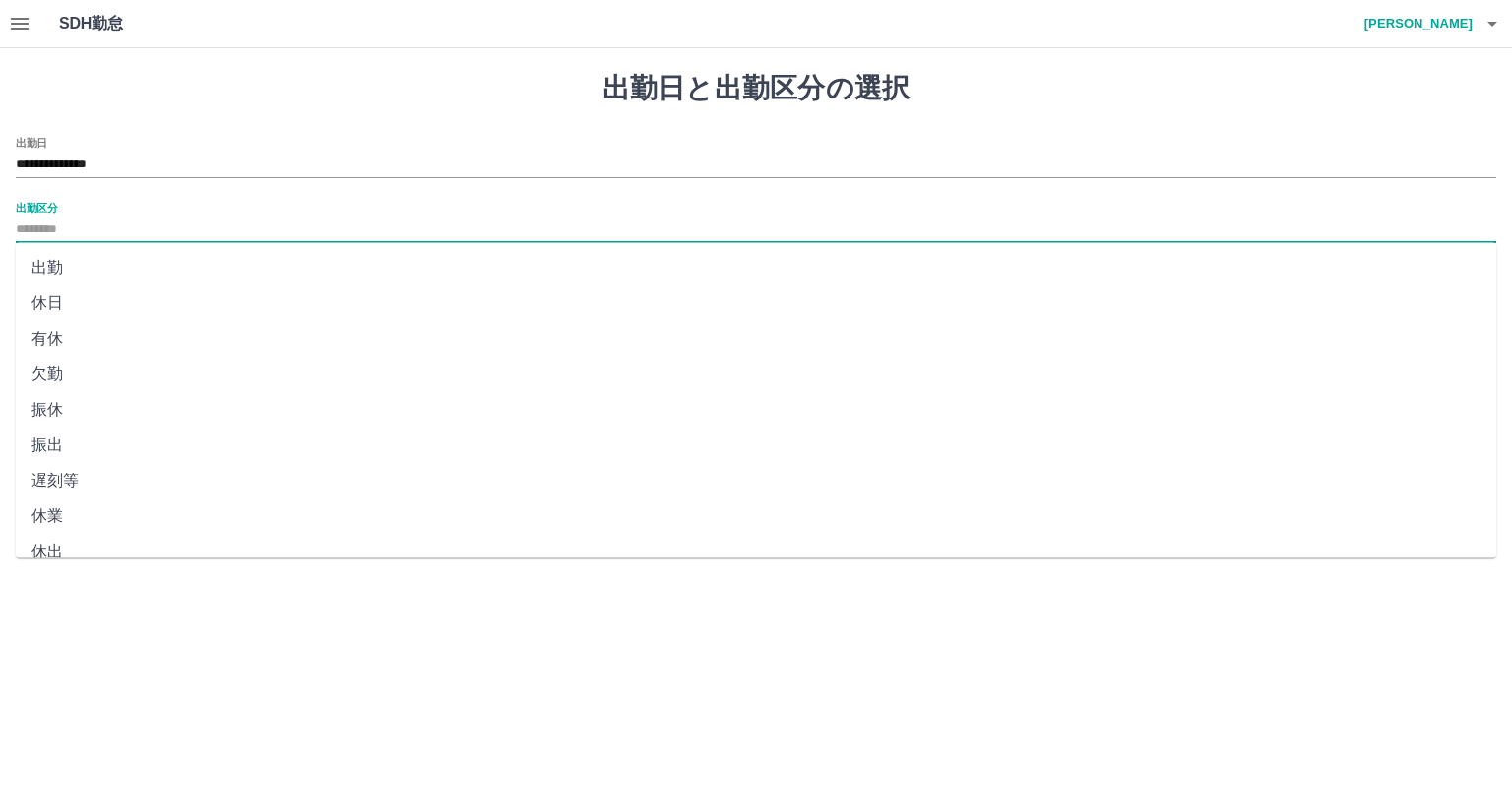 click on "出勤" at bounding box center [756, 268] 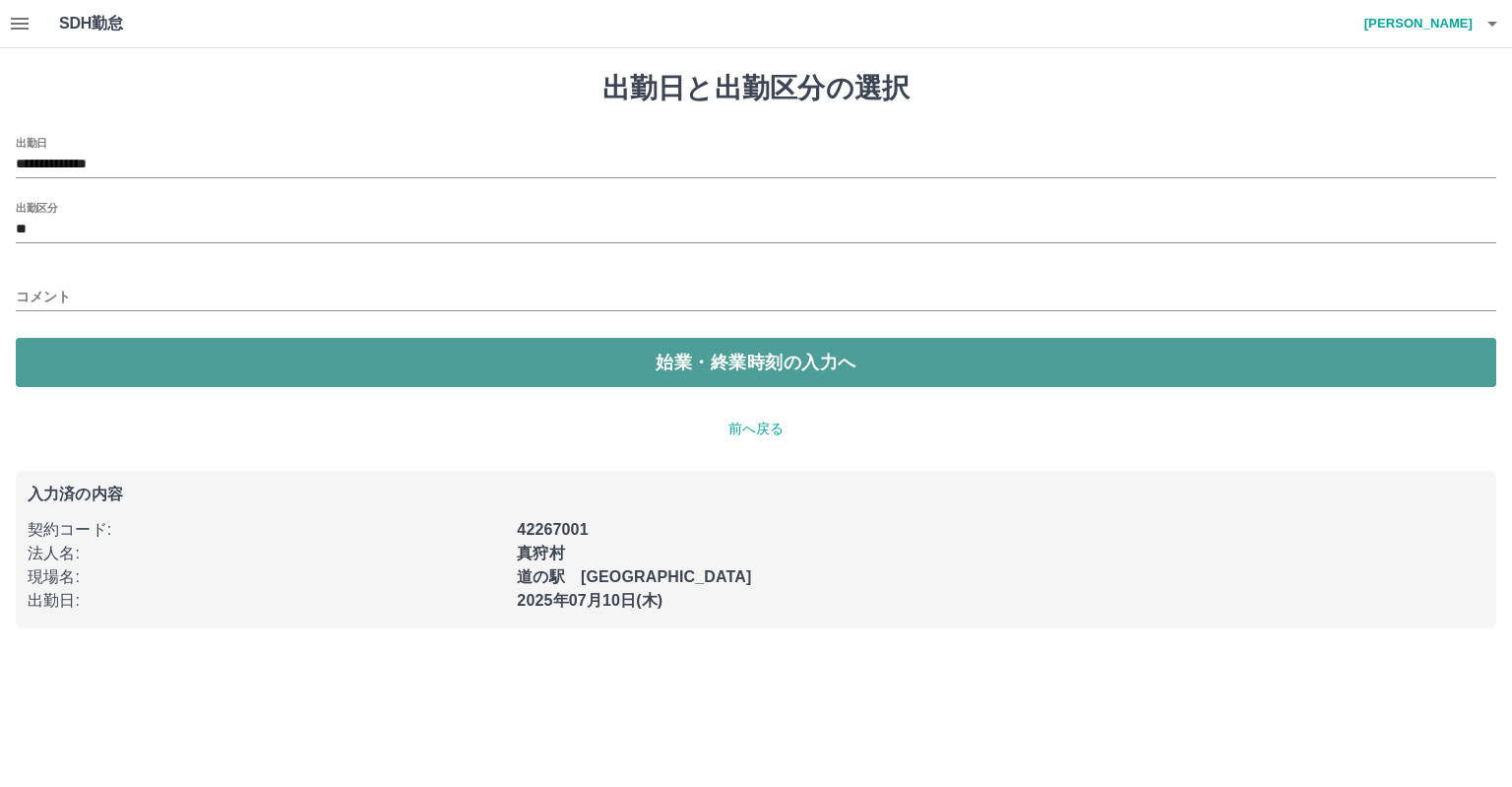 click on "始業・終業時刻の入力へ" at bounding box center [756, 362] 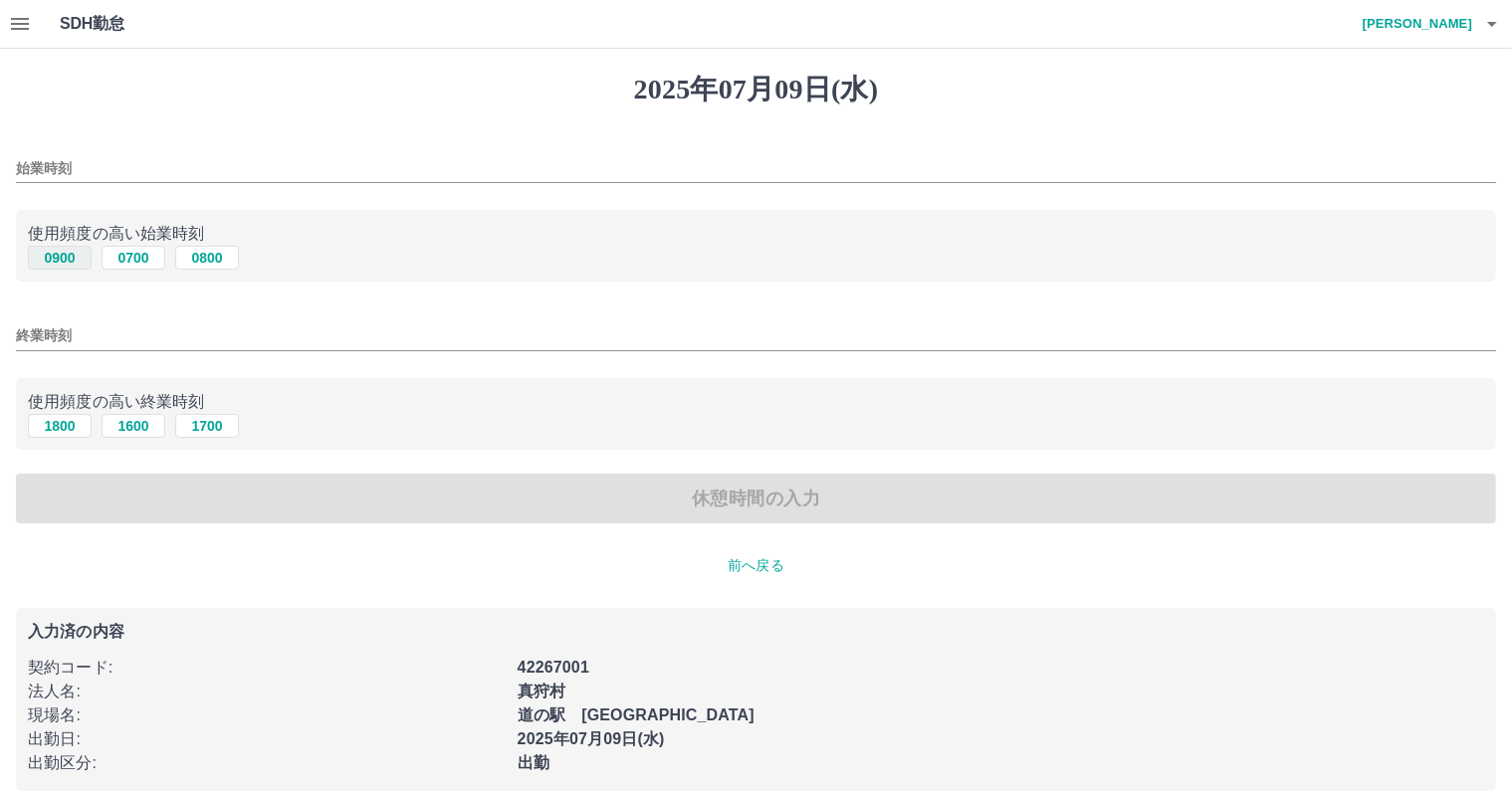 click on "0900" at bounding box center [60, 258] 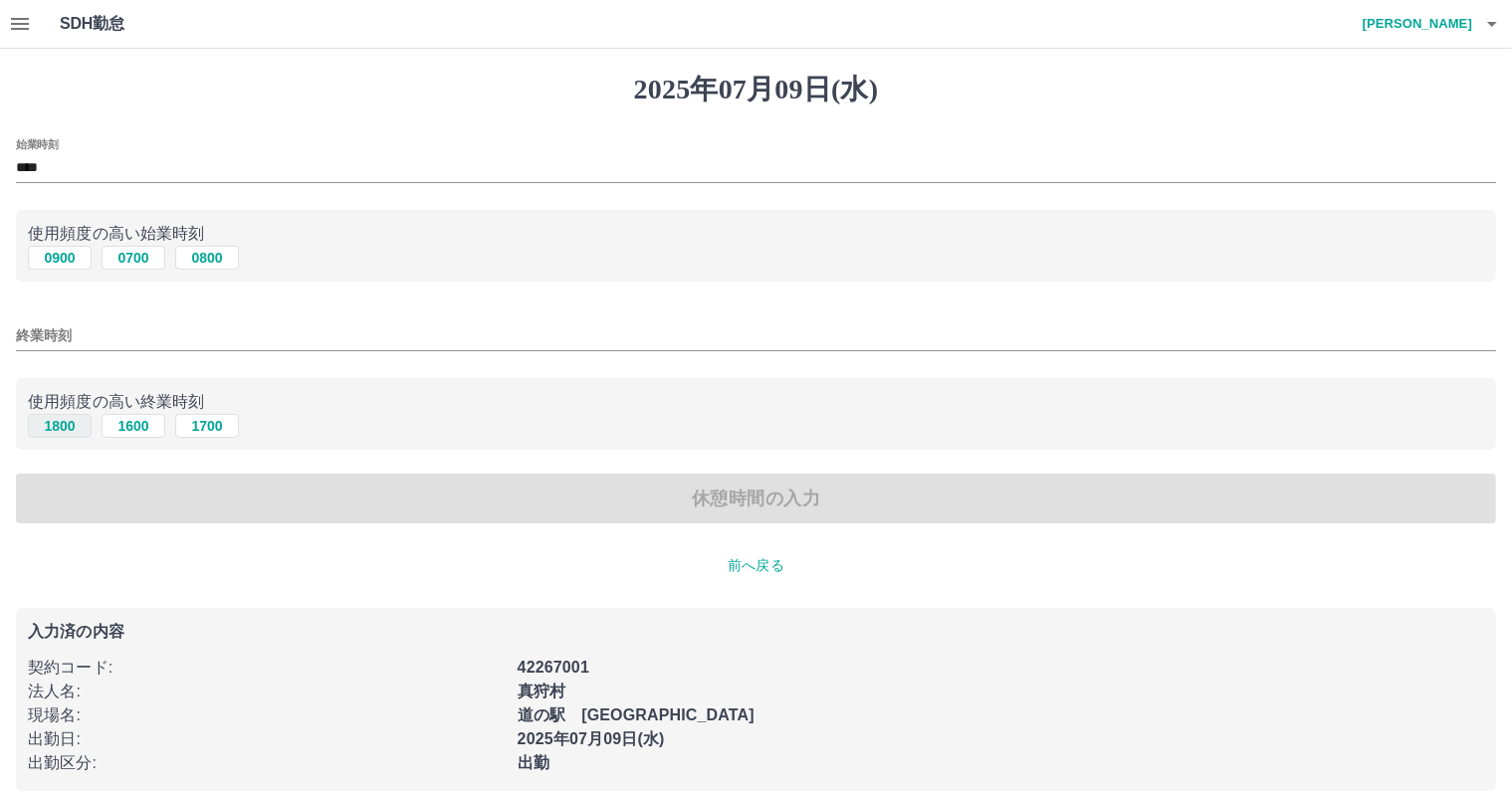 click on "1800" at bounding box center [60, 426] 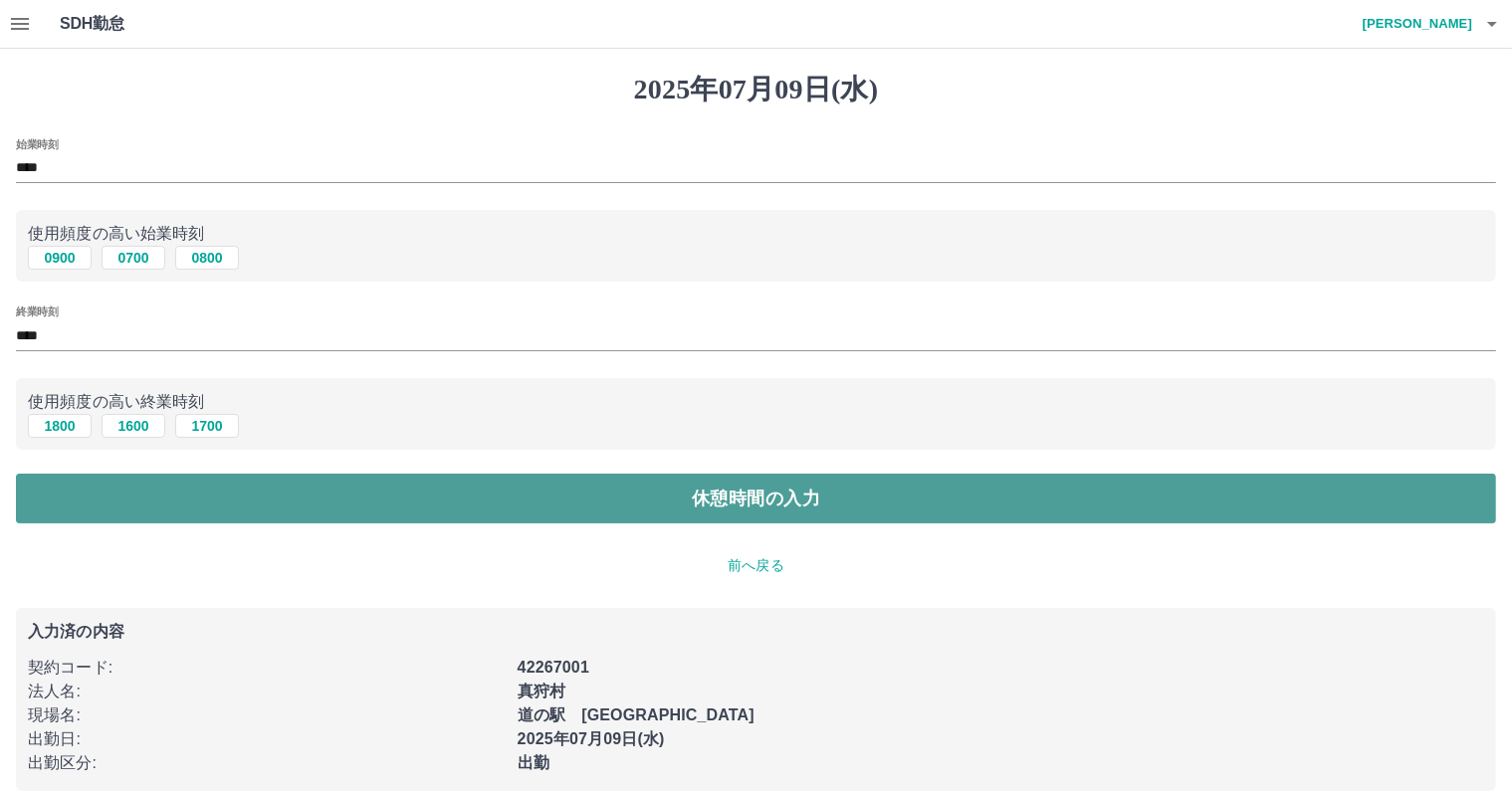 click on "休憩時間の入力" at bounding box center (756, 498) 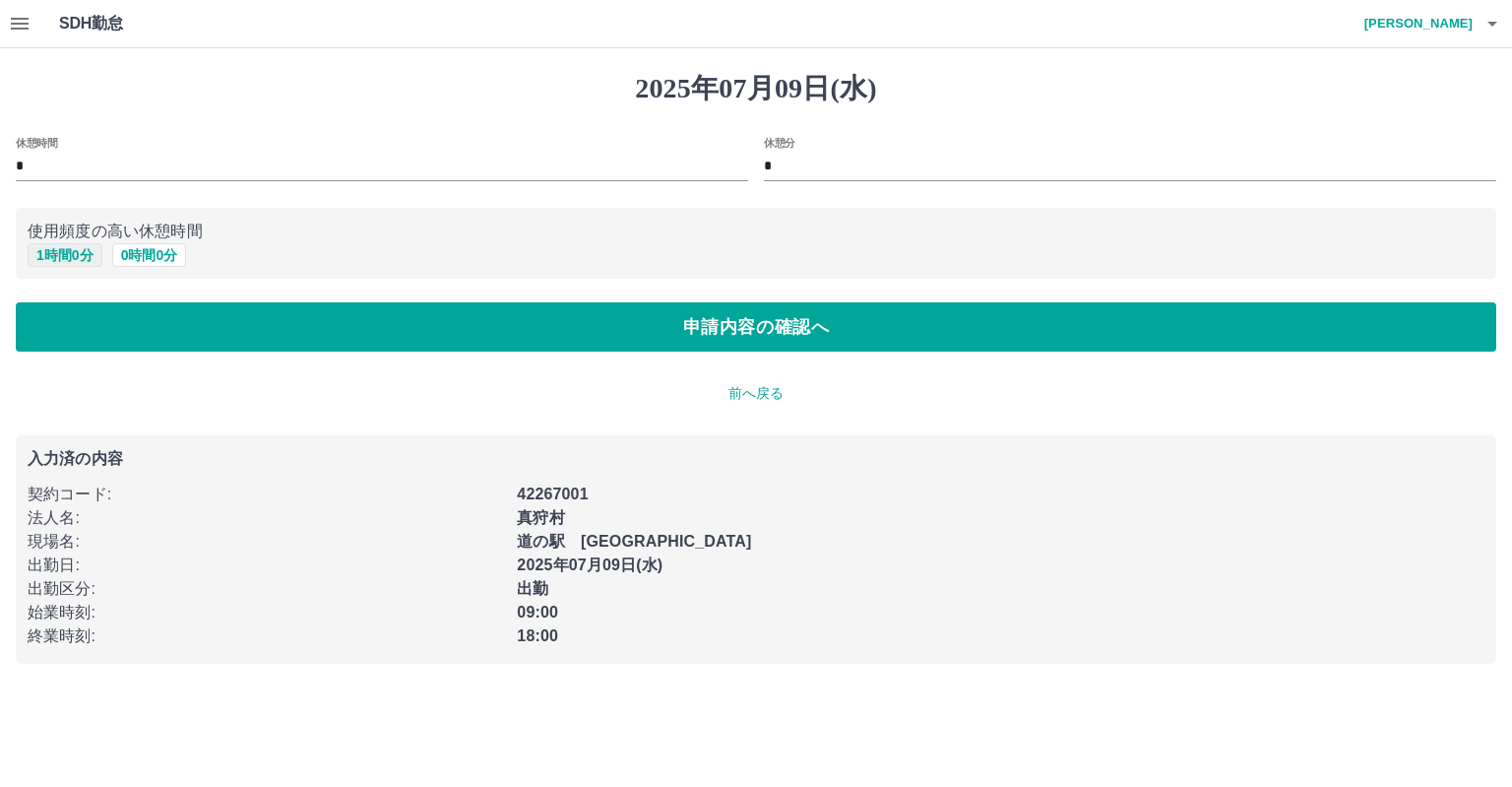 click on "1 時間 0 分" at bounding box center (65, 255) 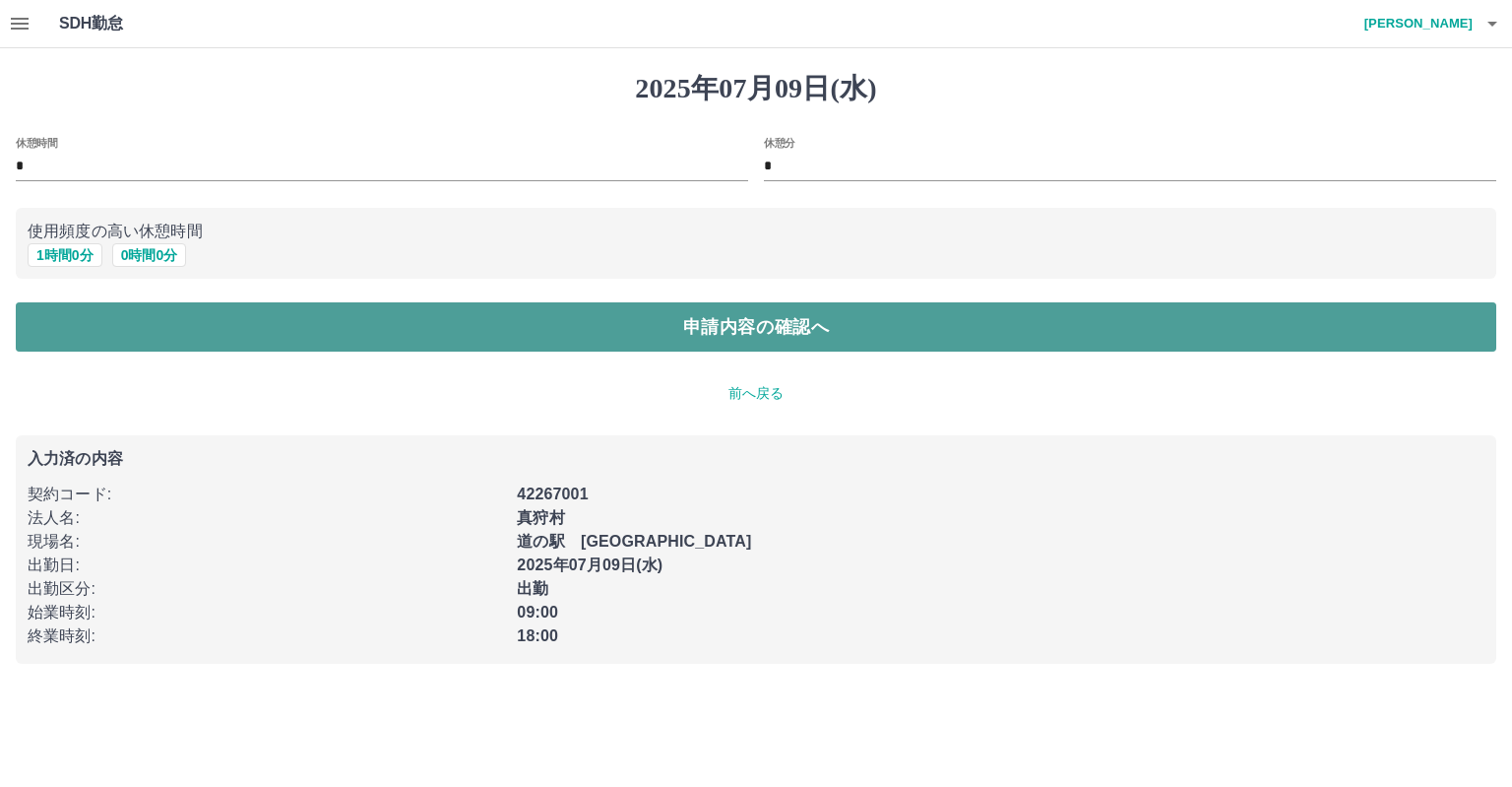 click on "申請内容の確認へ" at bounding box center [756, 327] 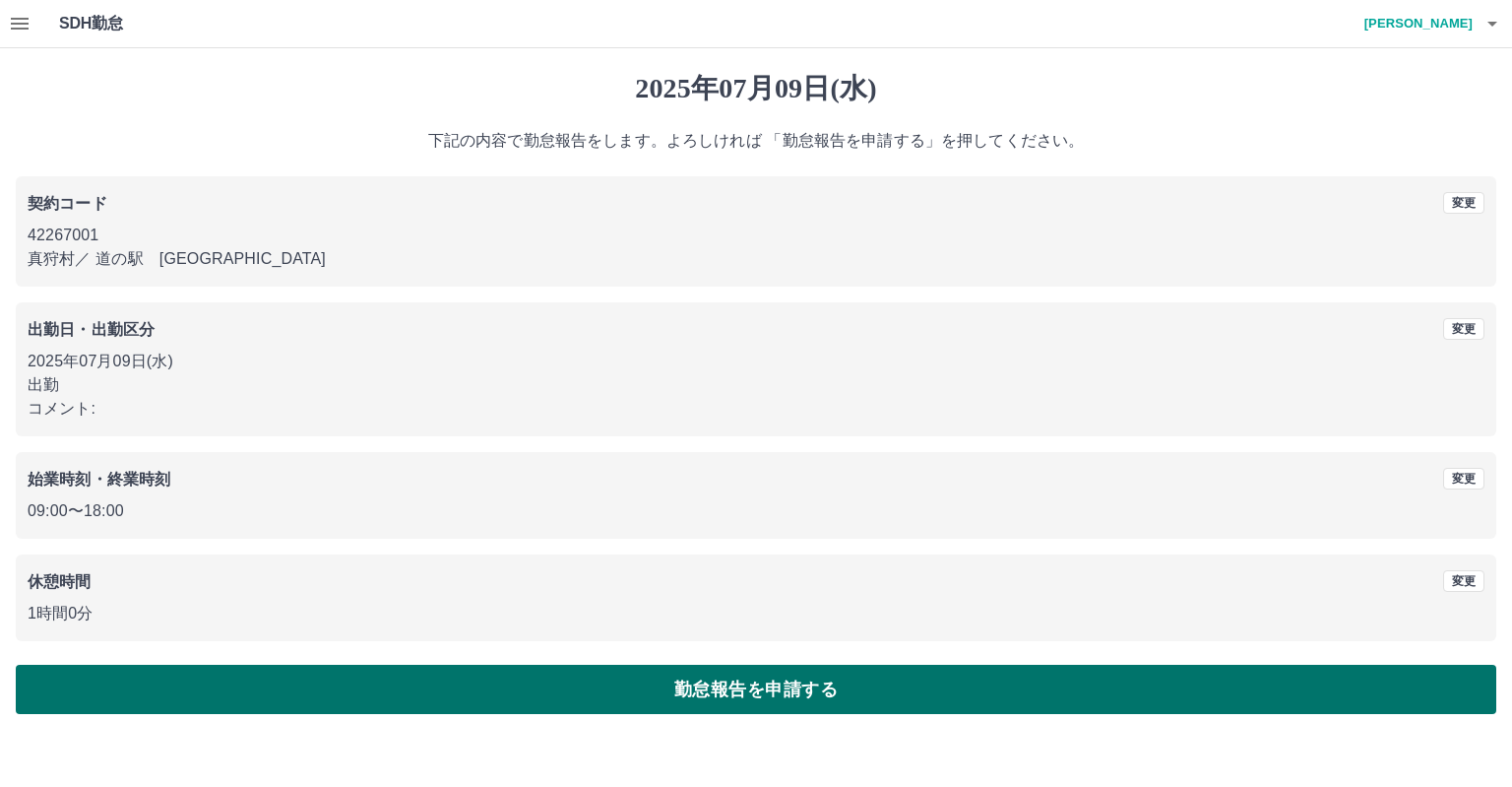click on "勤怠報告を申請する" at bounding box center (756, 689) 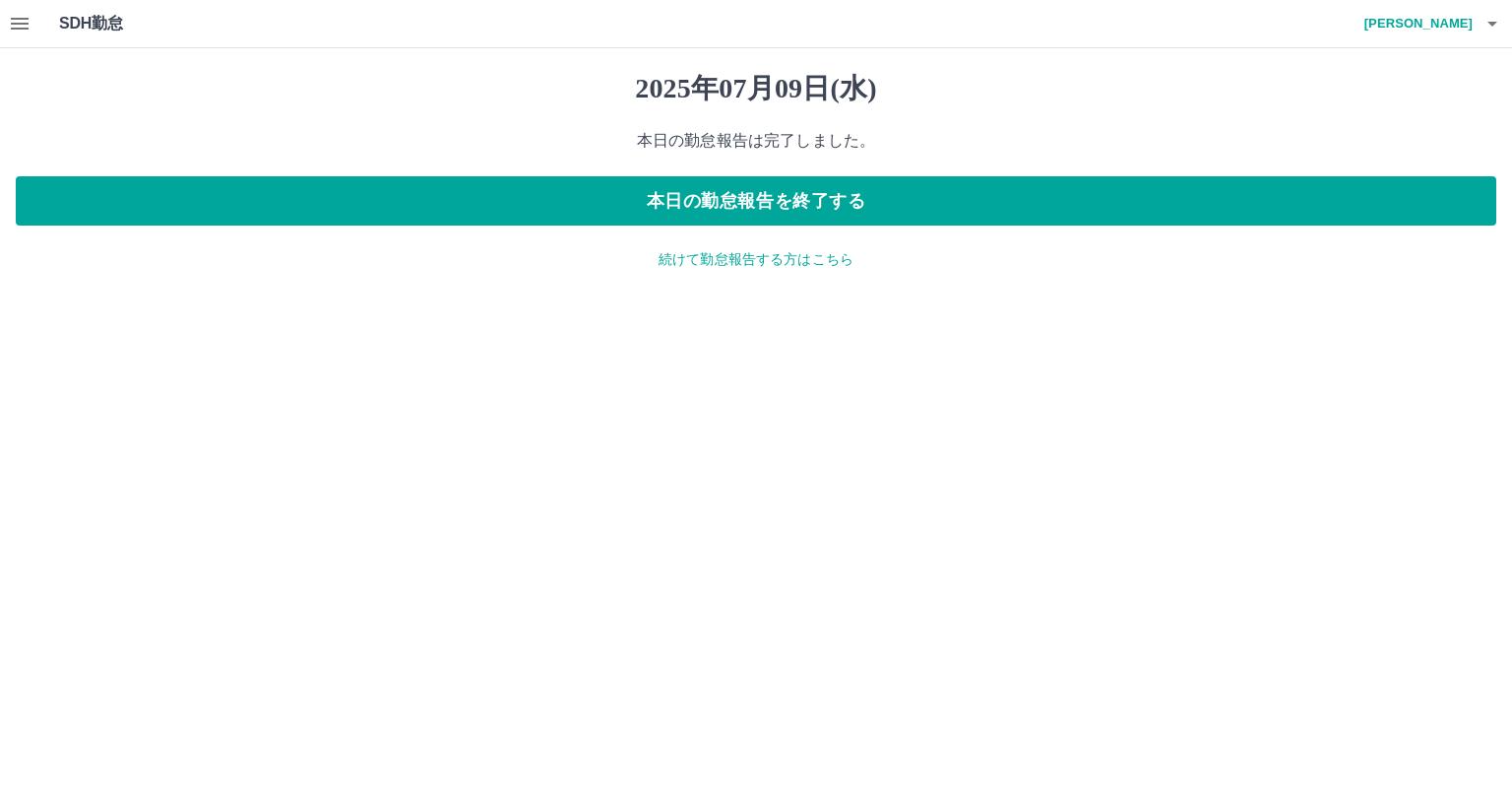 click on "続けて勤怠報告する方はこちら" at bounding box center [756, 259] 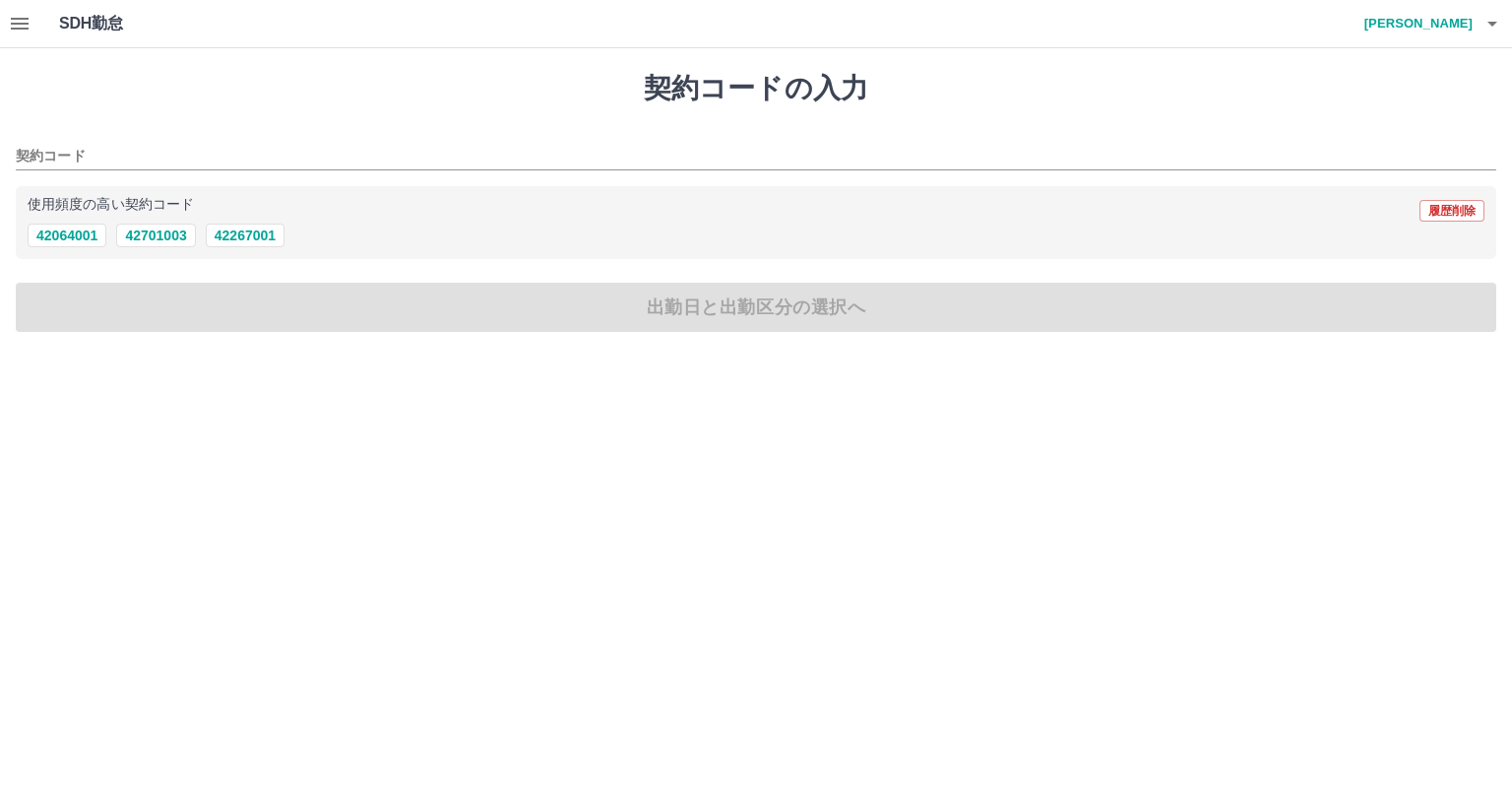 click 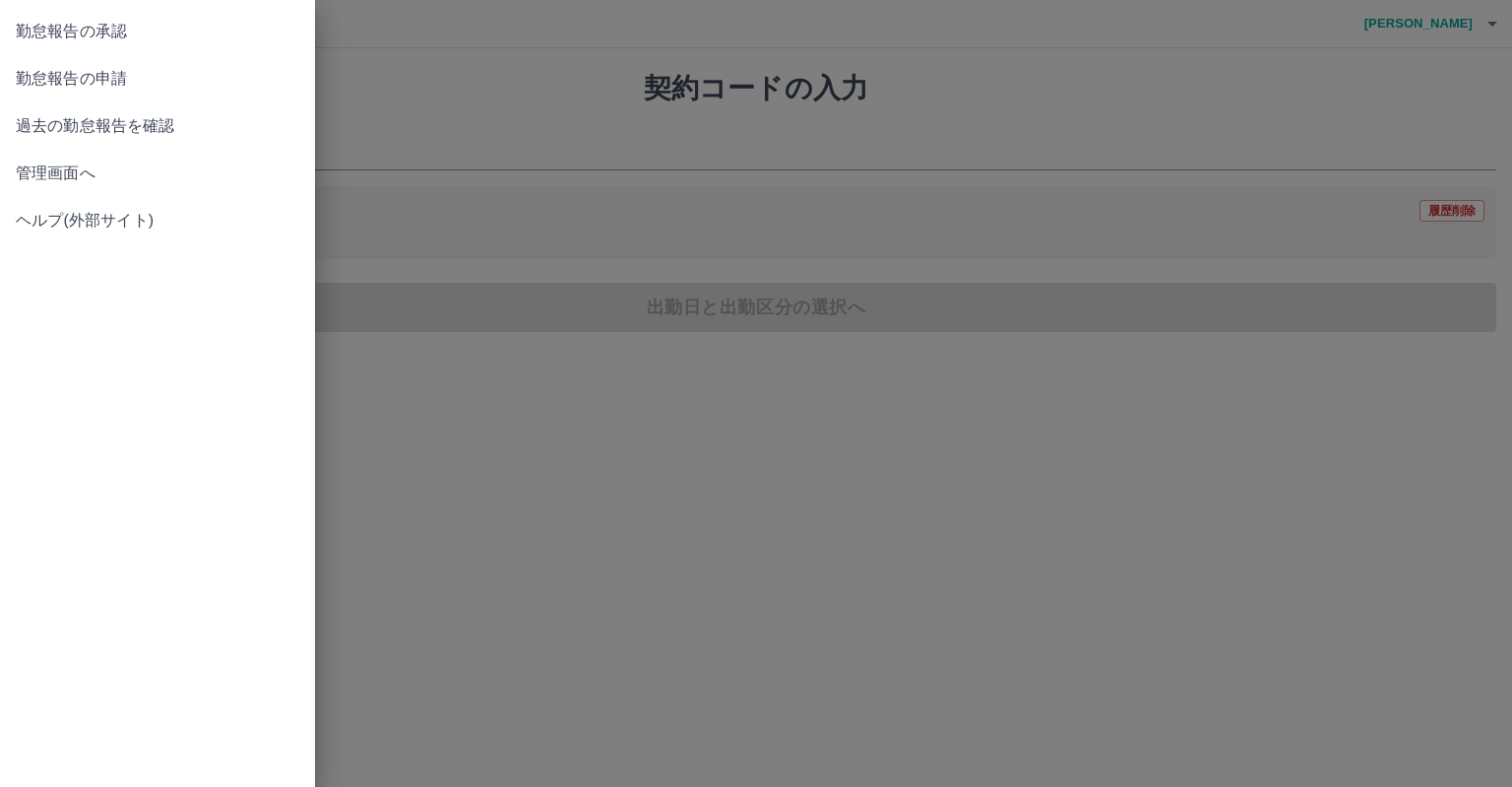 click on "勤怠報告の承認" at bounding box center [158, 32] 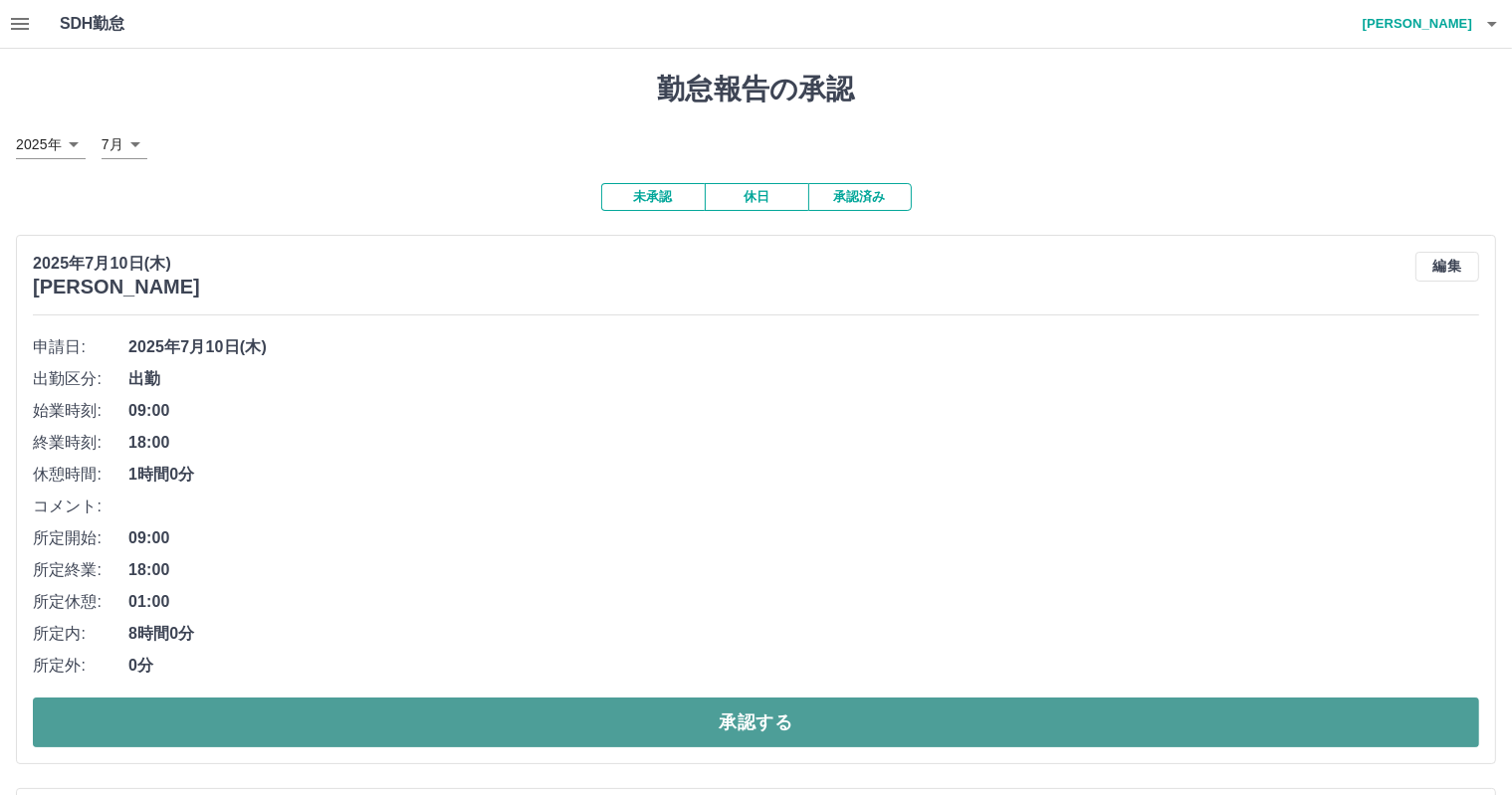 click on "承認する" at bounding box center (756, 722) 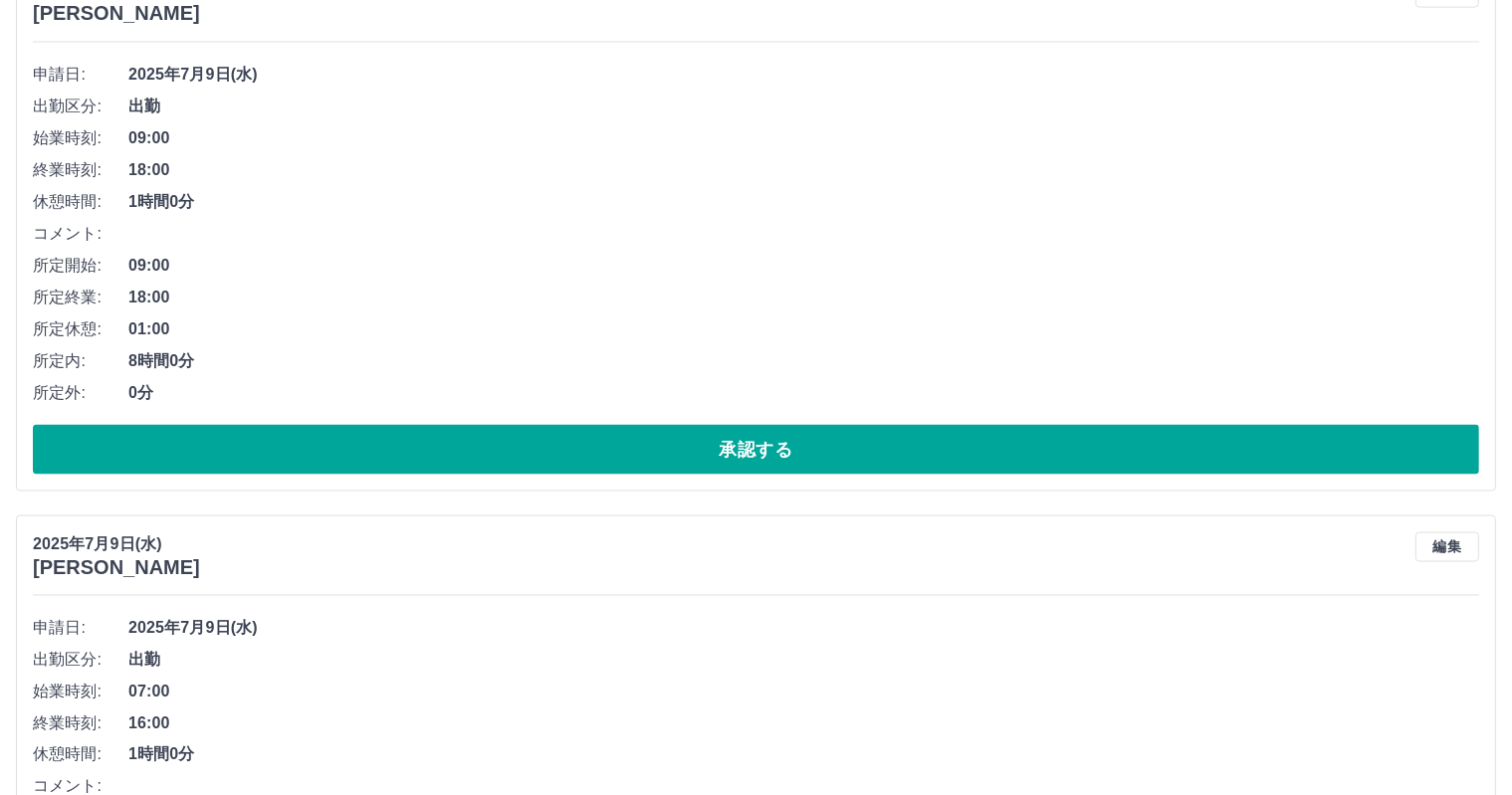 scroll, scrollTop: 3184, scrollLeft: 0, axis: vertical 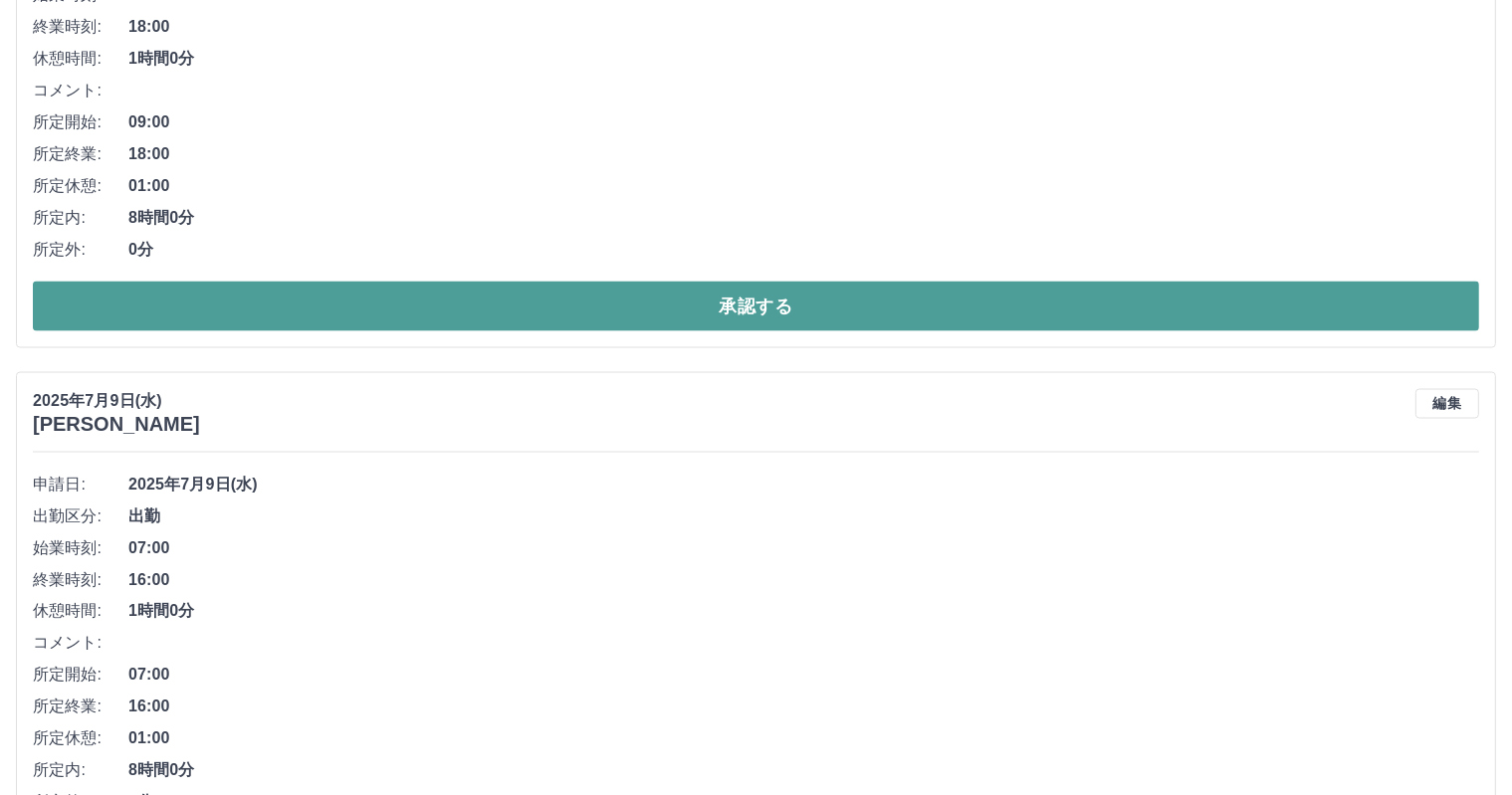 click on "承認する" at bounding box center (756, 306) 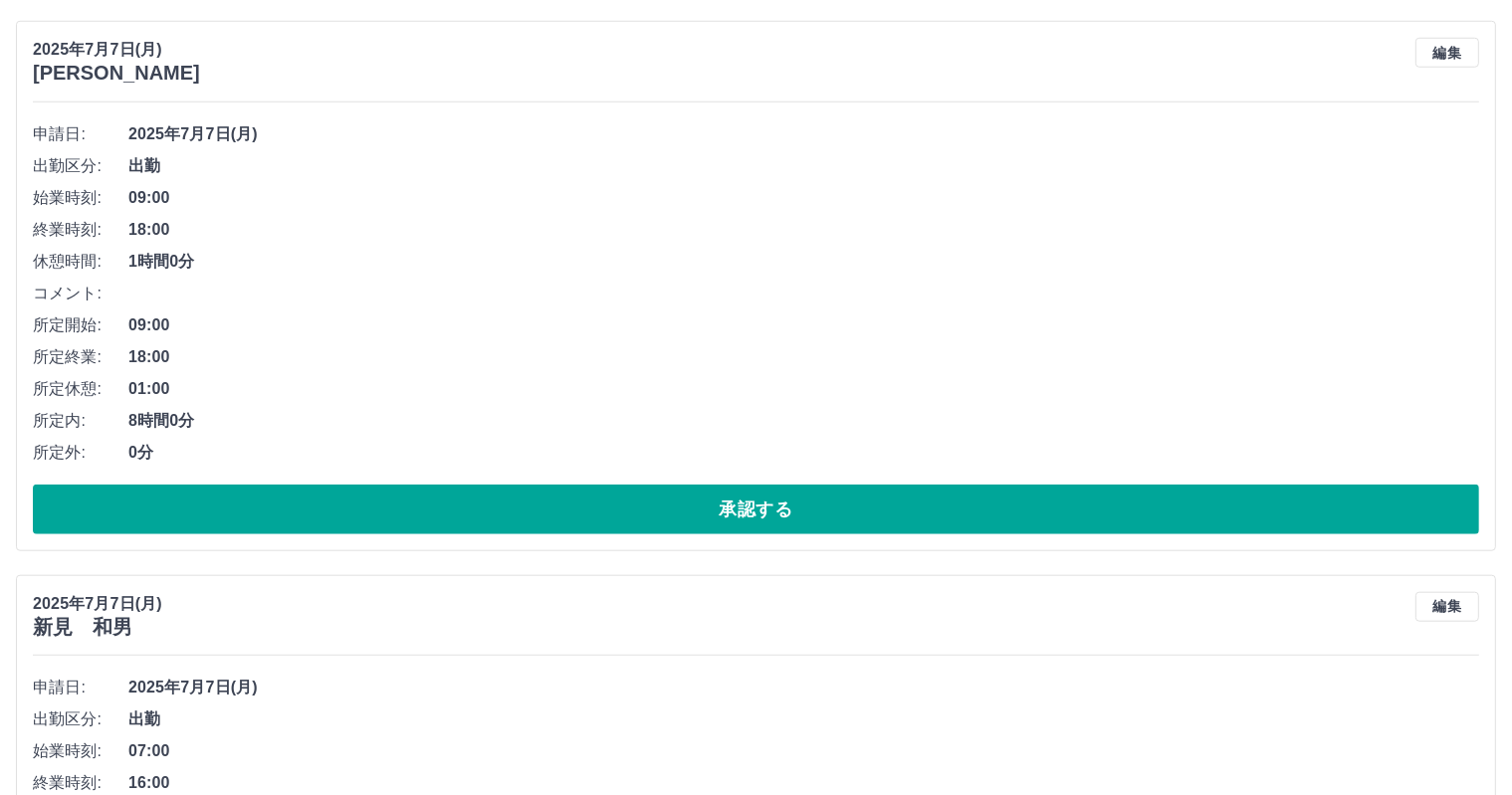 scroll, scrollTop: 9297, scrollLeft: 0, axis: vertical 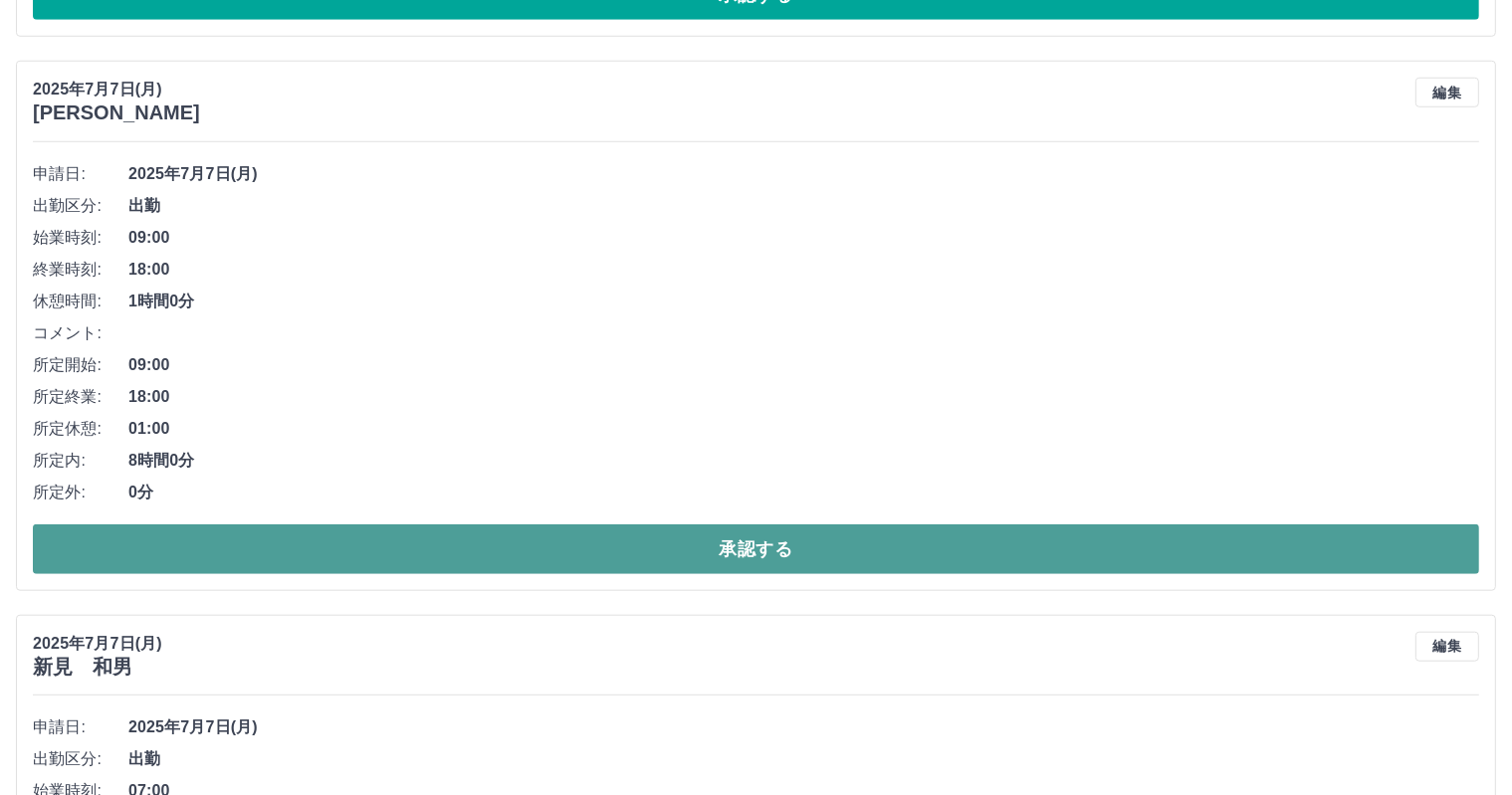 click on "承認する" at bounding box center [756, 549] 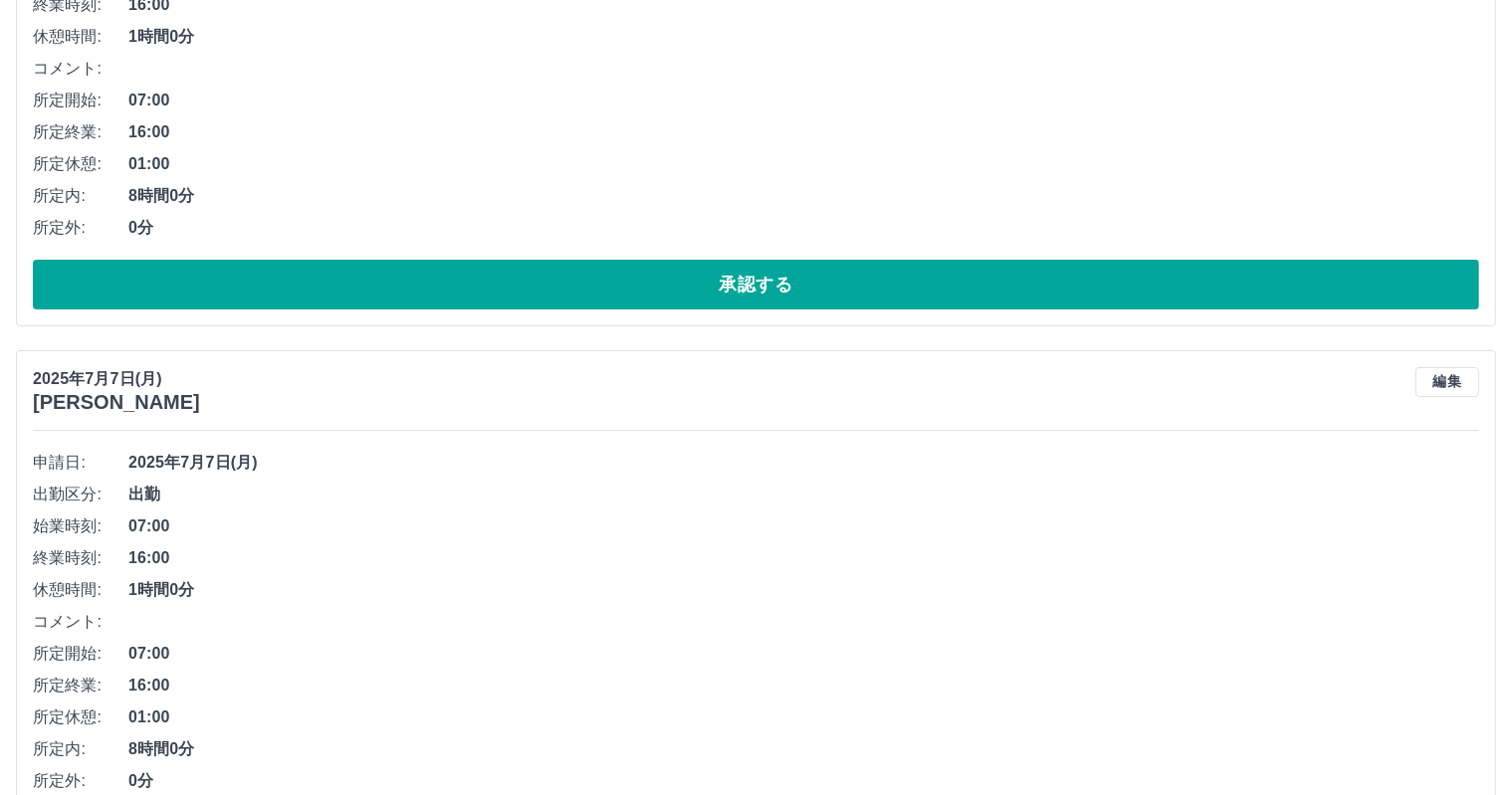 scroll, scrollTop: 7404, scrollLeft: 0, axis: vertical 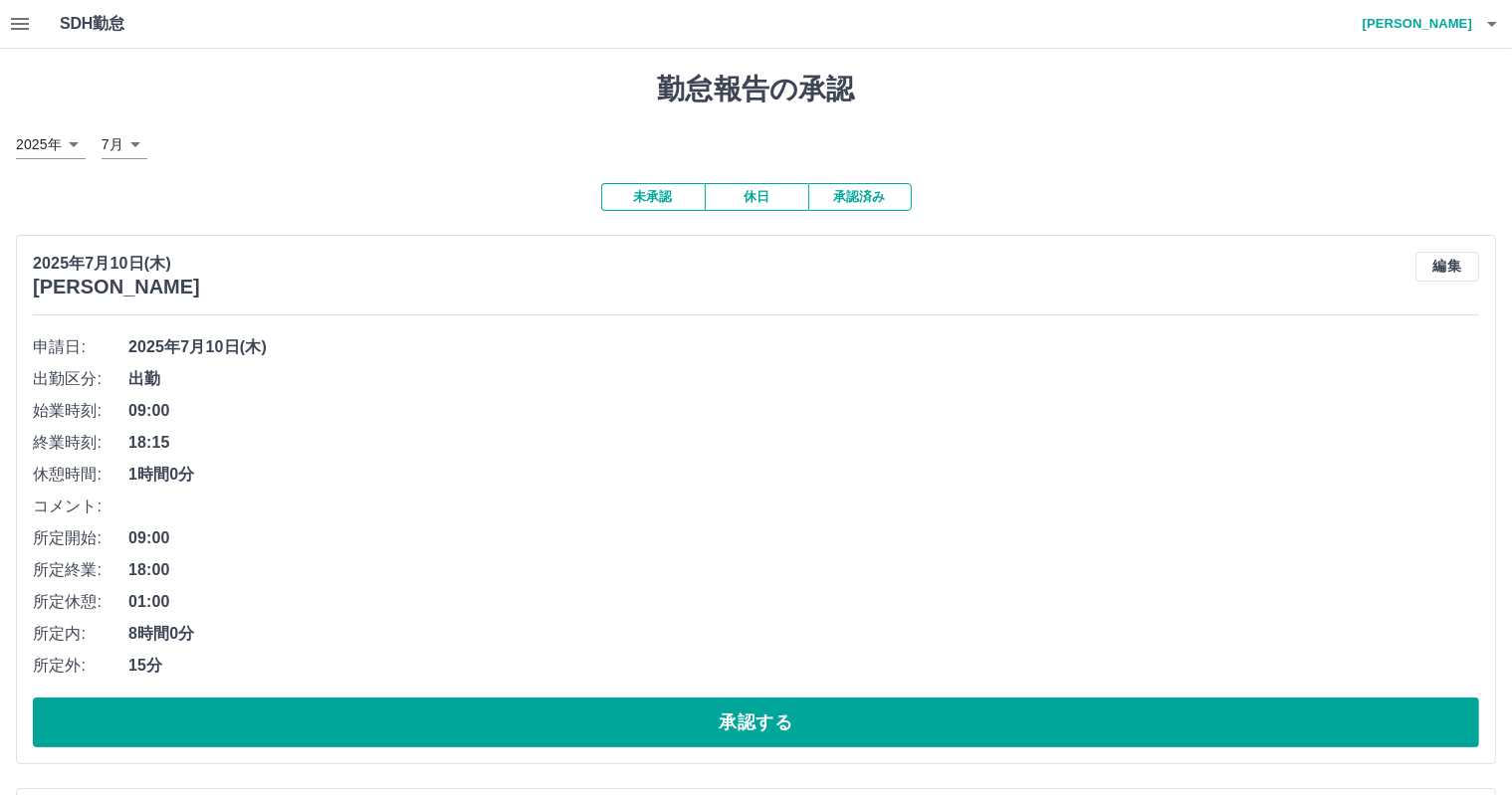 click at bounding box center (20, 24) 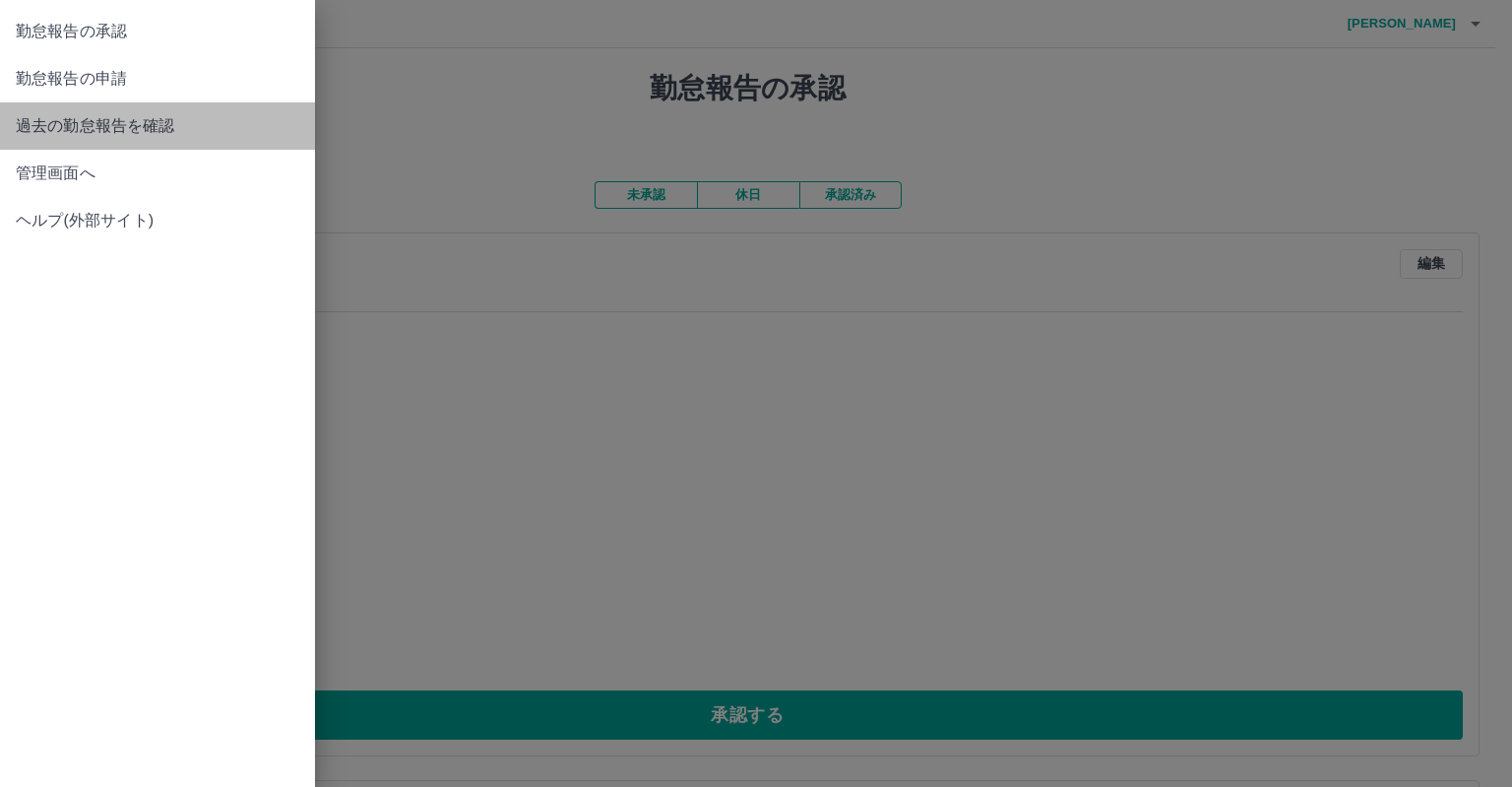 click on "過去の勤怠報告を確認" at bounding box center (158, 126) 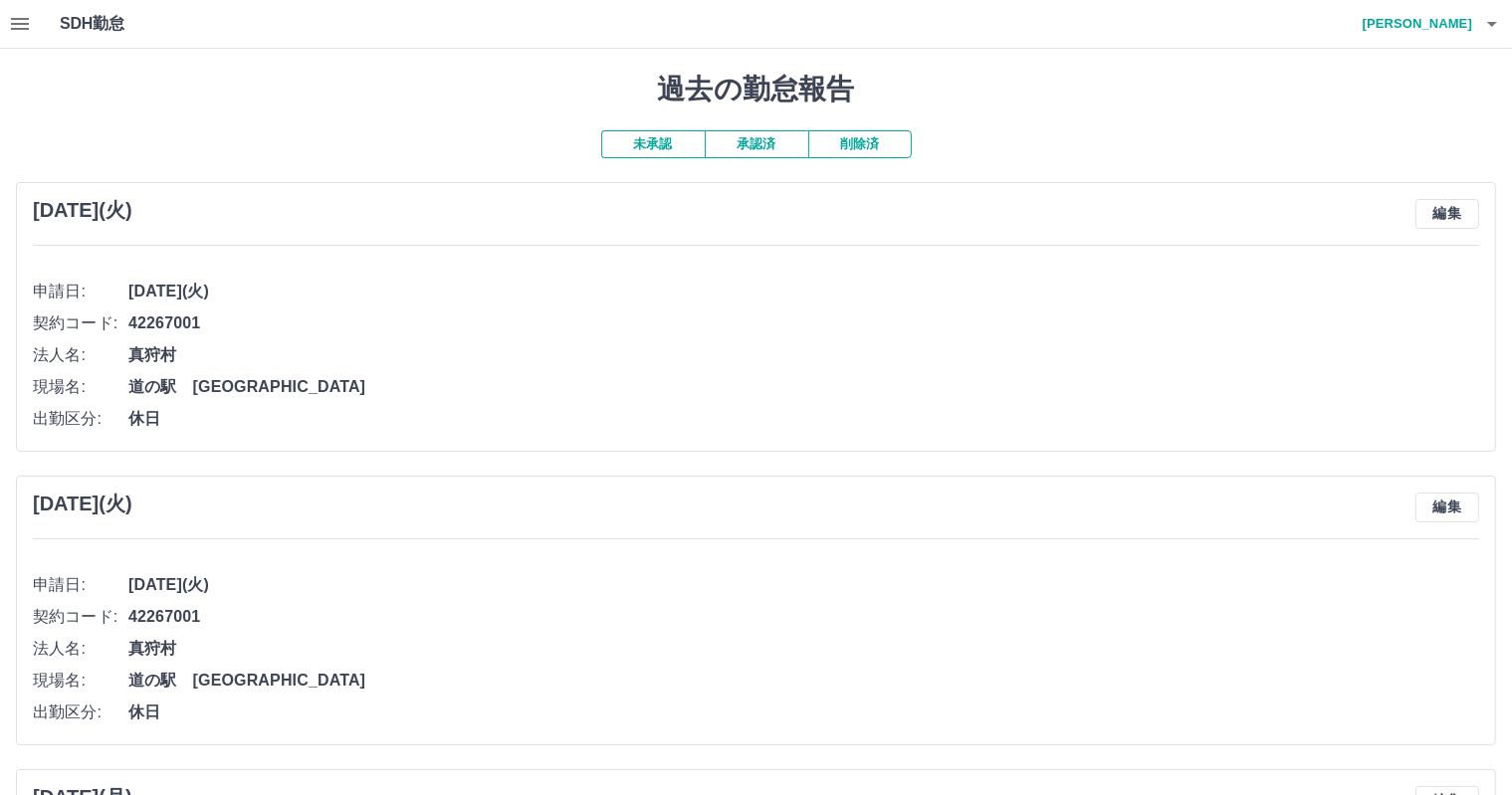 click on "未承認" at bounding box center (653, 144) 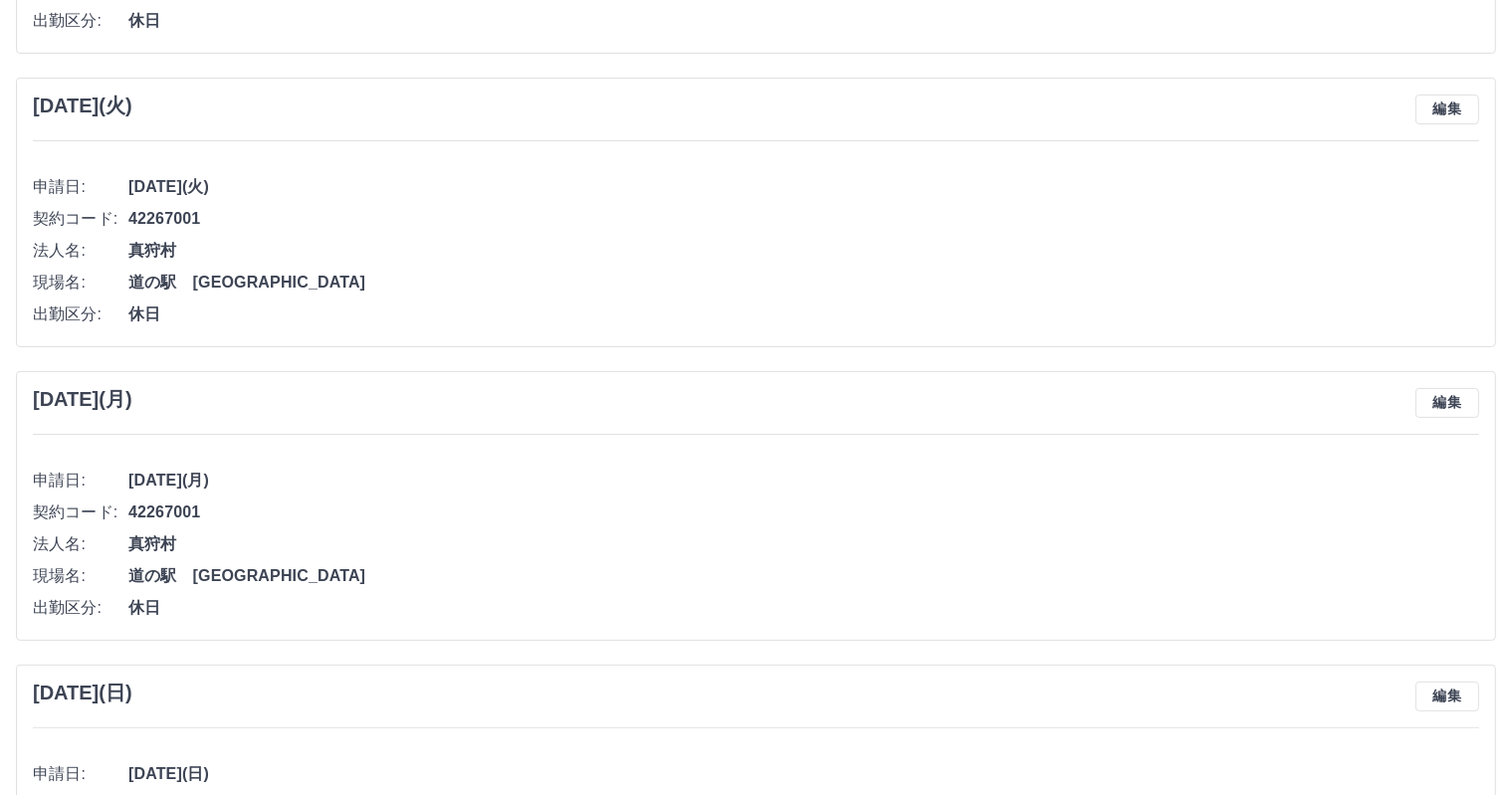 scroll, scrollTop: 0, scrollLeft: 0, axis: both 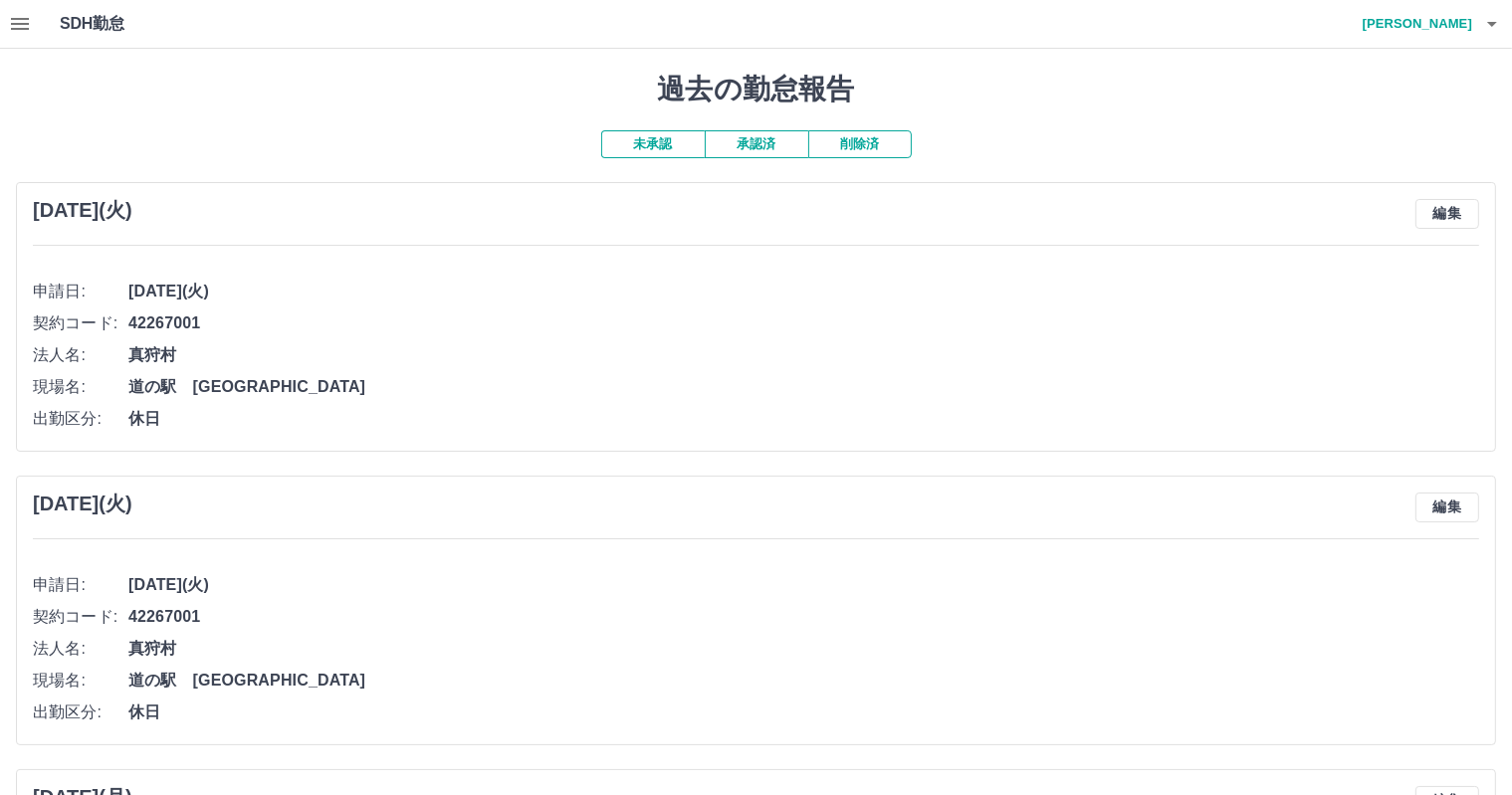 click on "承認済" at bounding box center (756, 144) 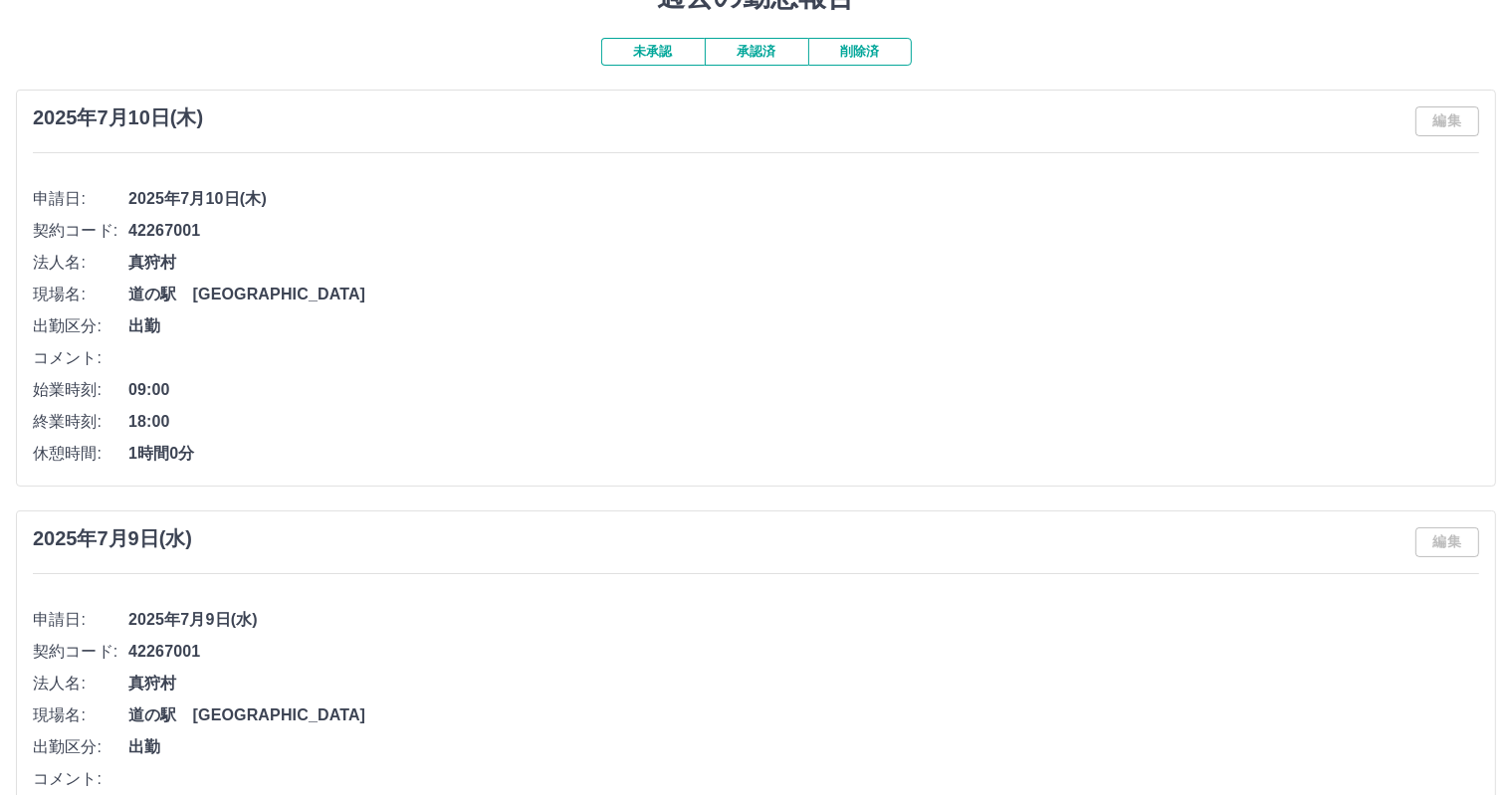 scroll, scrollTop: 0, scrollLeft: 0, axis: both 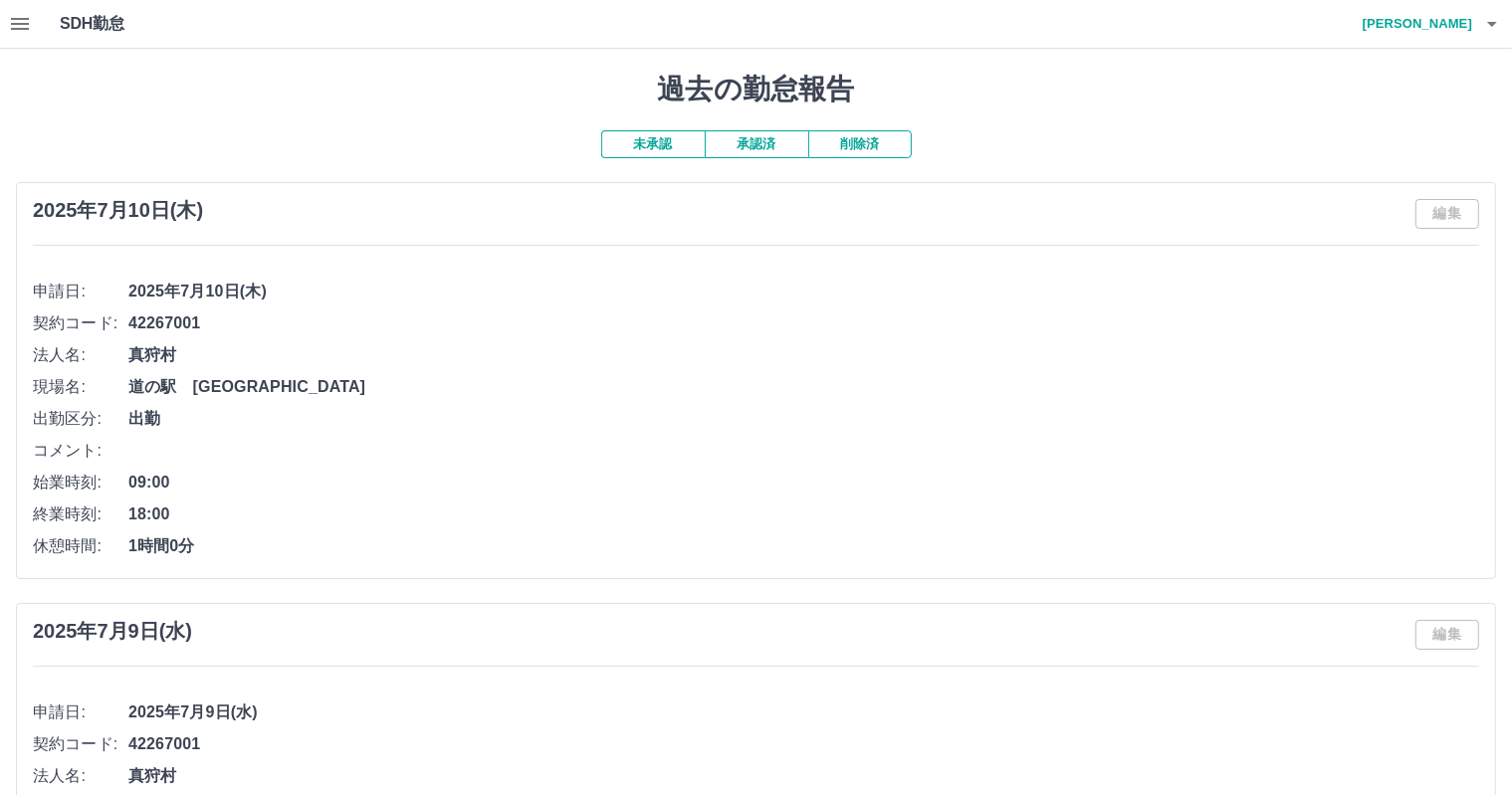 click on "未承認" at bounding box center [653, 144] 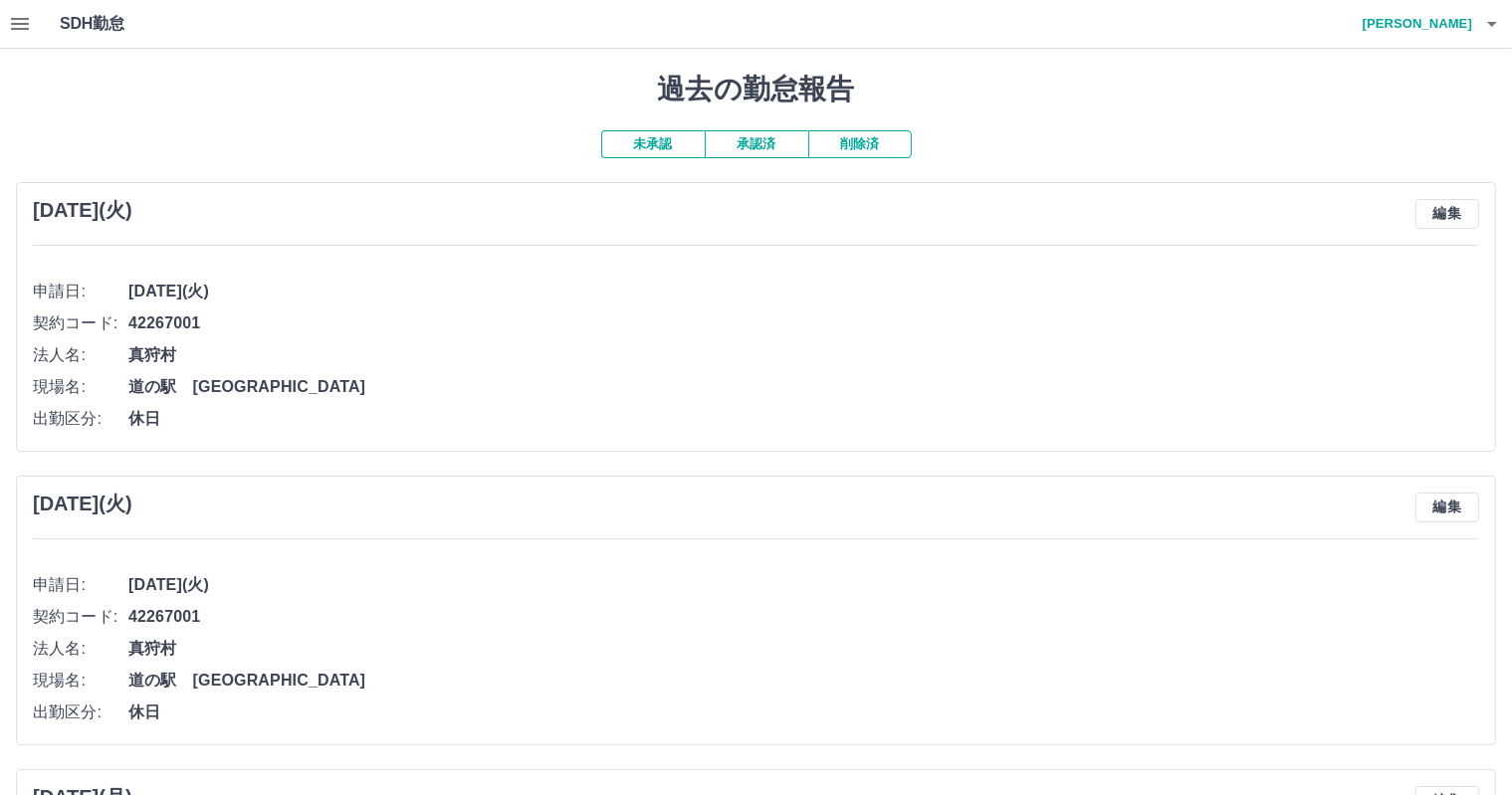 click on "未承認" at bounding box center (653, 144) 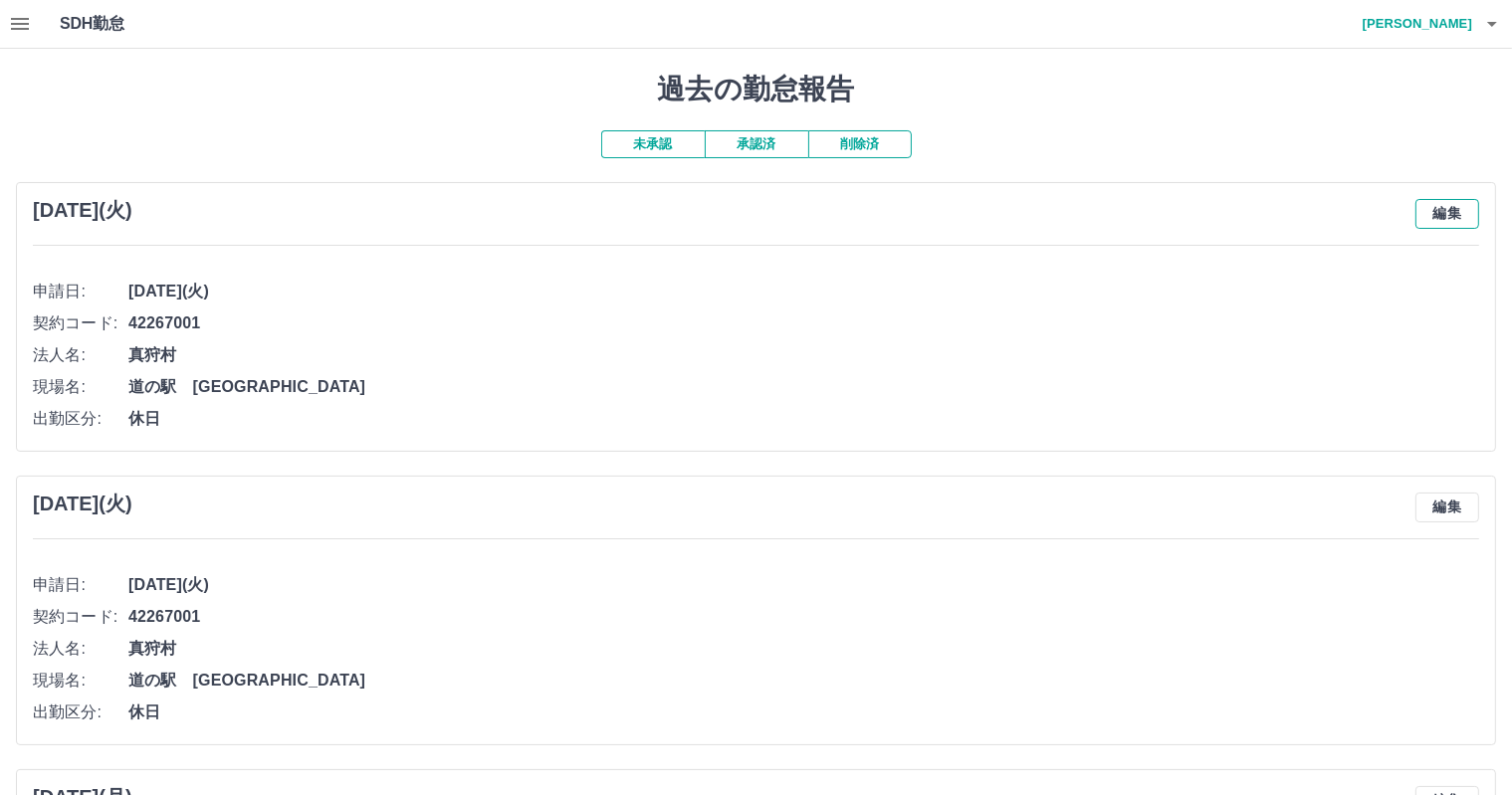 click on "編集" at bounding box center [1447, 214] 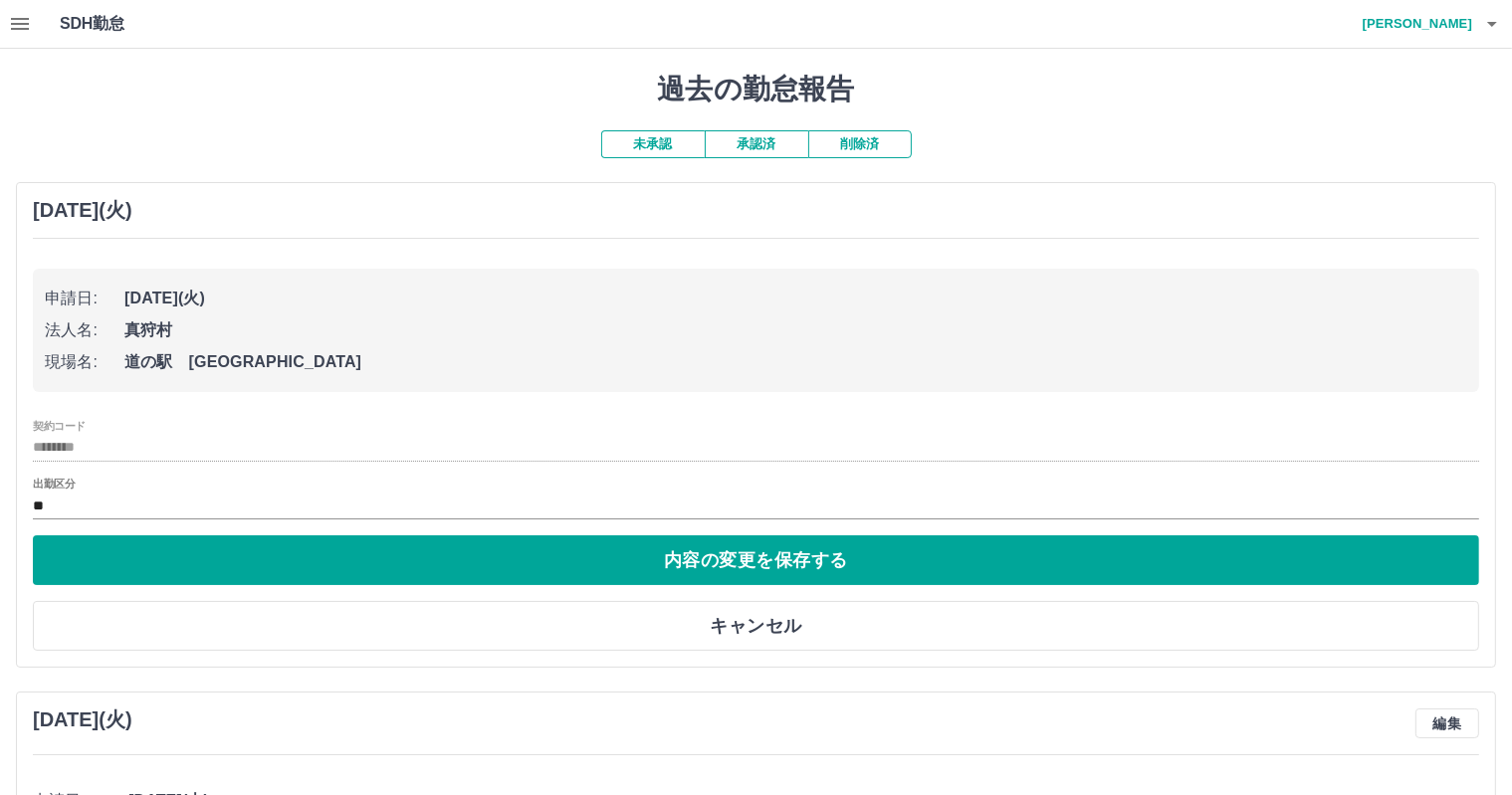 click on "キャンセル" at bounding box center [756, 626] 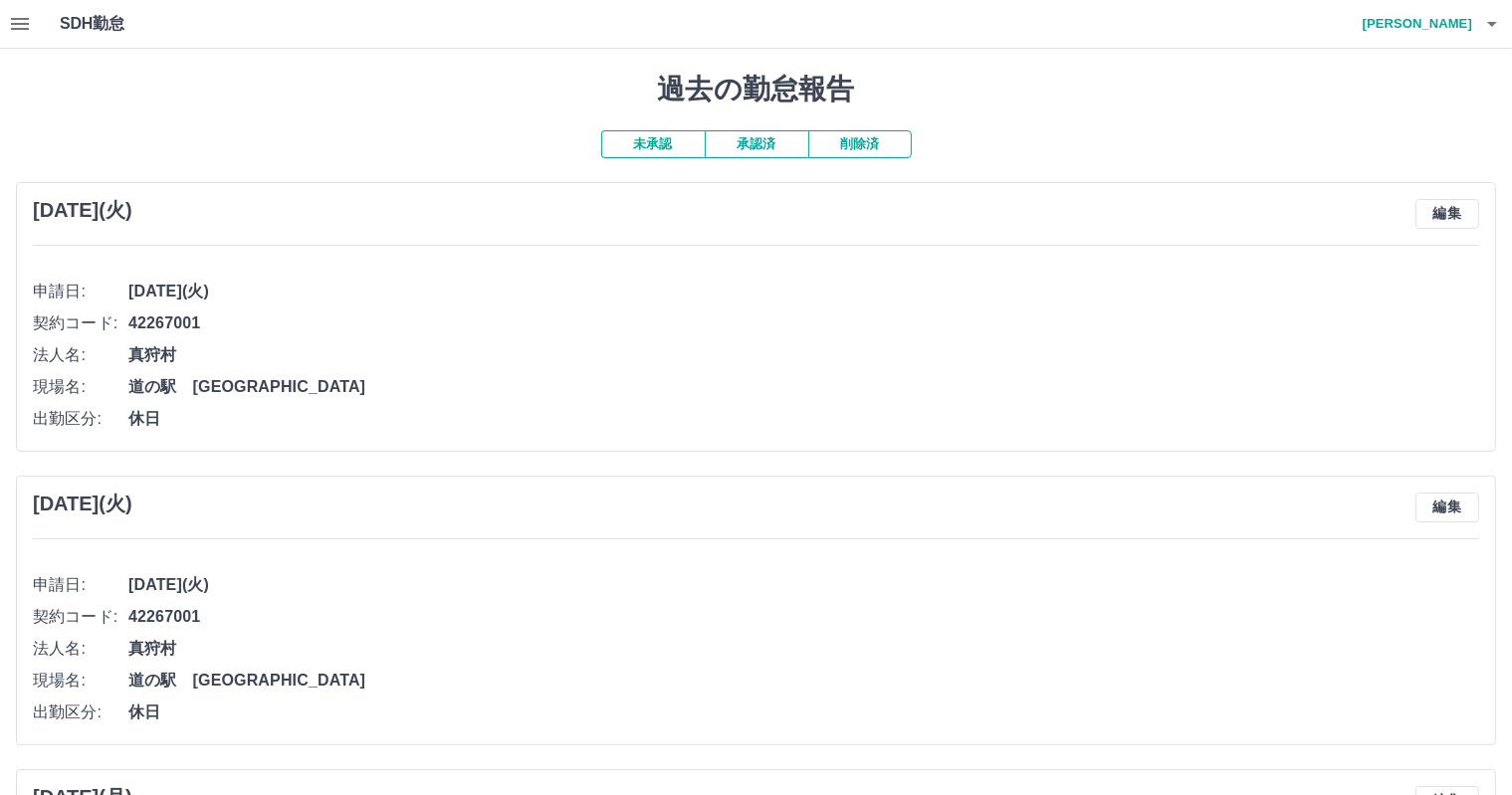 click at bounding box center [20, 24] 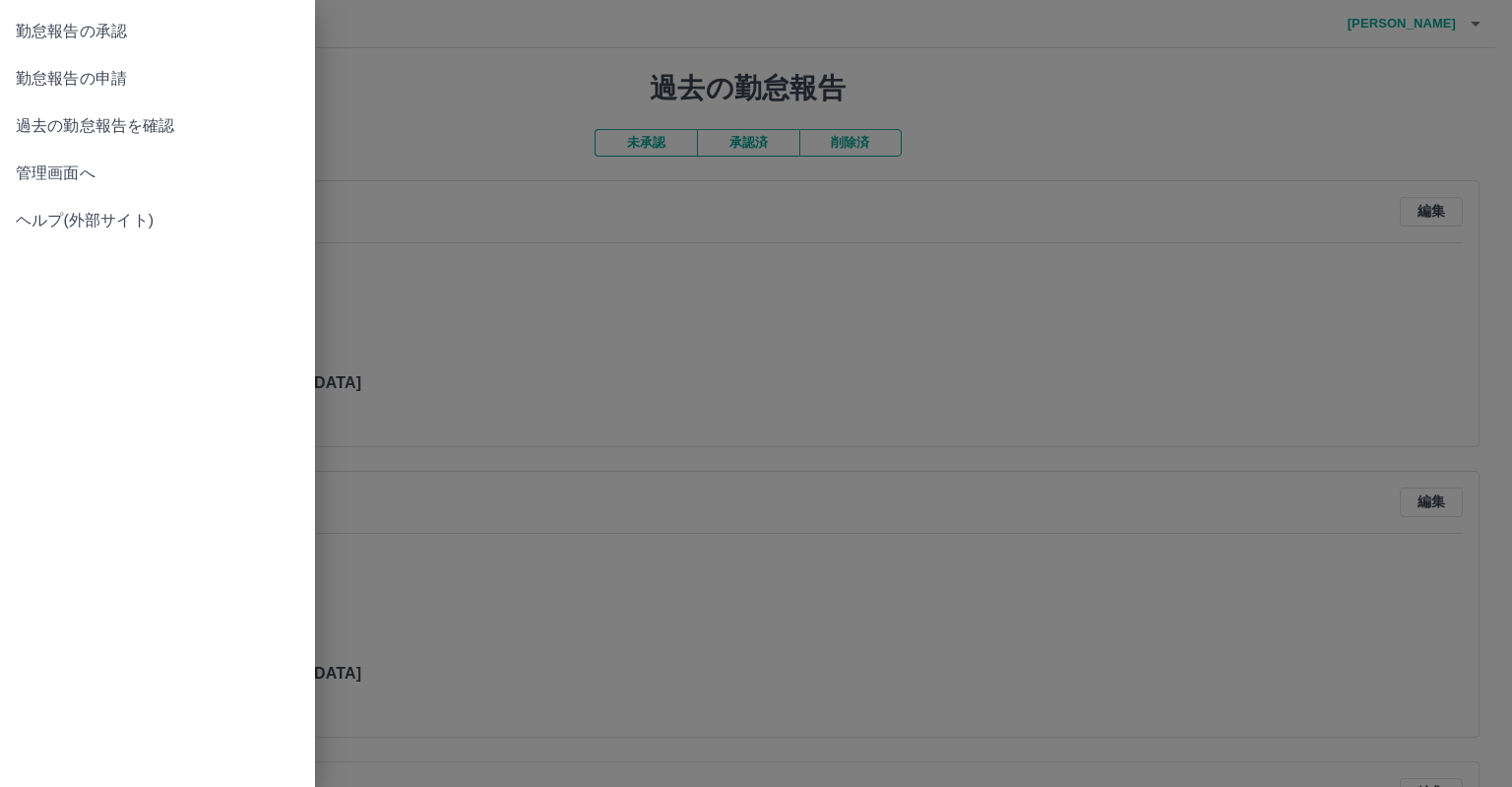 click on "勤怠報告の承認" at bounding box center (158, 32) 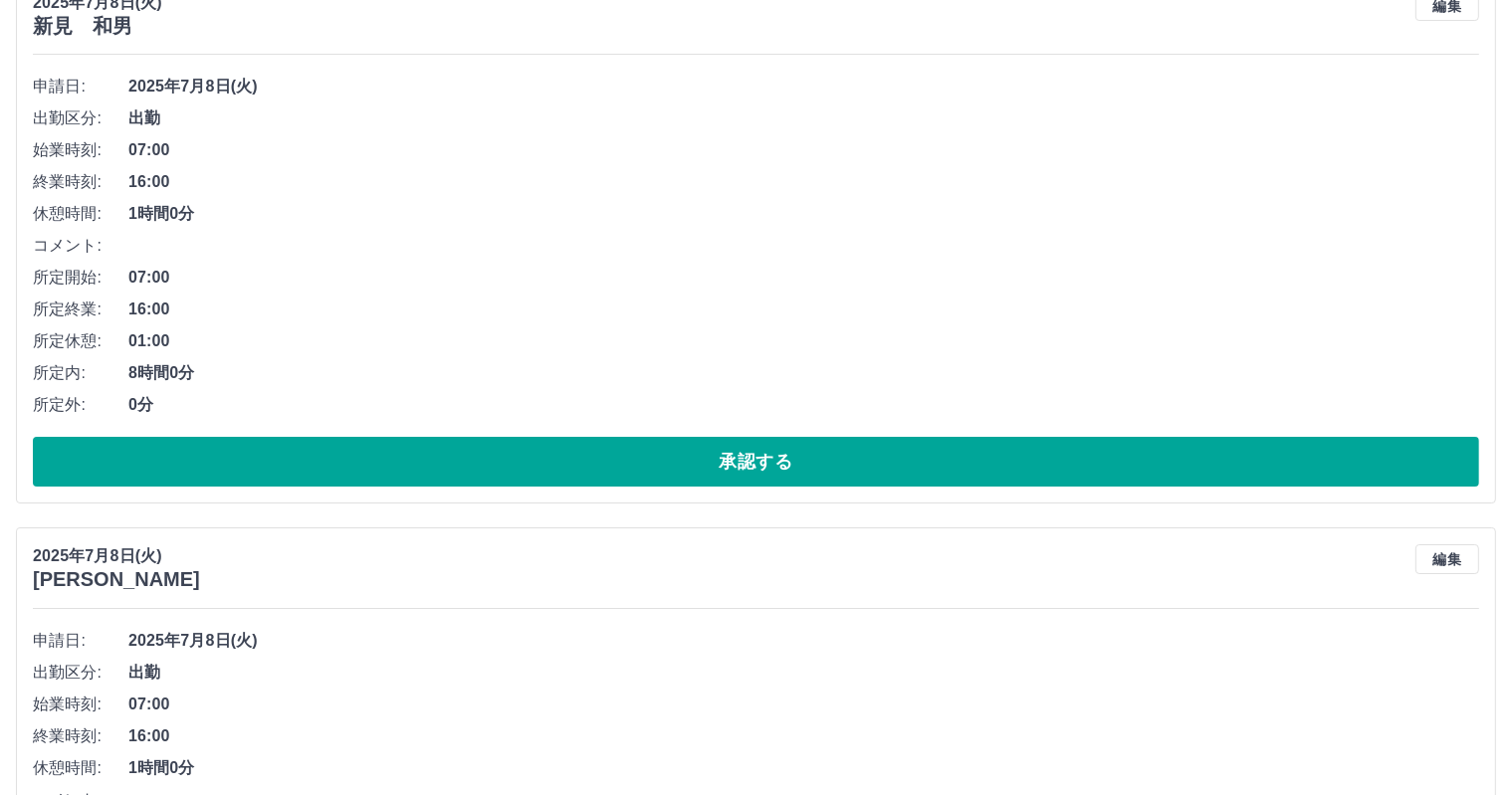 scroll, scrollTop: 12478, scrollLeft: 0, axis: vertical 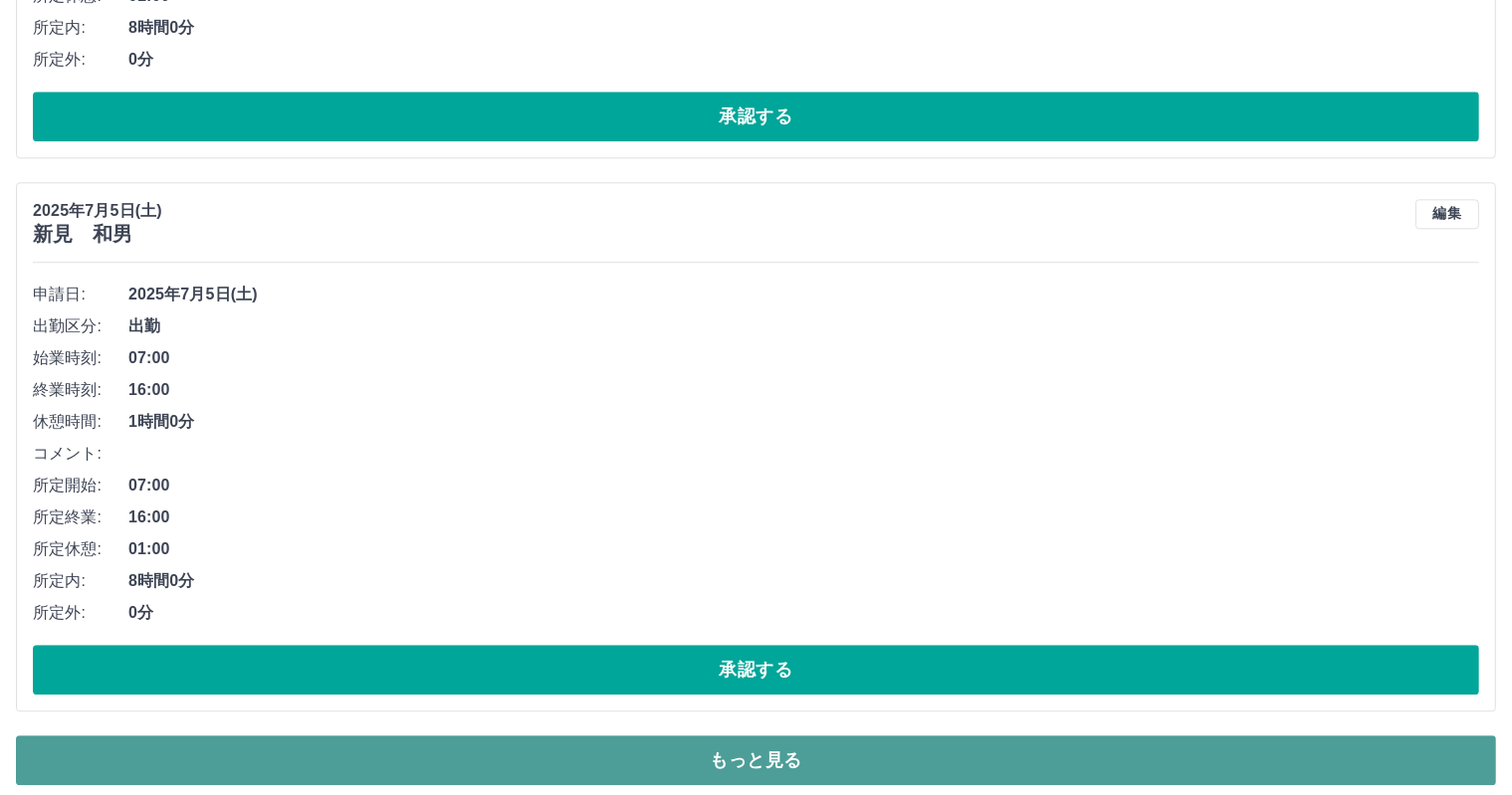 click on "もっと見る" at bounding box center (756, 760) 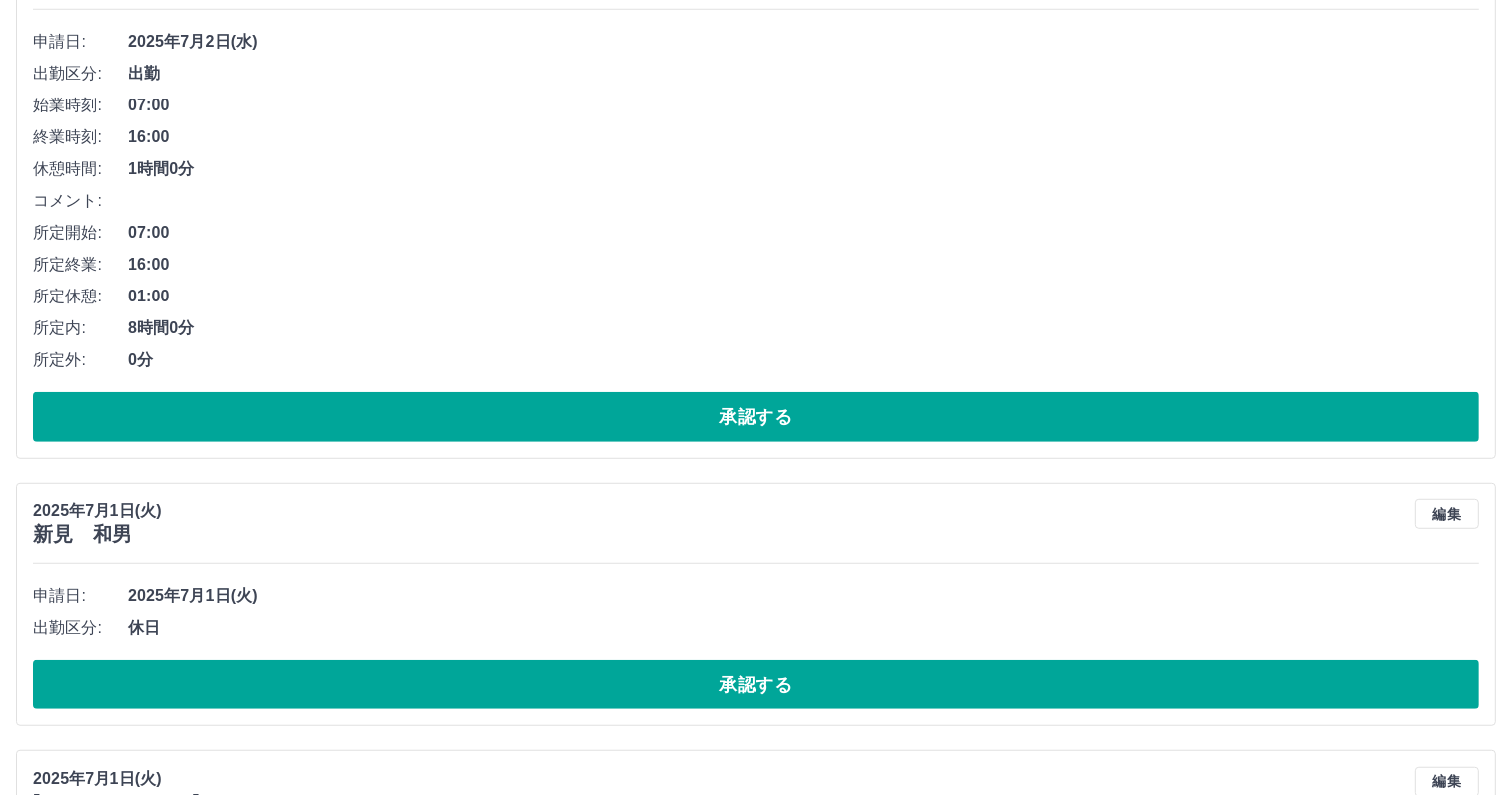 scroll, scrollTop: 16521, scrollLeft: 0, axis: vertical 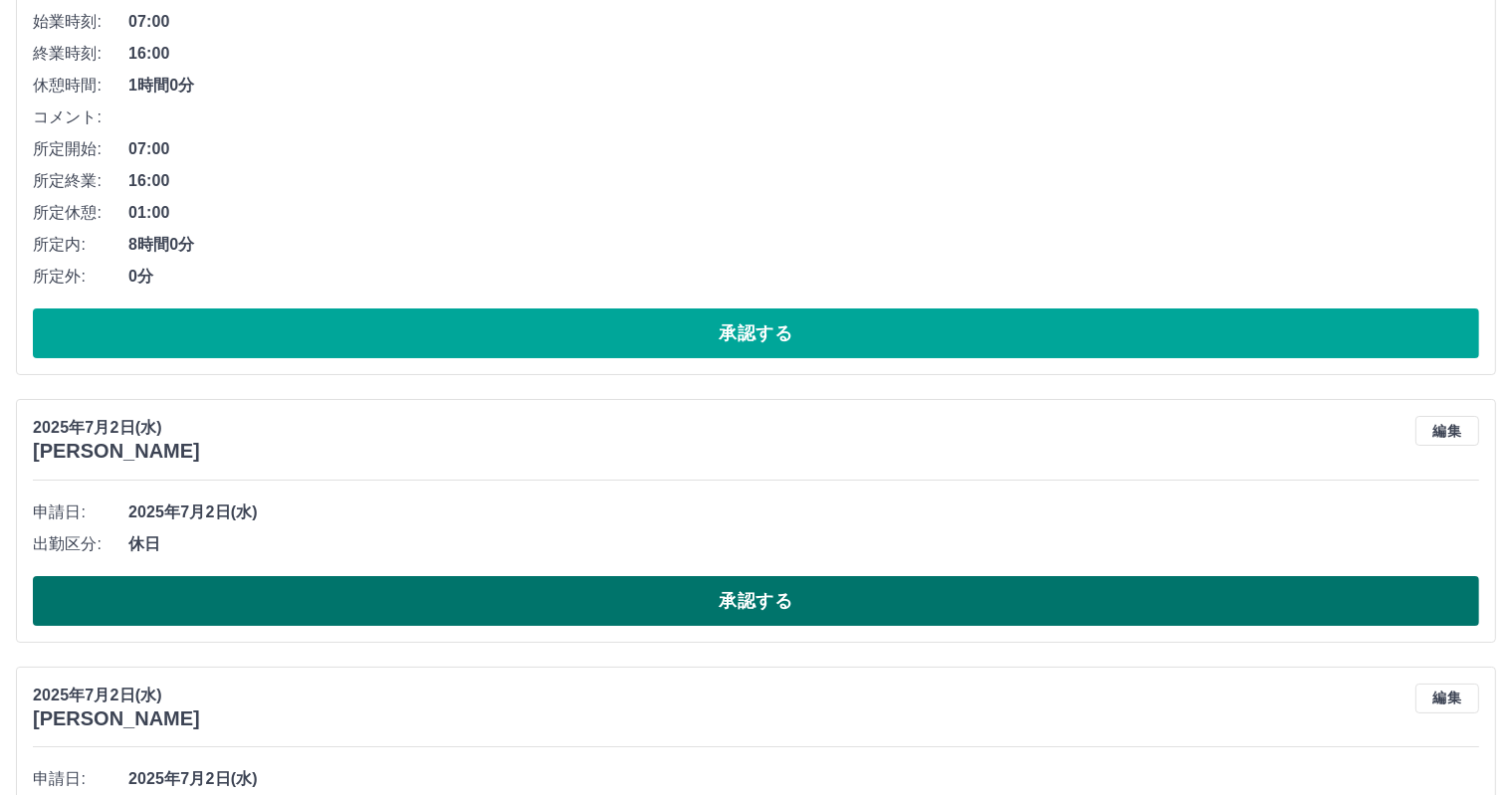 click on "承認する" at bounding box center (756, 601) 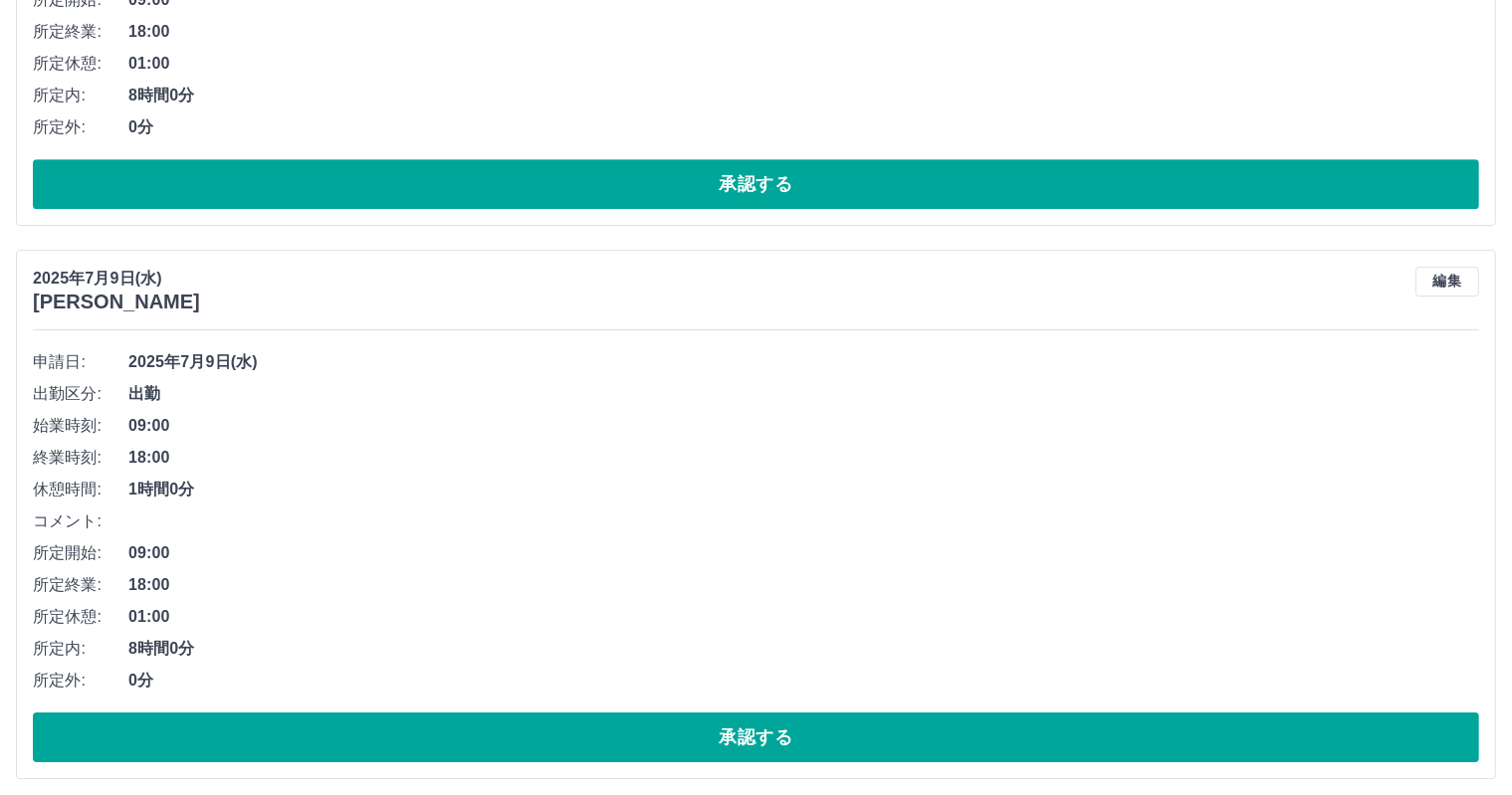 scroll, scrollTop: 6309, scrollLeft: 0, axis: vertical 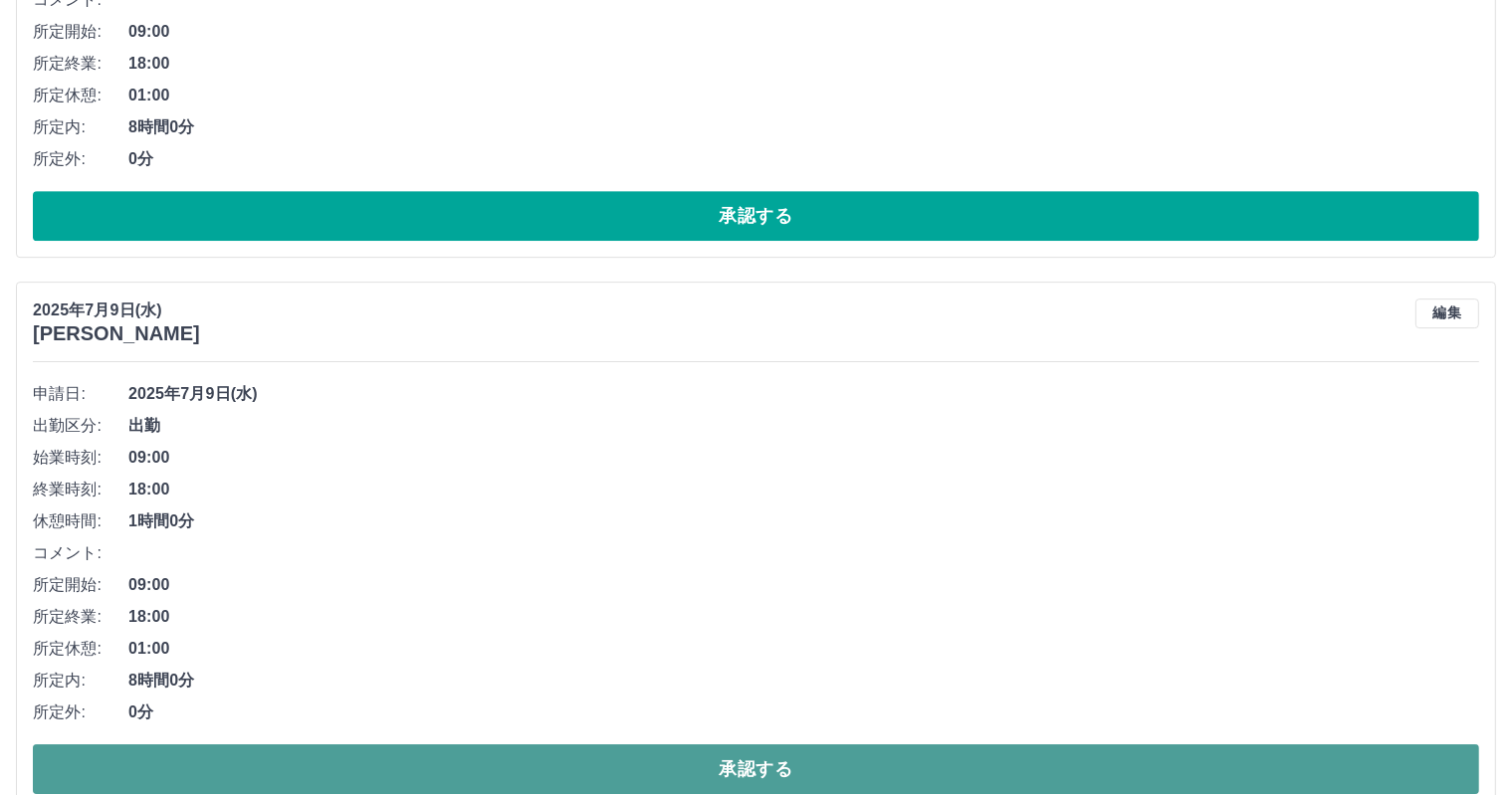click on "承認する" at bounding box center (756, 769) 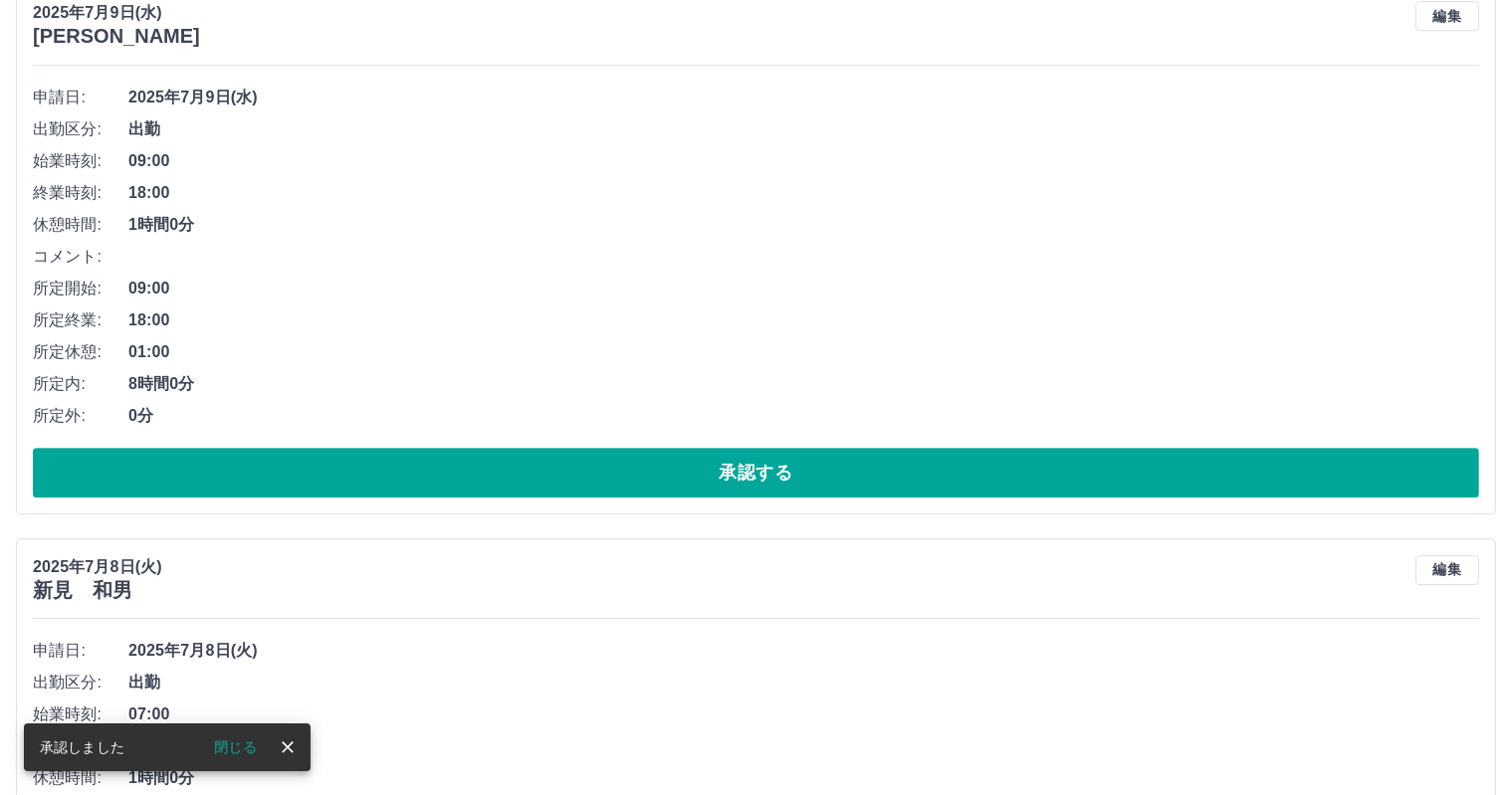 scroll, scrollTop: 5911, scrollLeft: 0, axis: vertical 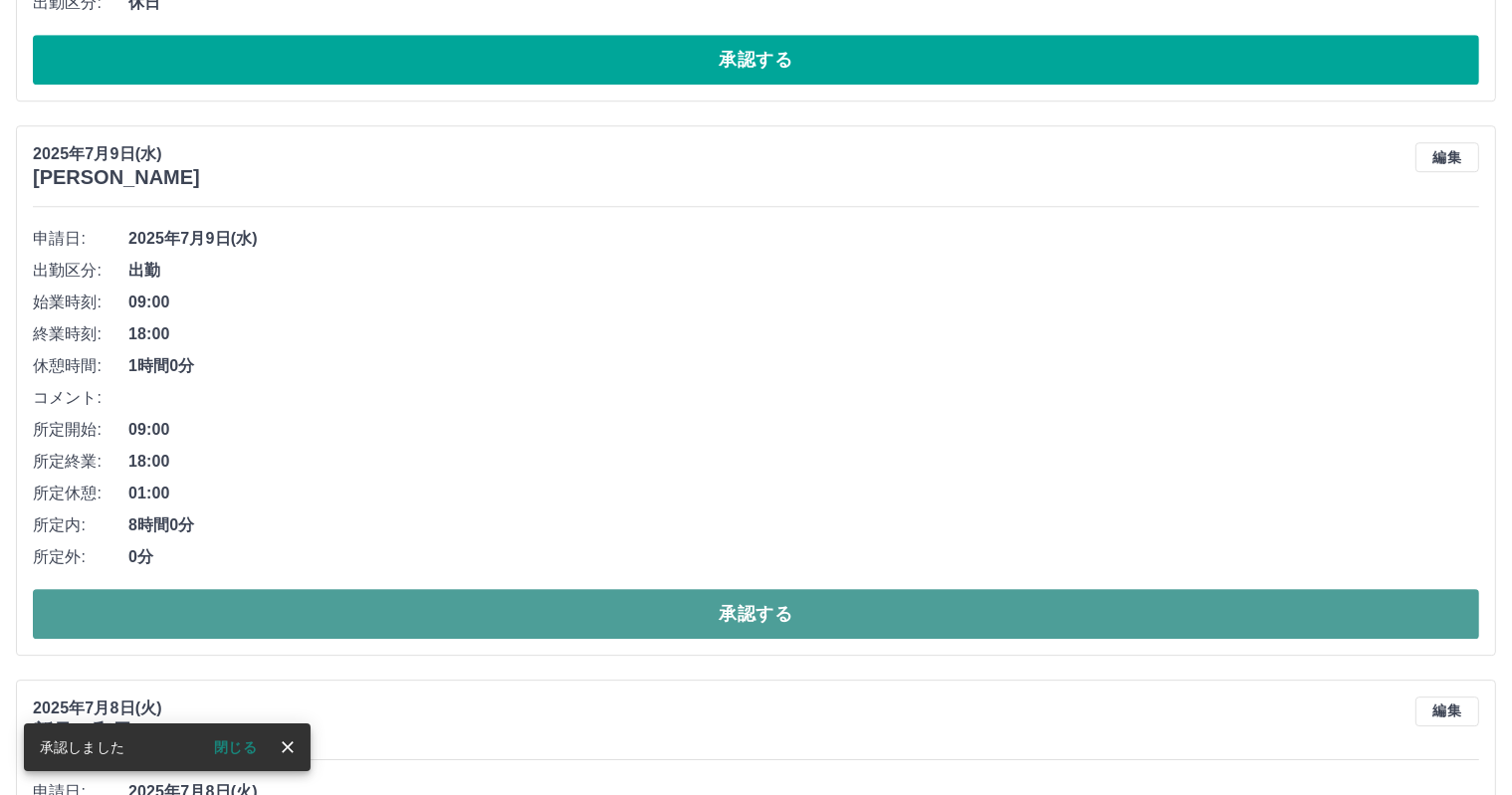 click on "承認する" at bounding box center [756, 614] 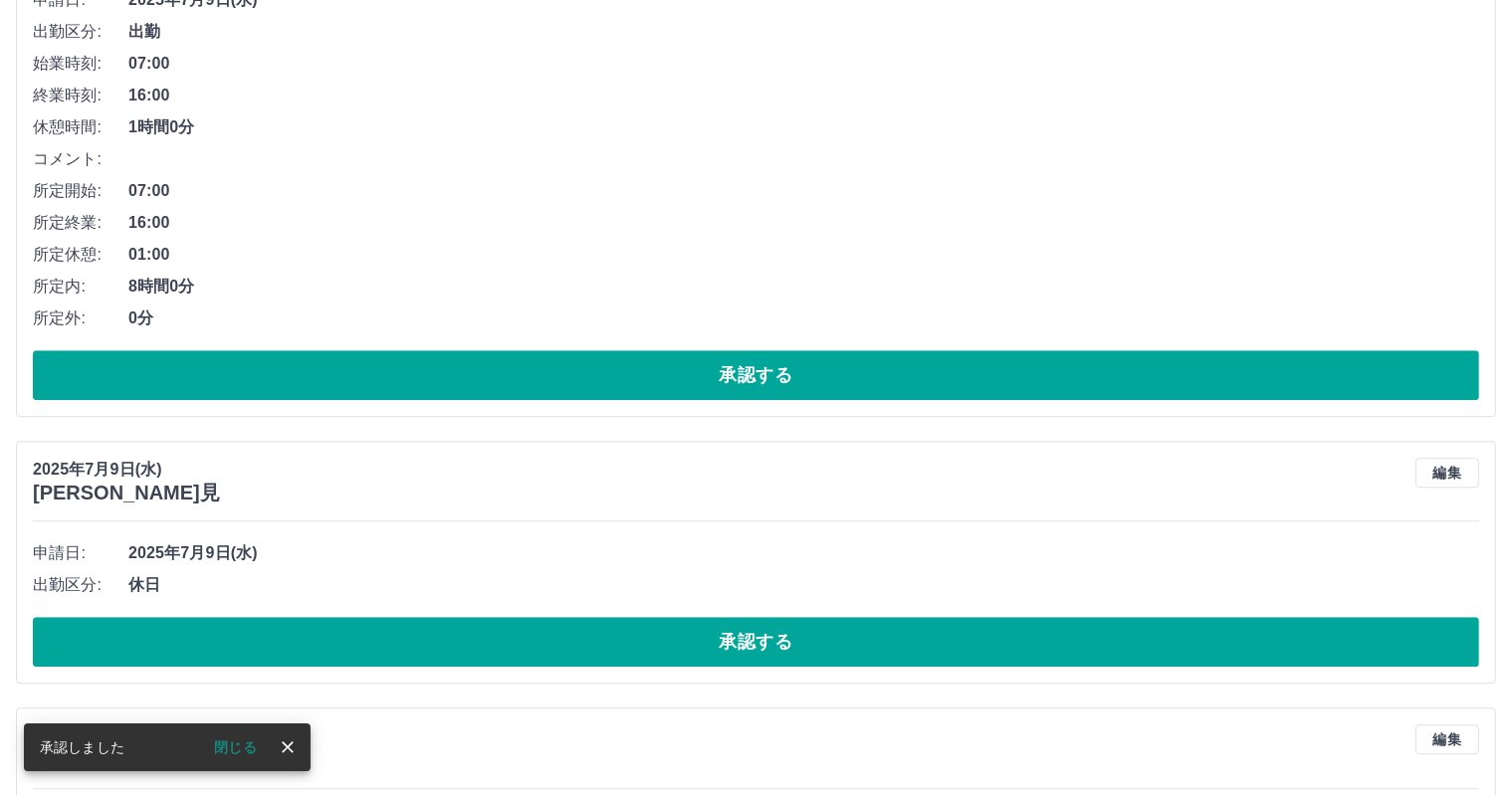 scroll, scrollTop: 5314, scrollLeft: 0, axis: vertical 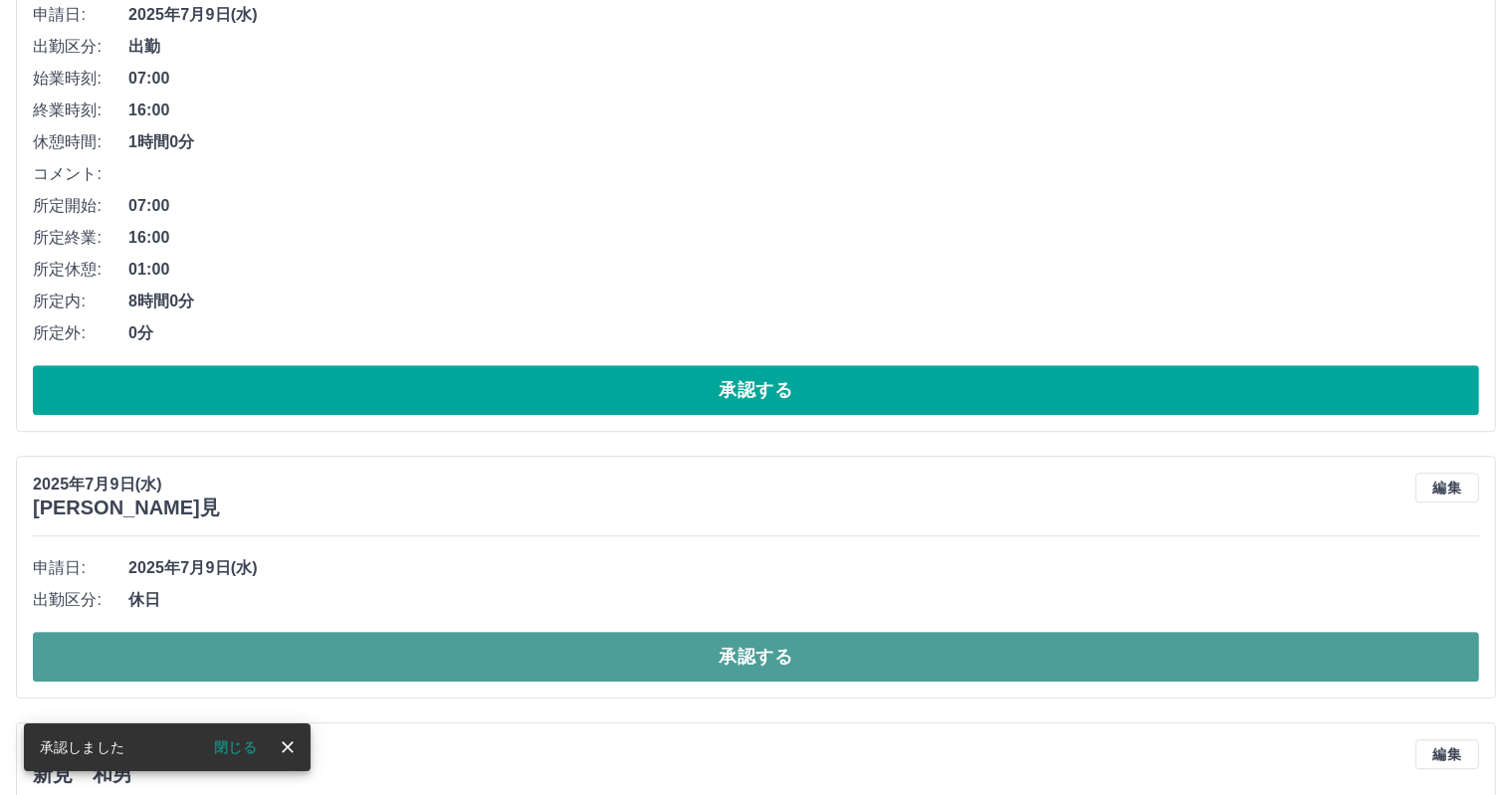 click on "承認する" at bounding box center (756, 657) 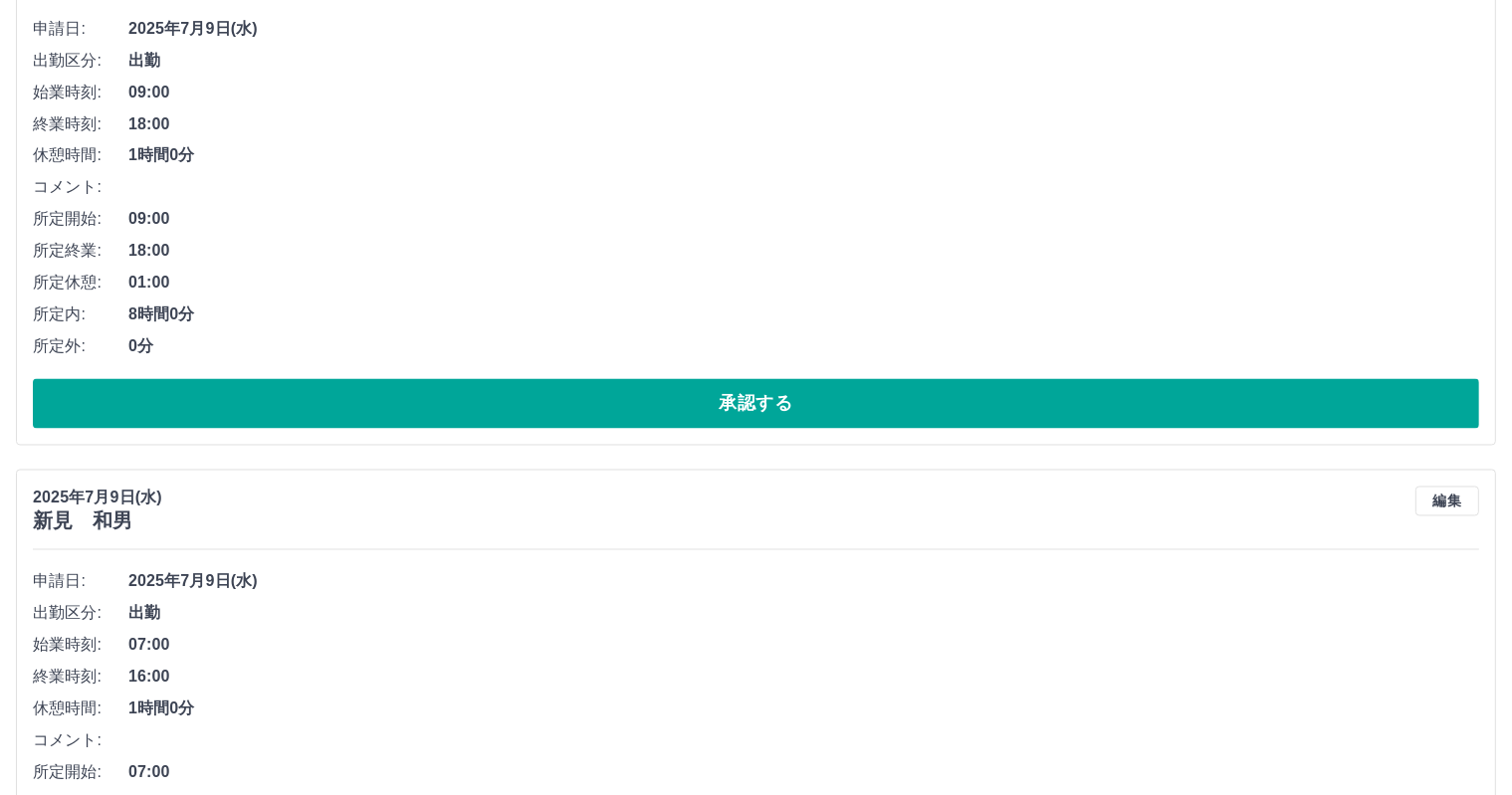 scroll, scrollTop: 3324, scrollLeft: 0, axis: vertical 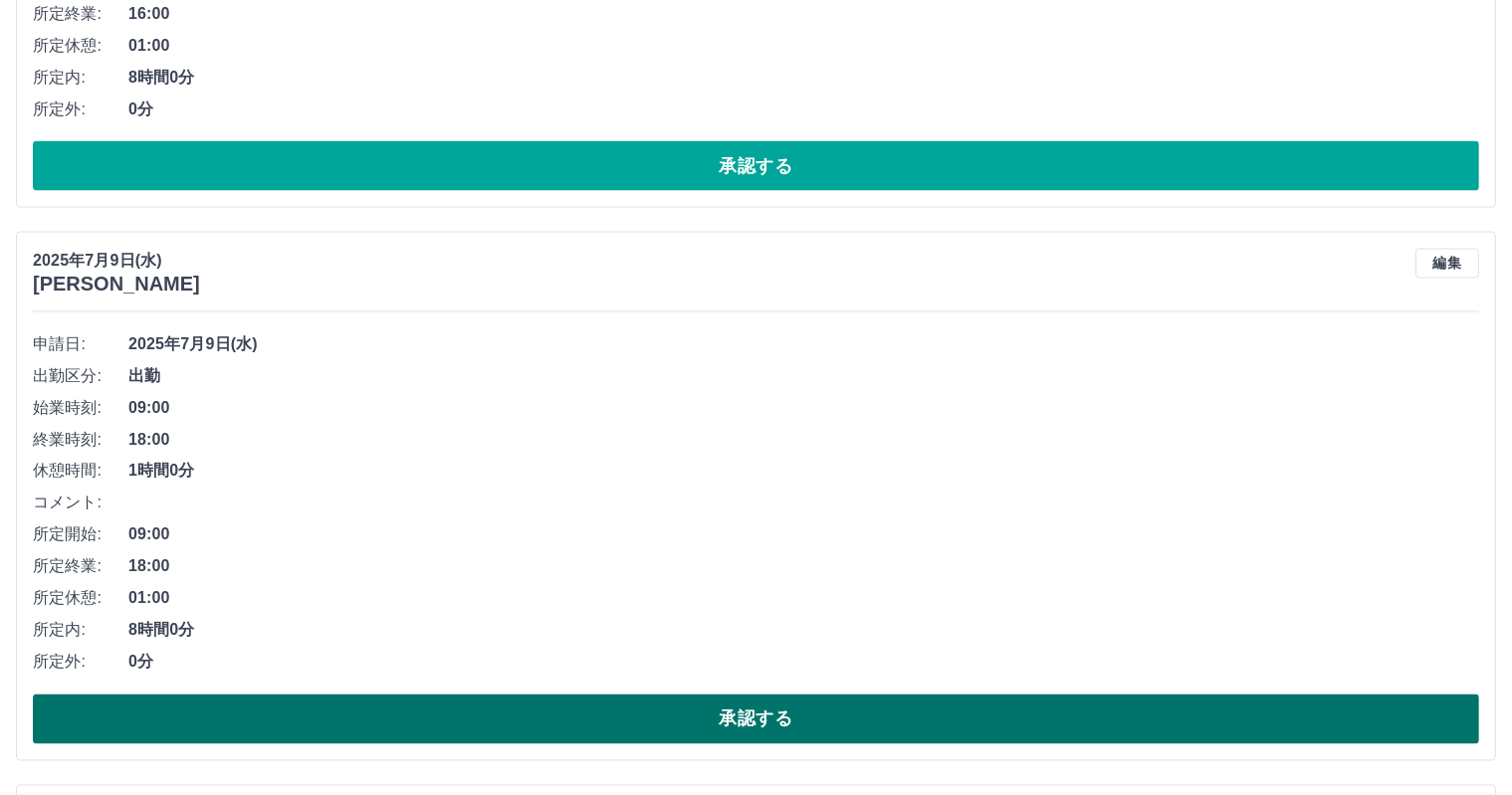 click on "承認する" at bounding box center (756, 719) 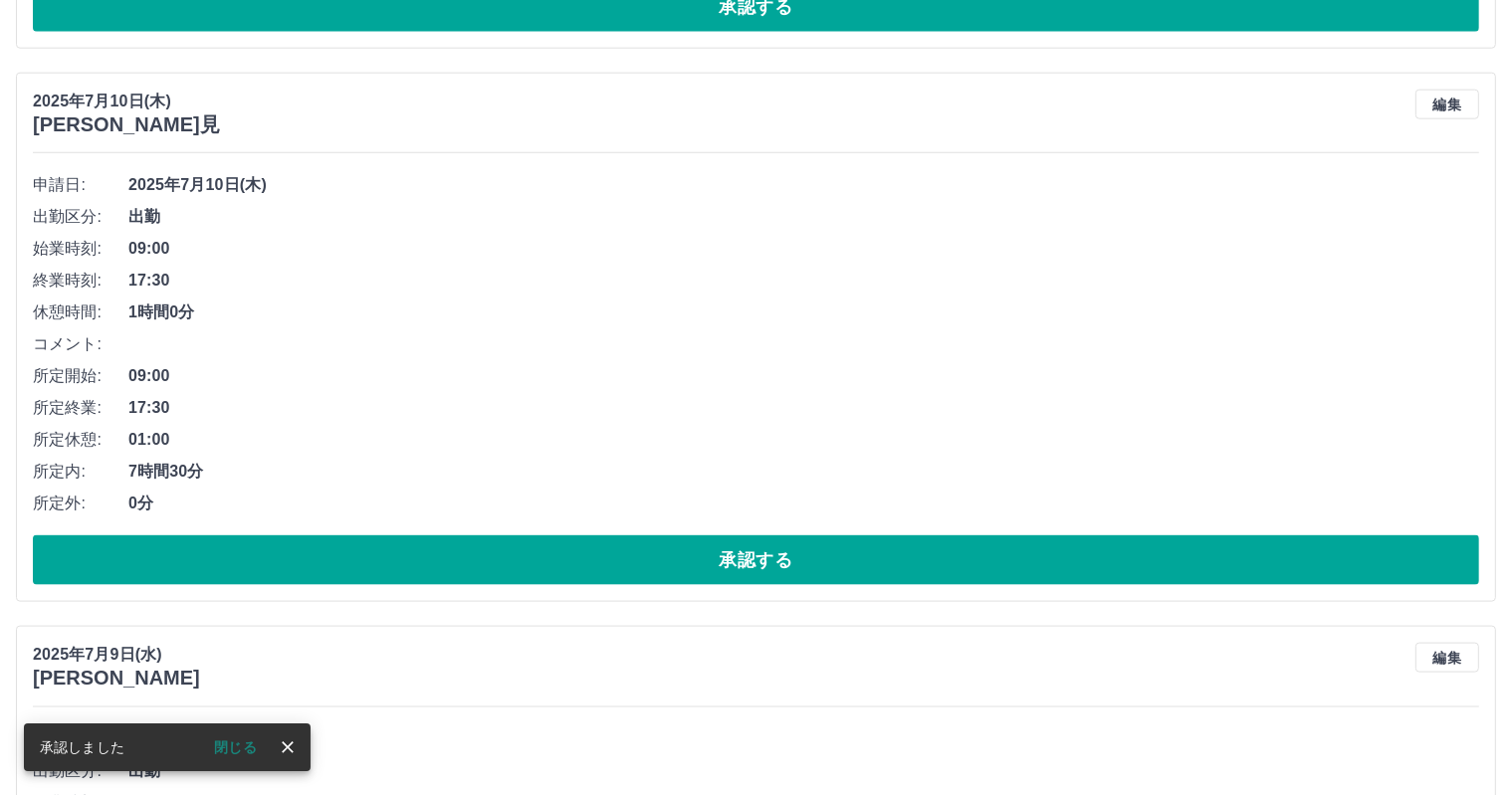 scroll, scrollTop: 2329, scrollLeft: 0, axis: vertical 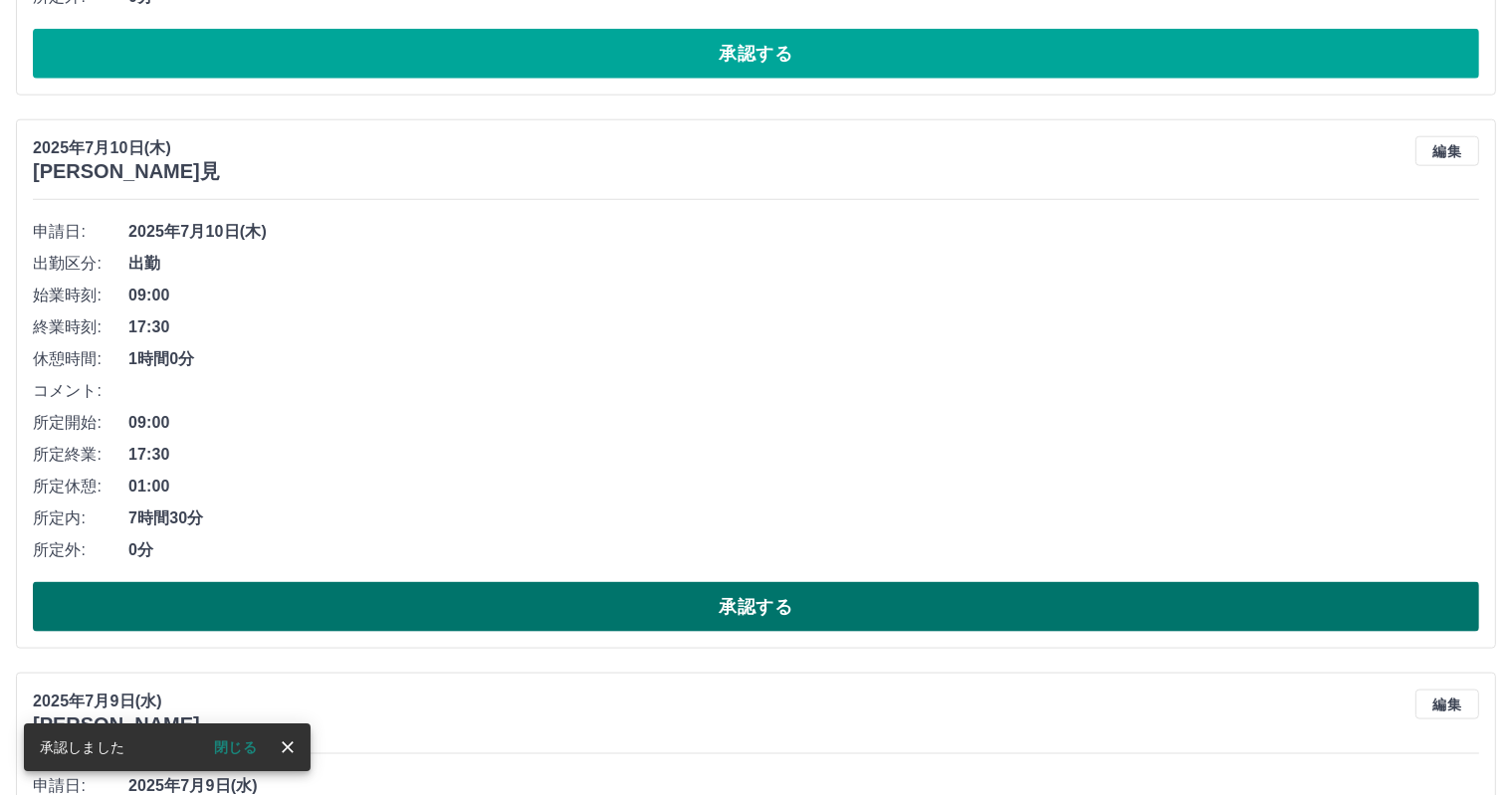 click on "承認する" at bounding box center (756, 607) 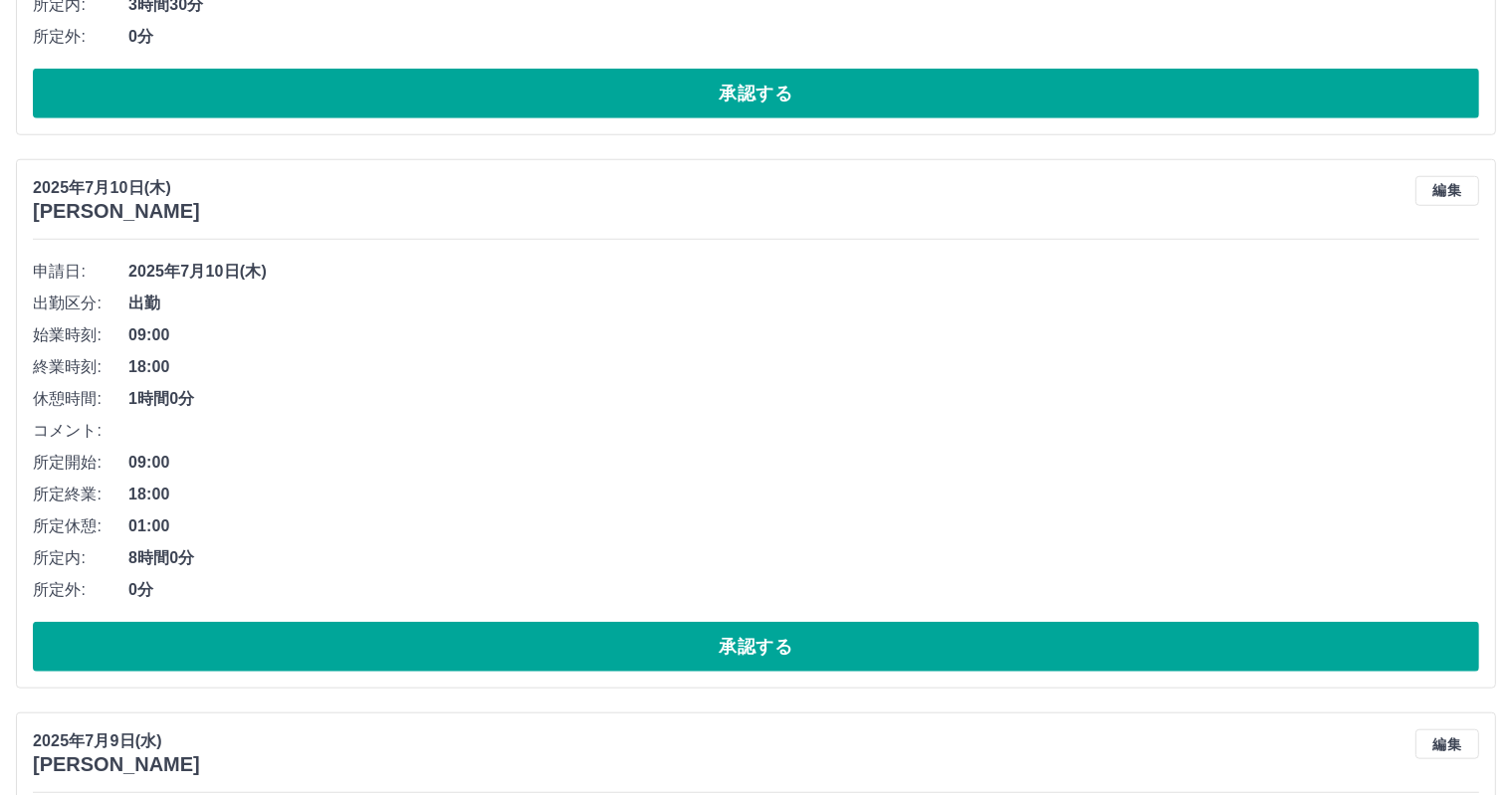 scroll, scrollTop: 1832, scrollLeft: 0, axis: vertical 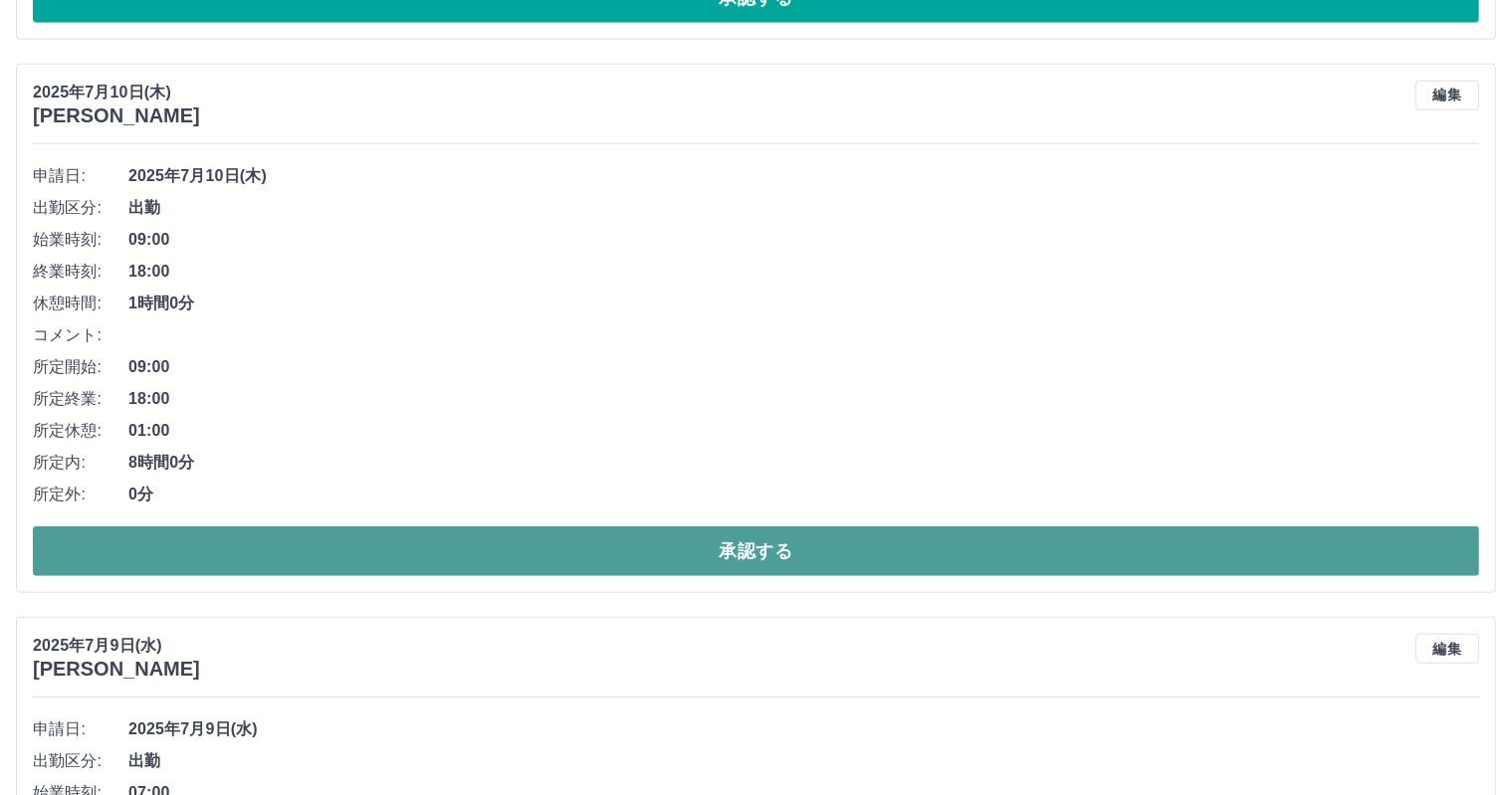 click on "承認する" at bounding box center (756, 551) 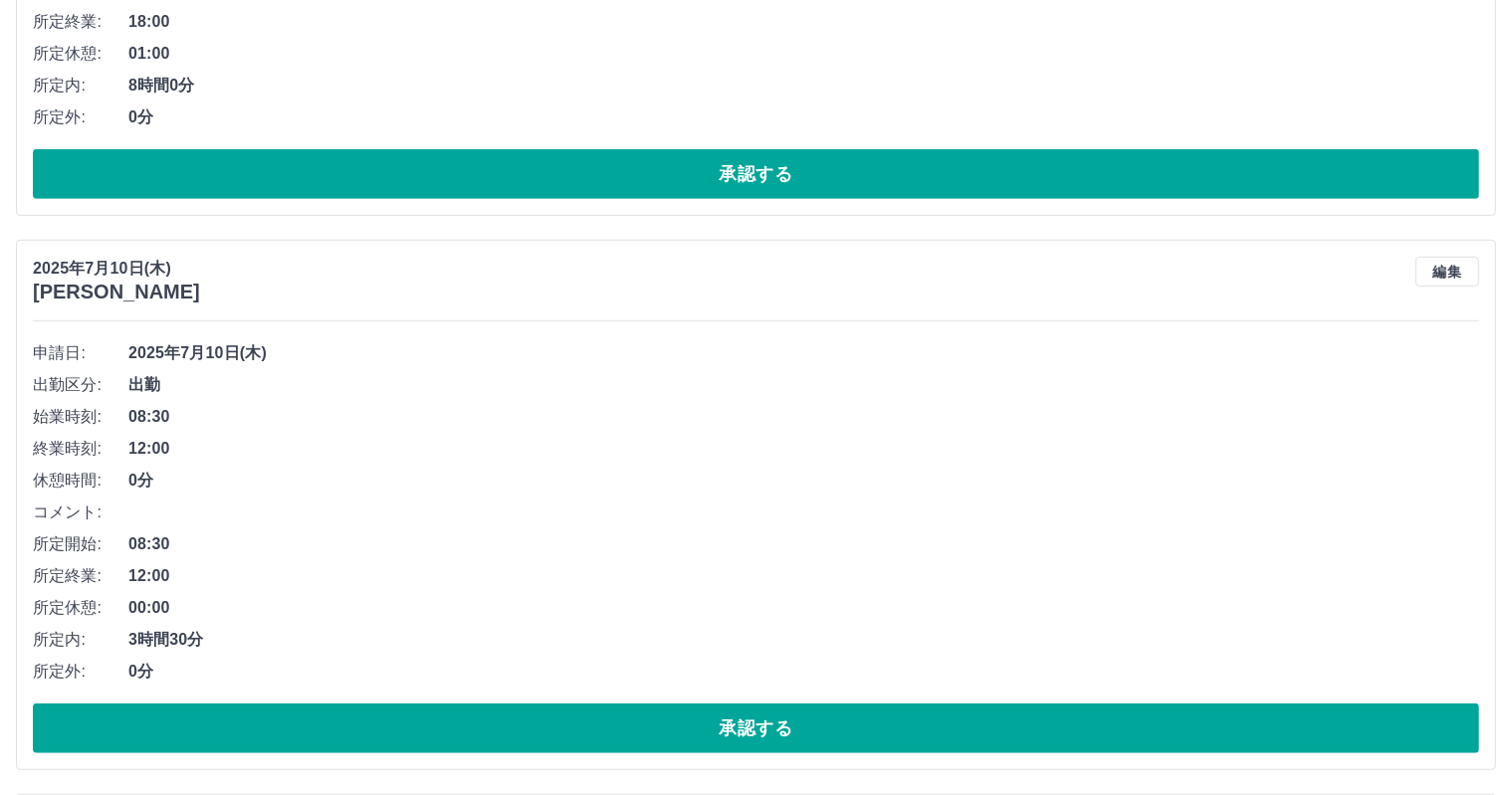 scroll, scrollTop: 1135, scrollLeft: 0, axis: vertical 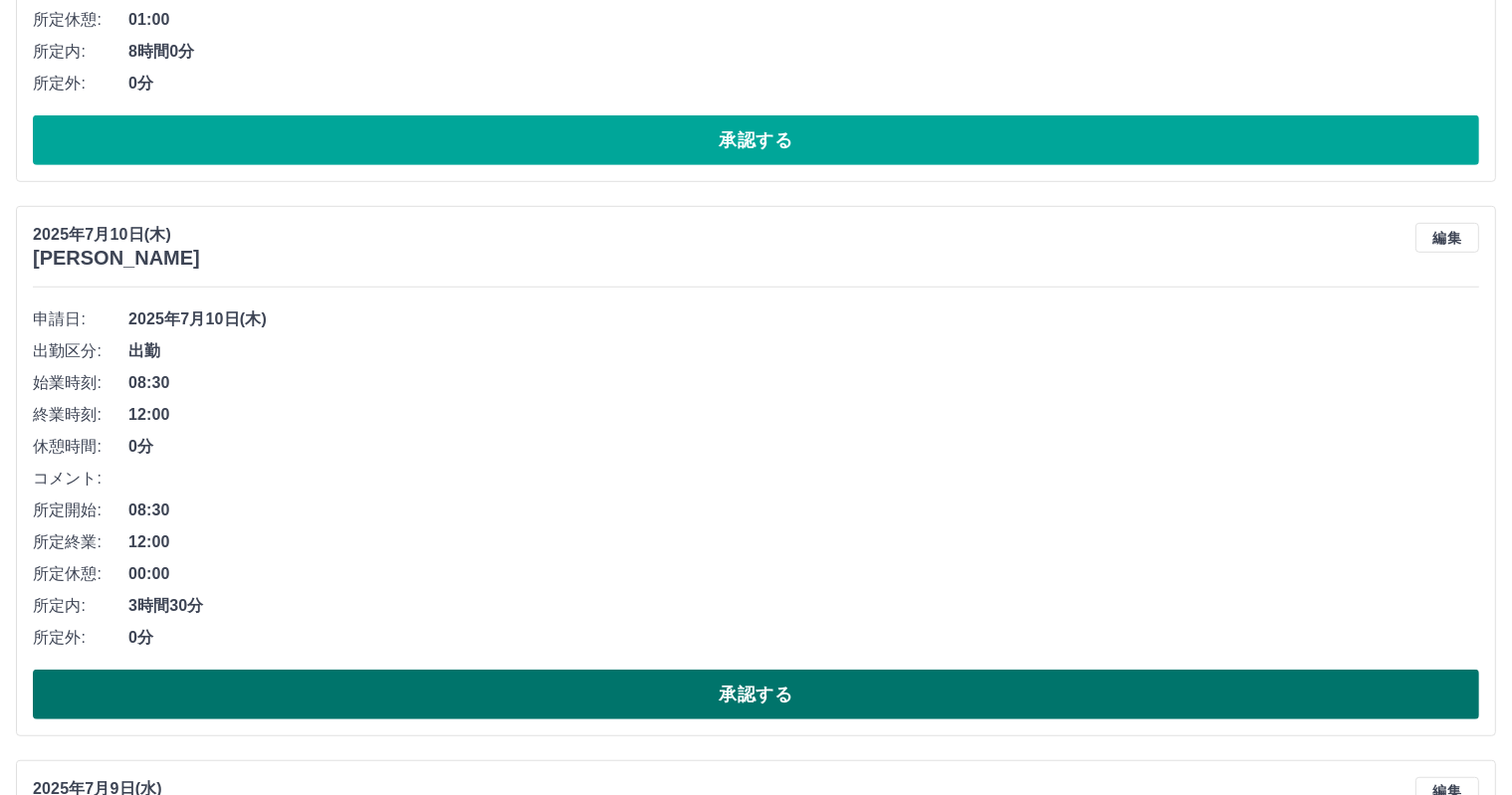 click on "承認する" at bounding box center (756, 695) 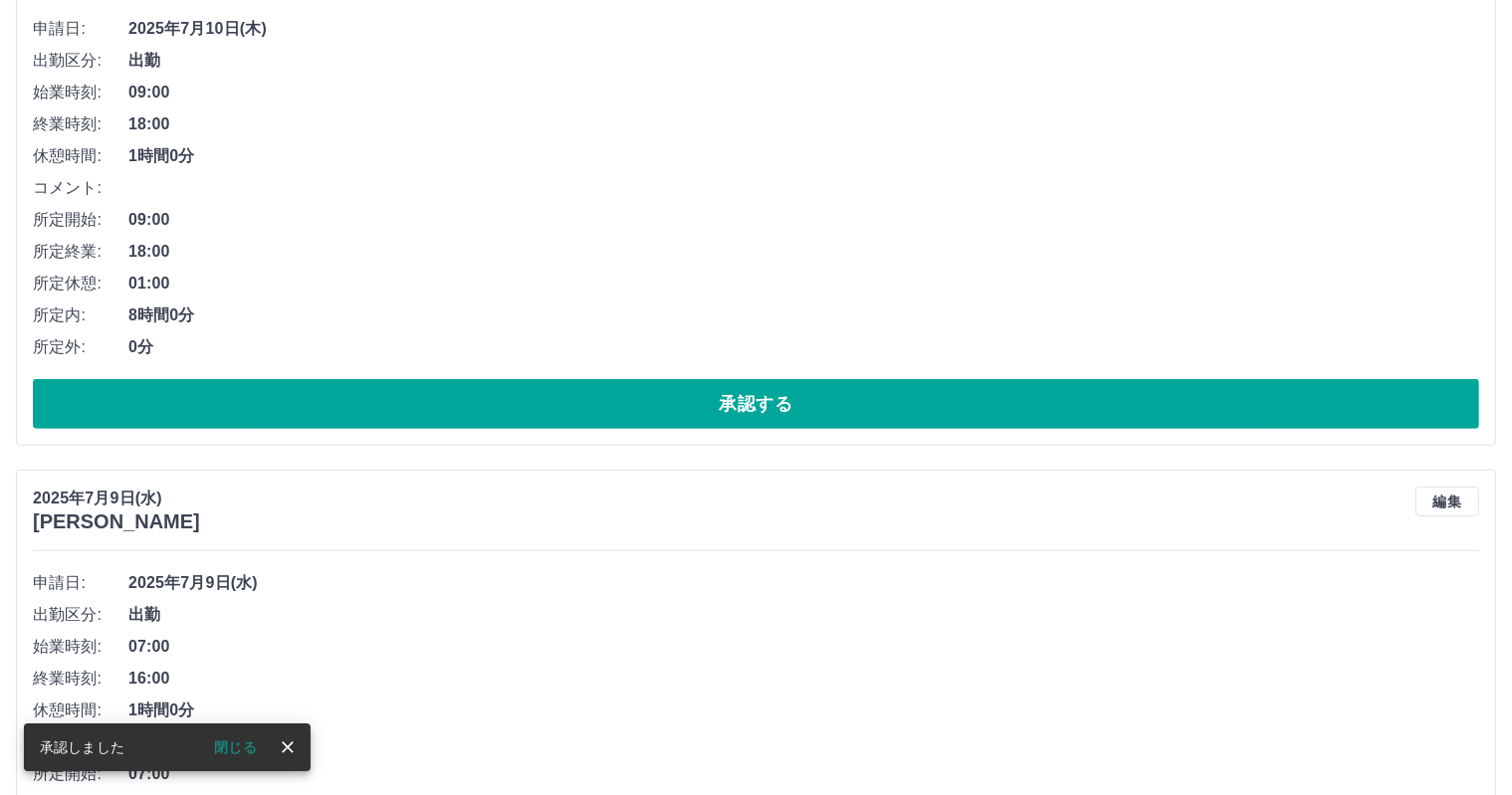 scroll, scrollTop: 837, scrollLeft: 0, axis: vertical 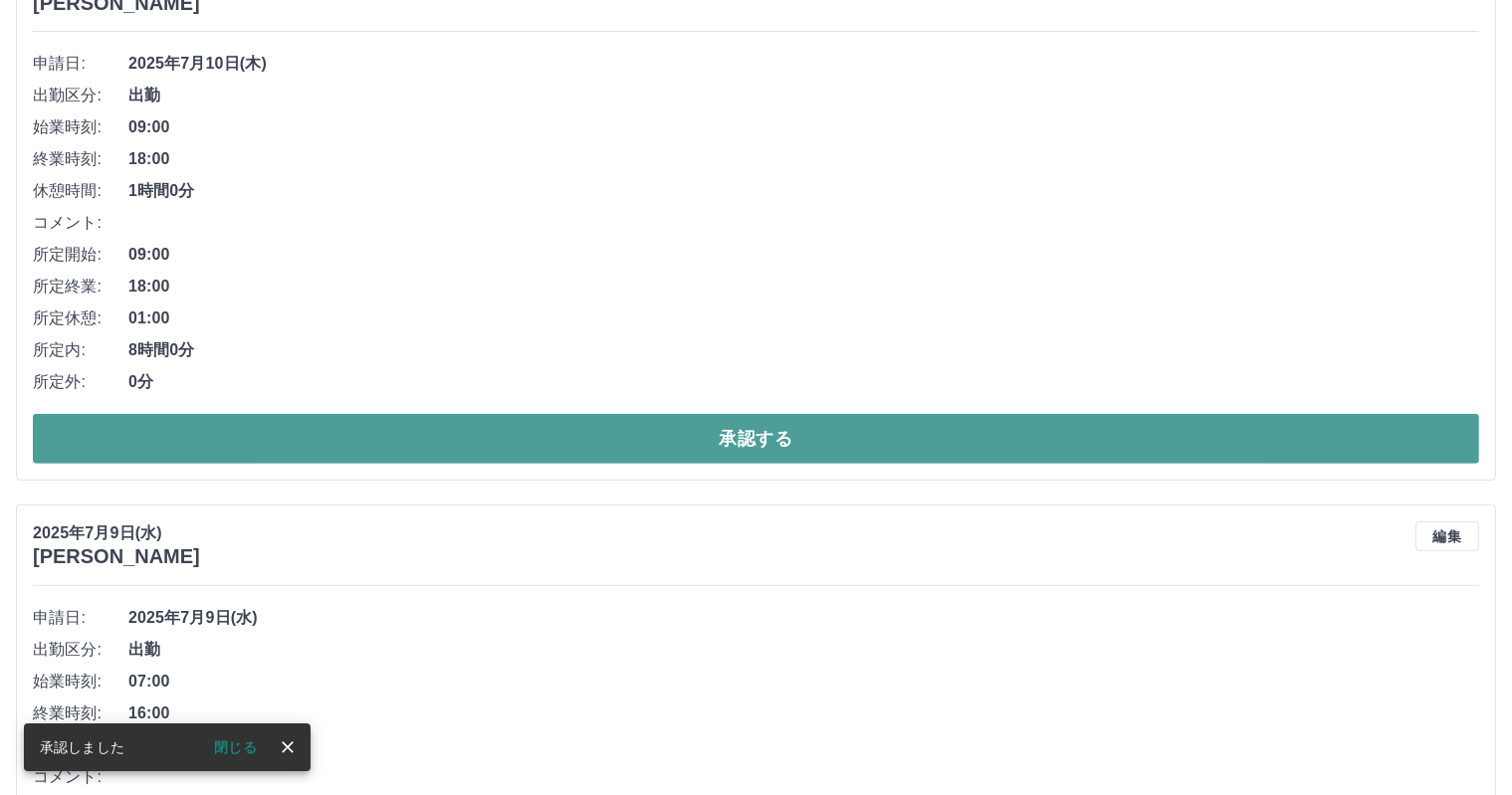 click on "承認する" at bounding box center (756, 439) 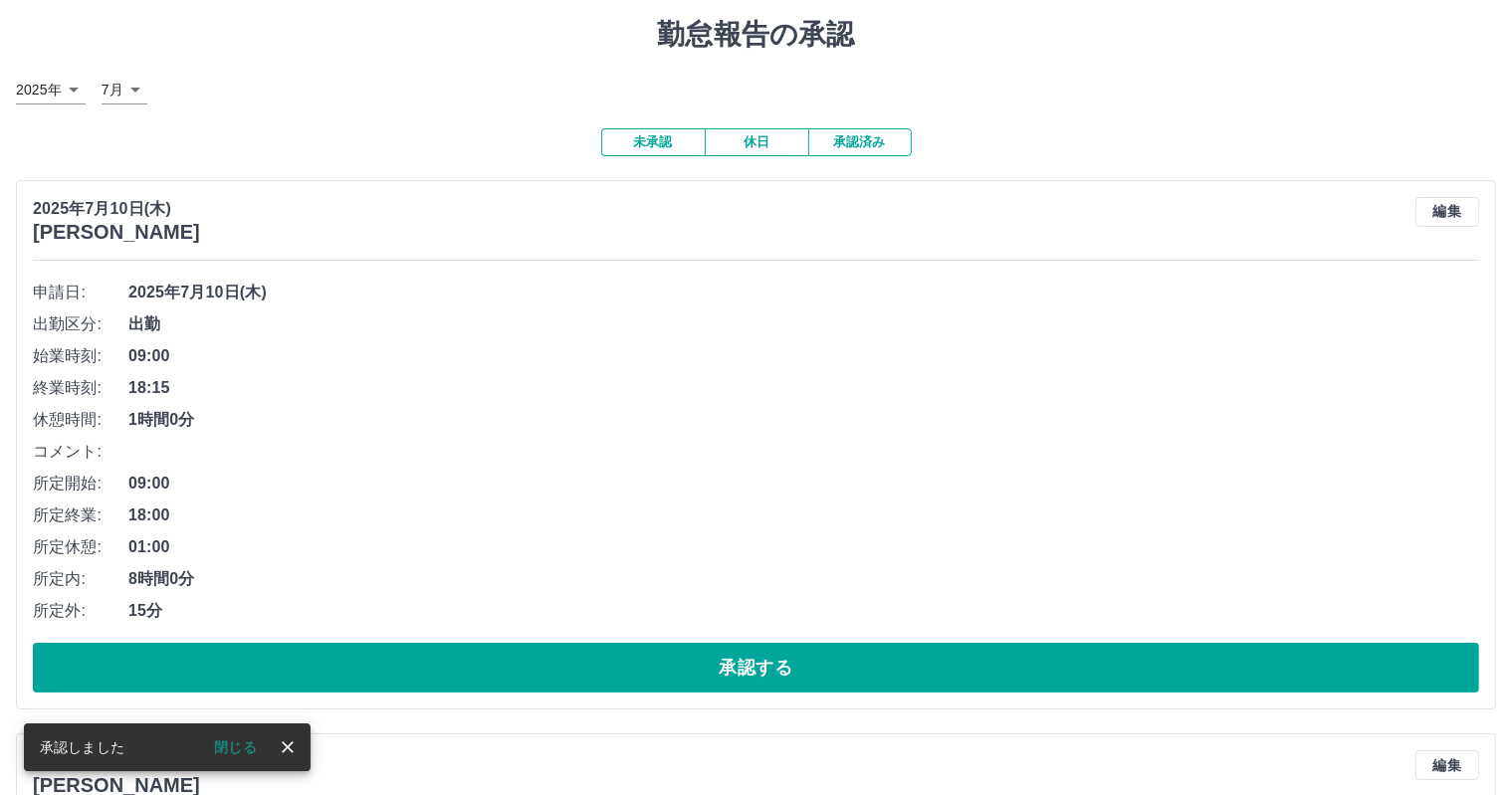scroll, scrollTop: 0, scrollLeft: 0, axis: both 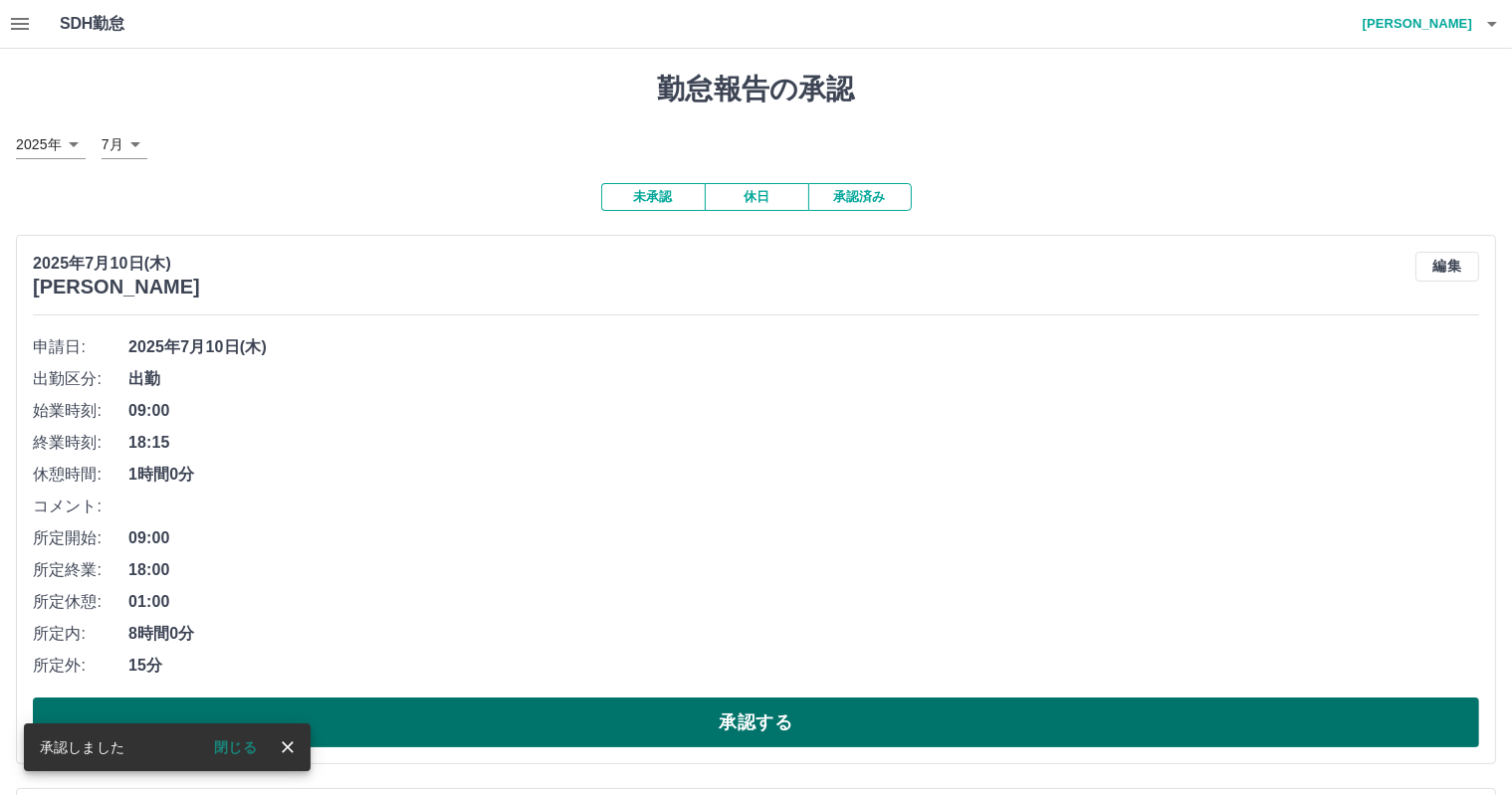 click on "承認する" at bounding box center (756, 722) 